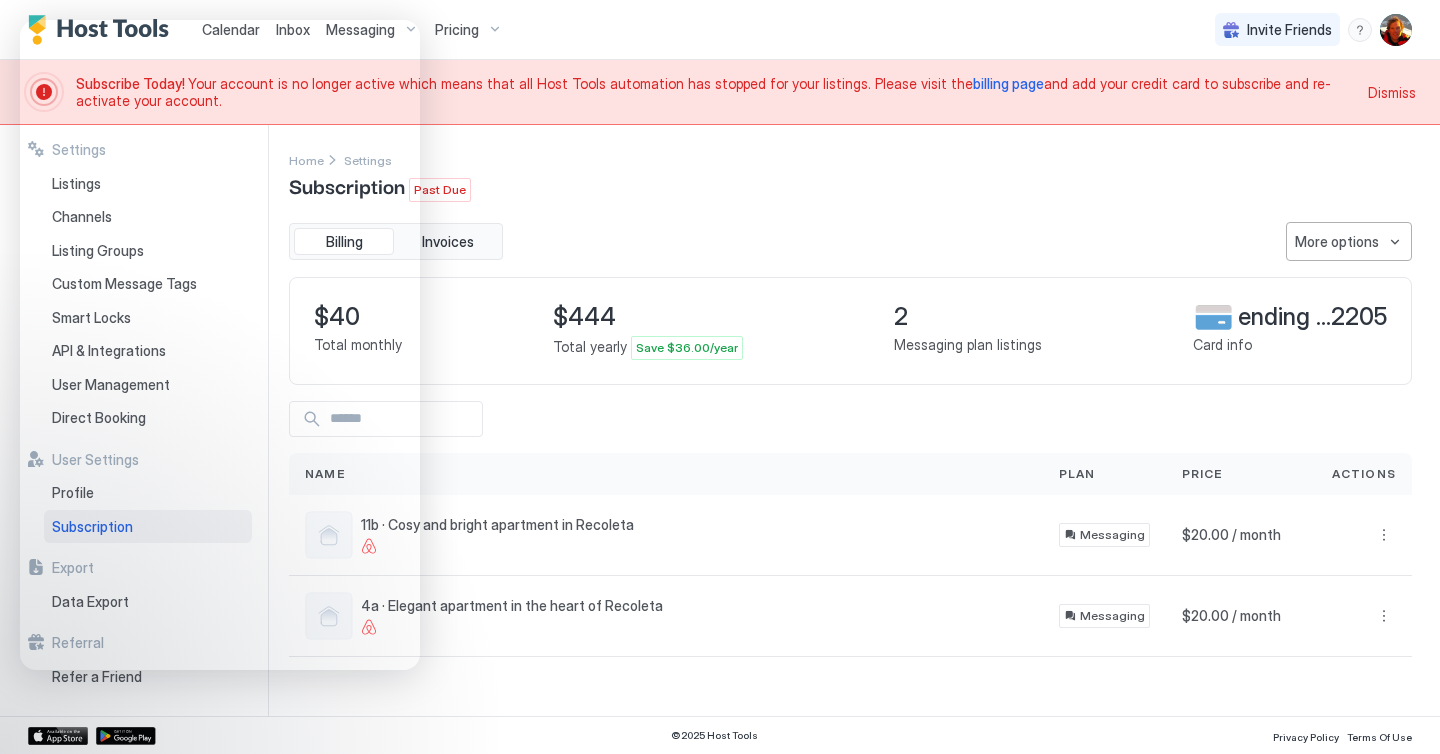 scroll, scrollTop: 0, scrollLeft: 0, axis: both 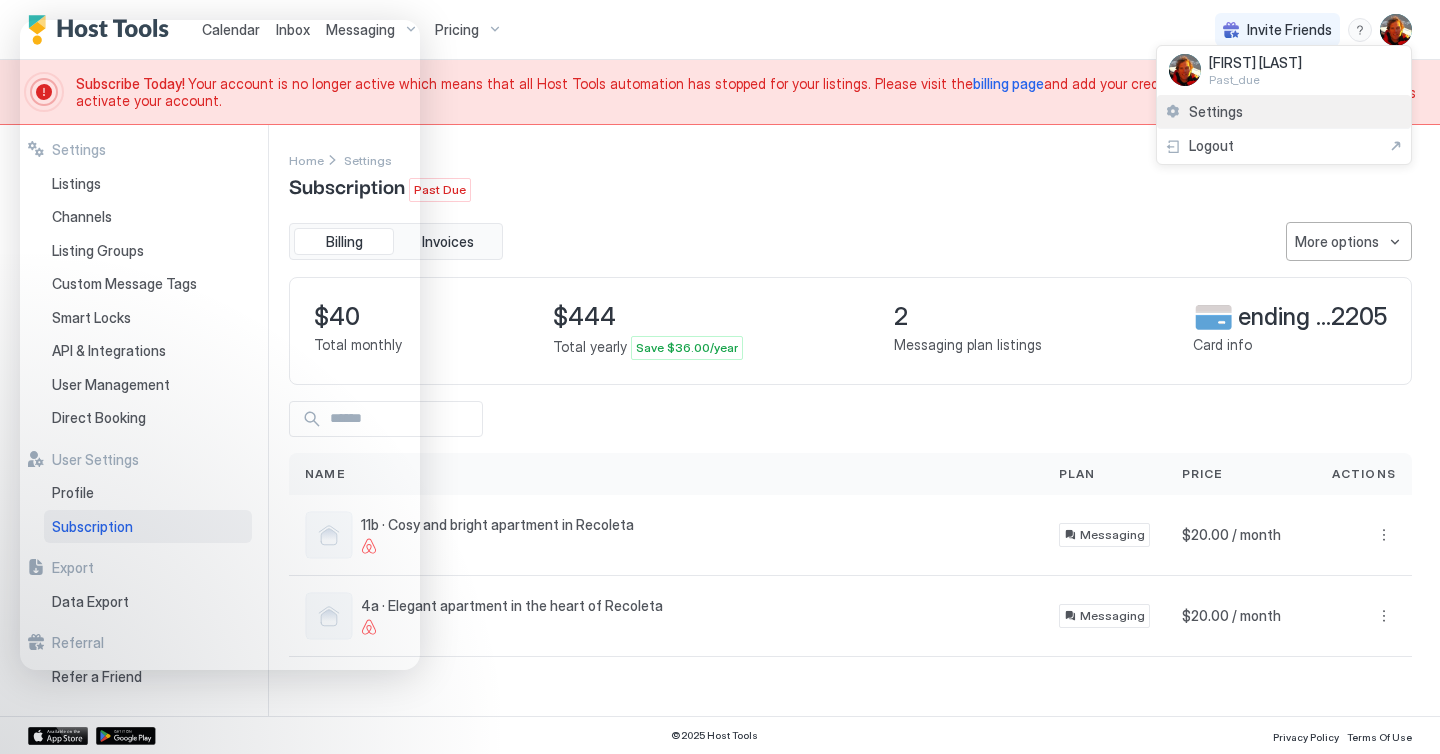 click on "Settings" at bounding box center (1216, 112) 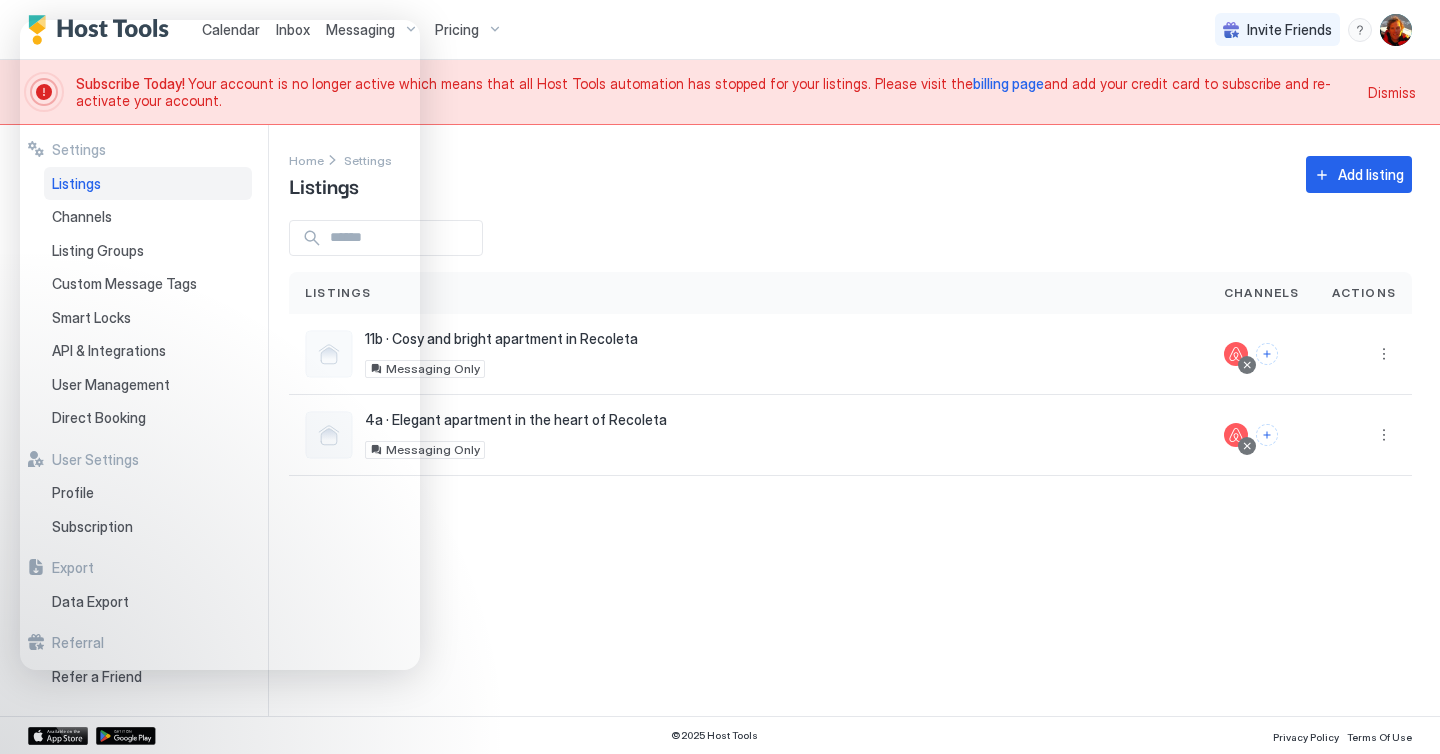 click on "Settings Home Settings Listings Add listing Listings Channels Actions 11b · Cosy and bright apartment in Recoleta 1174 Avenida del Libertador 11b, Caba, CABA C1112 AR Messaging Only 4a · Elegant apartment in the heart of Recoleta Avenida del Libertador 1174 4a, Buenos Aires, Ciudad Autónoma de Buenos Aires C1112 AR Messaging Only" at bounding box center [864, 420] 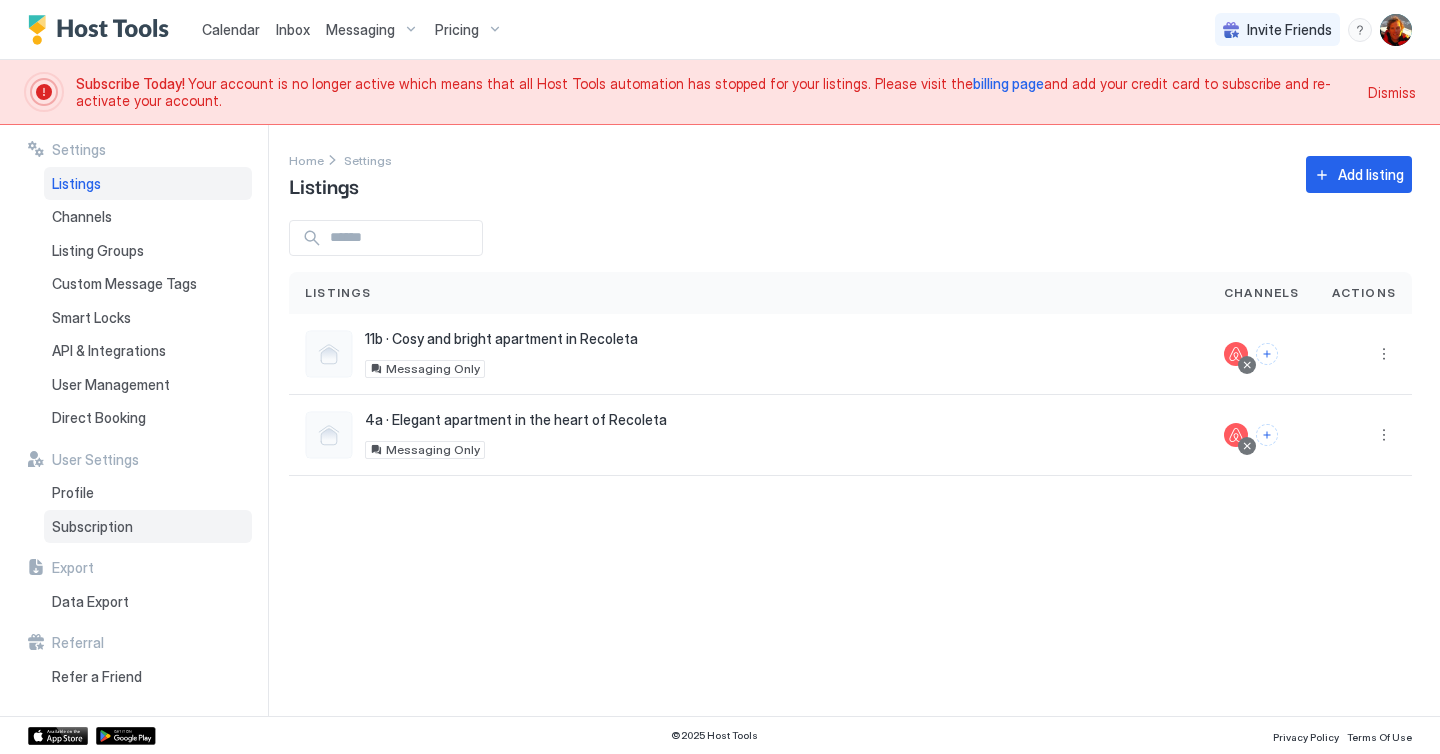 click on "Subscription" at bounding box center [148, 527] 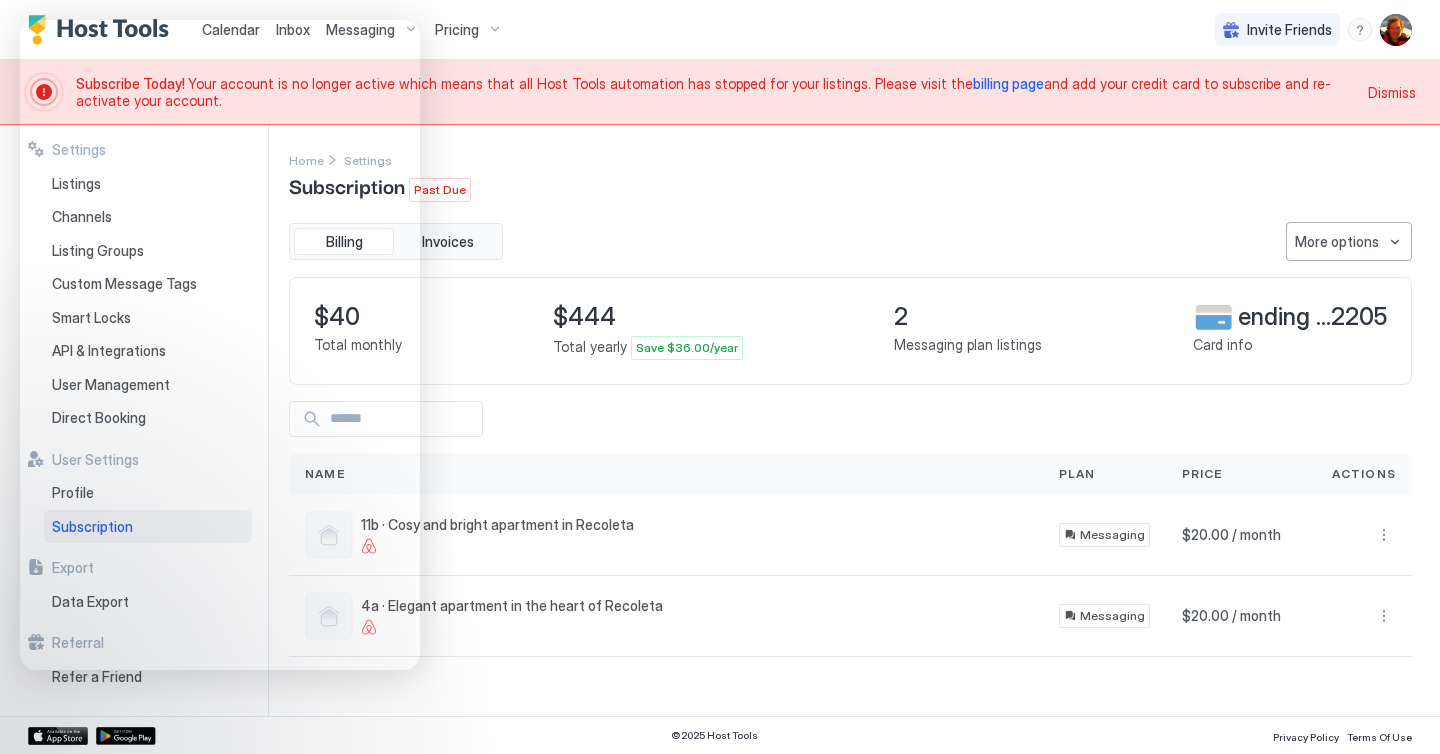 click on "Billing Invoices More options" at bounding box center (850, 241) 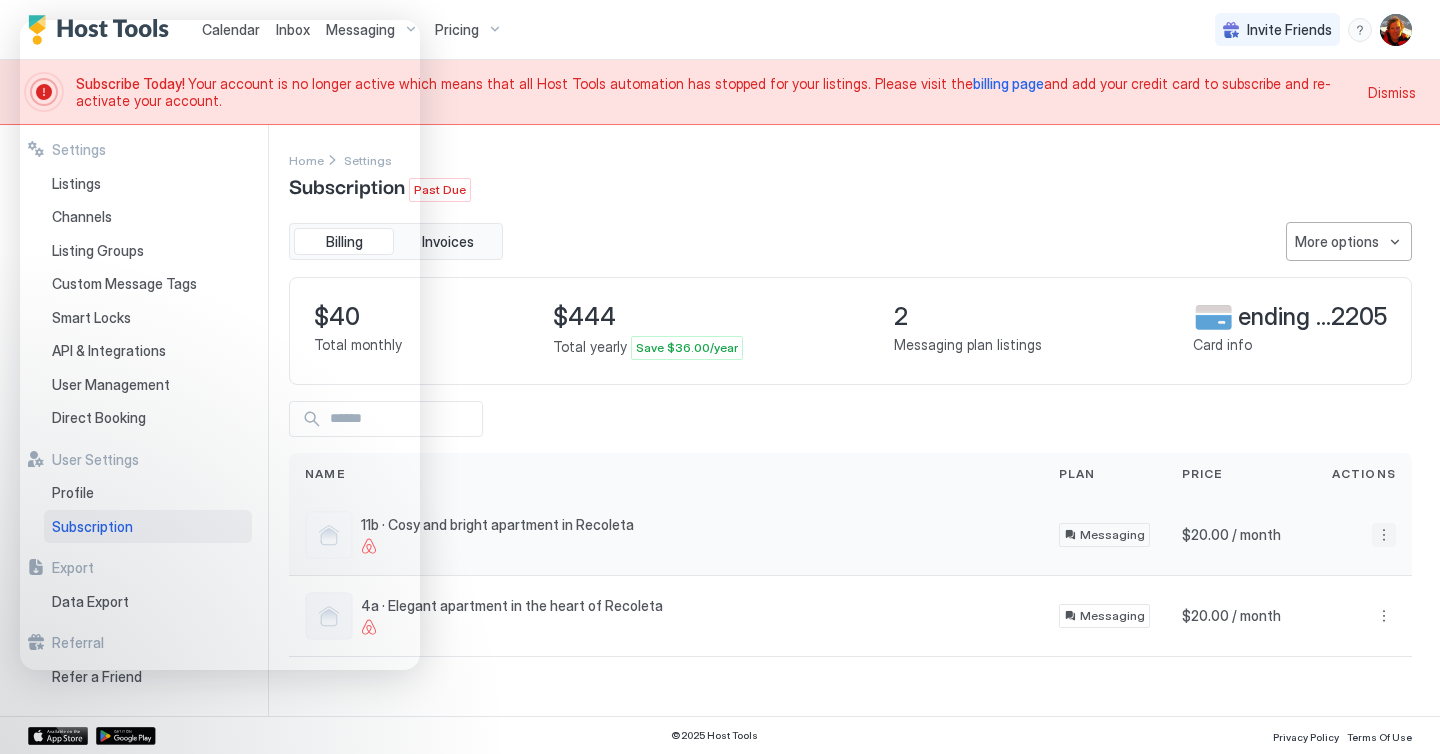 click at bounding box center (1384, 535) 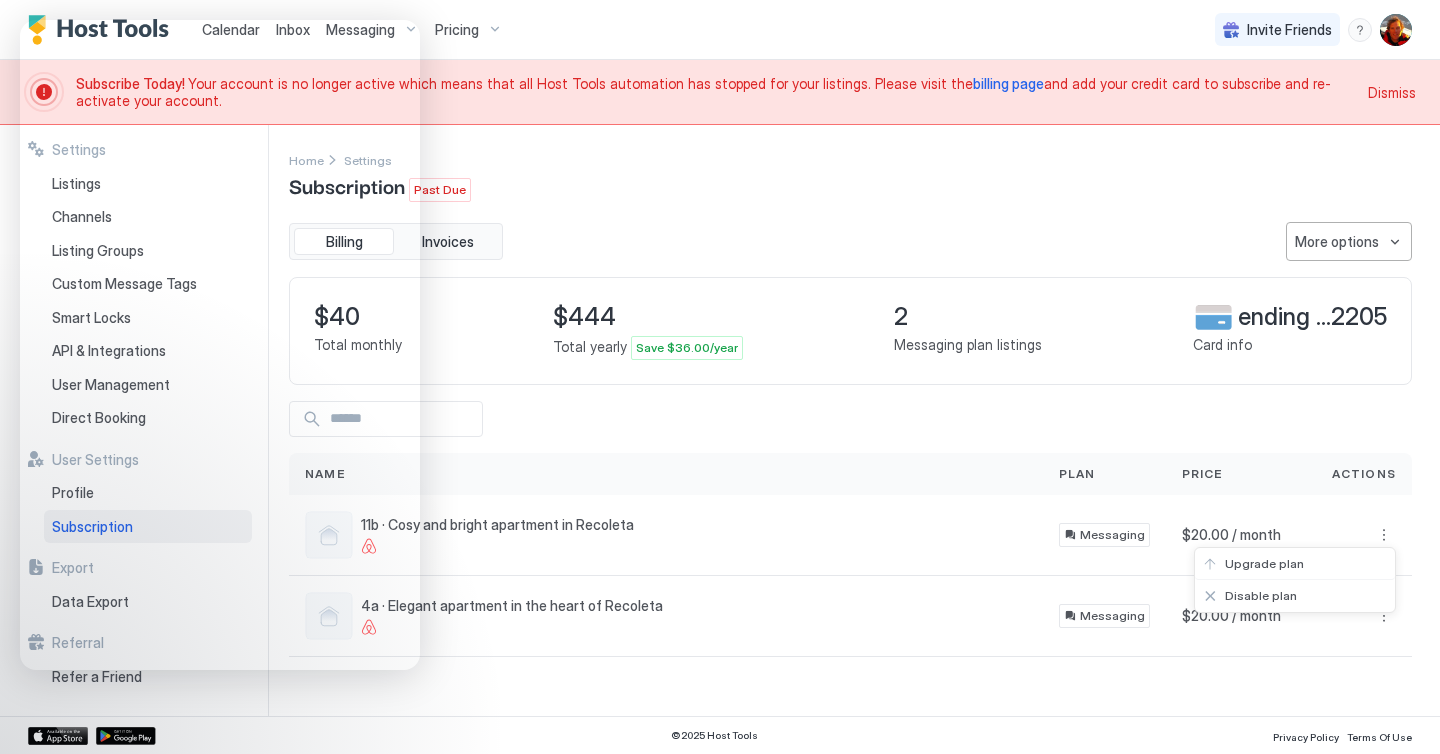 click at bounding box center [720, 377] 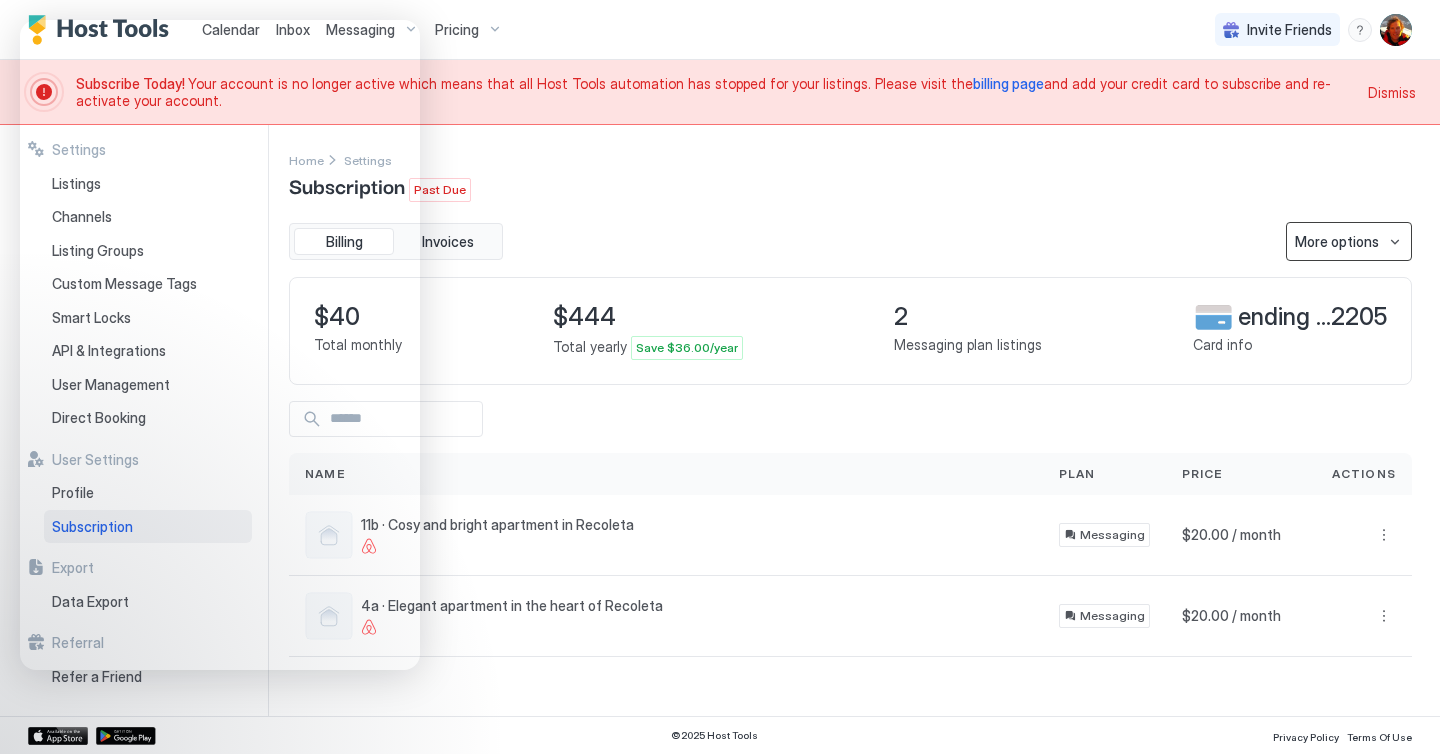 click on "More options" at bounding box center (1349, 241) 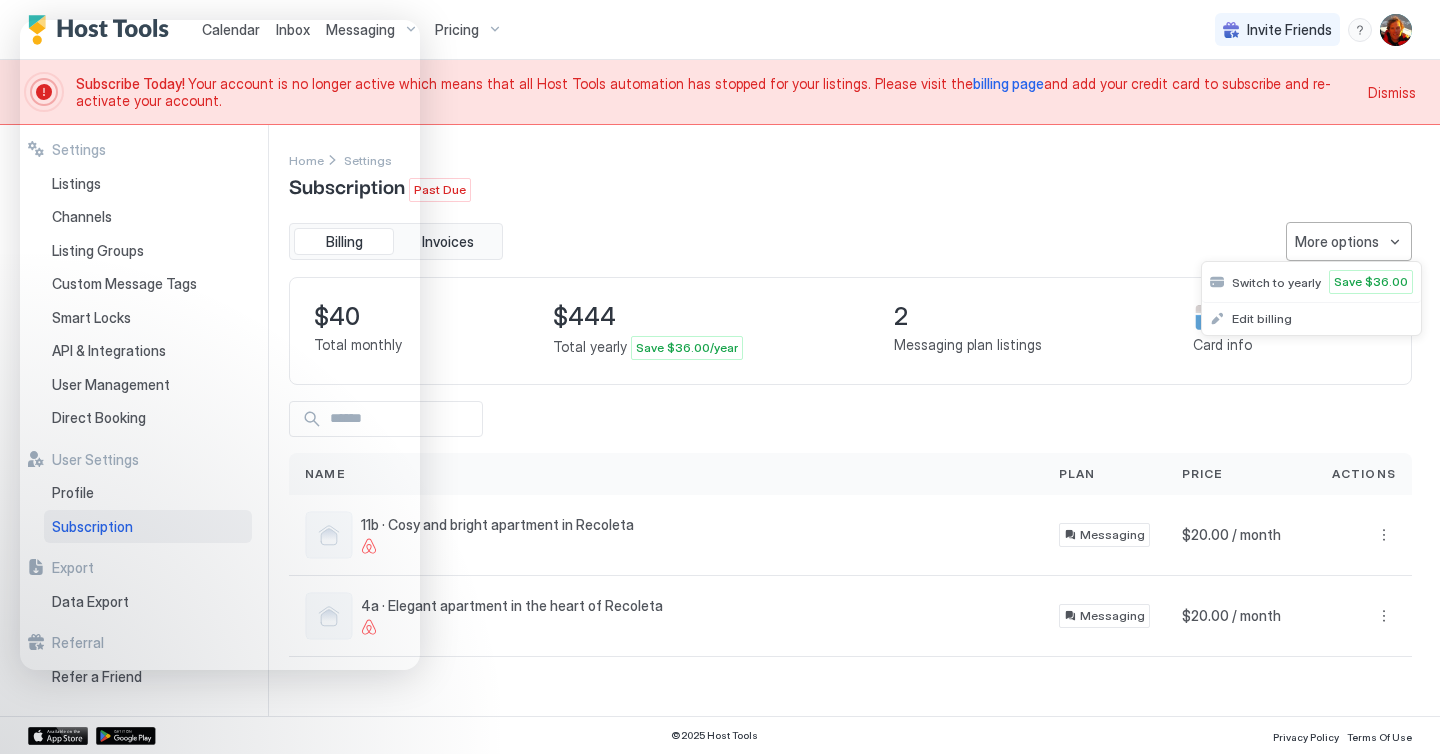 click at bounding box center [720, 377] 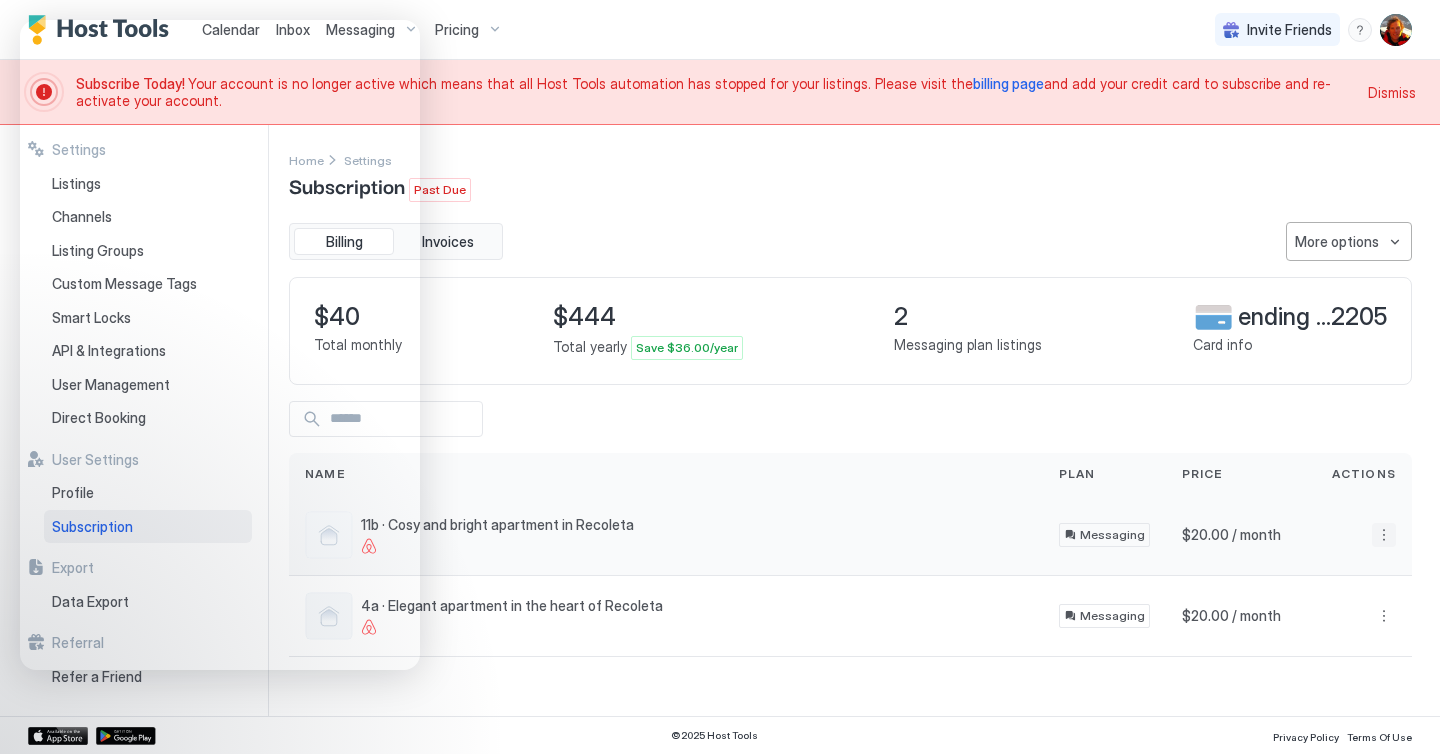 click at bounding box center (1384, 535) 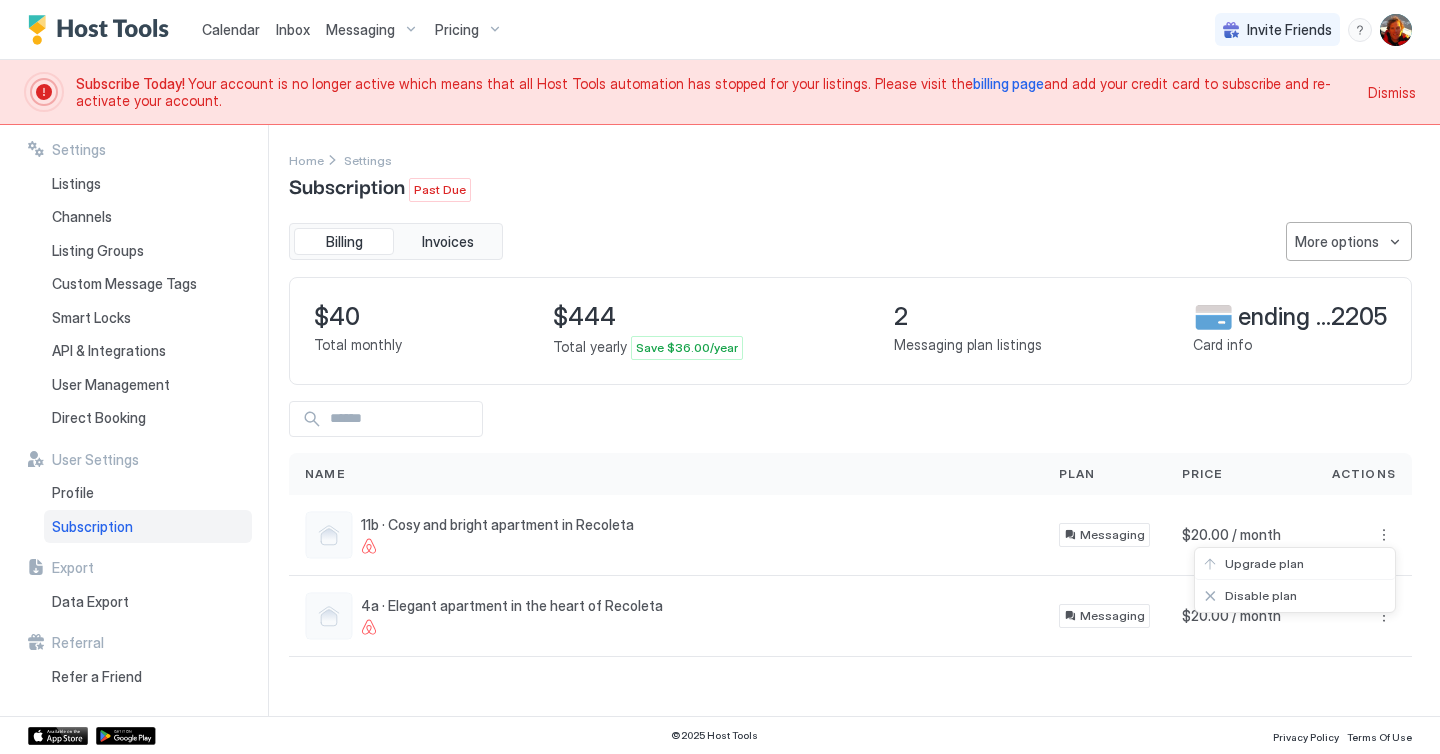 click at bounding box center (720, 377) 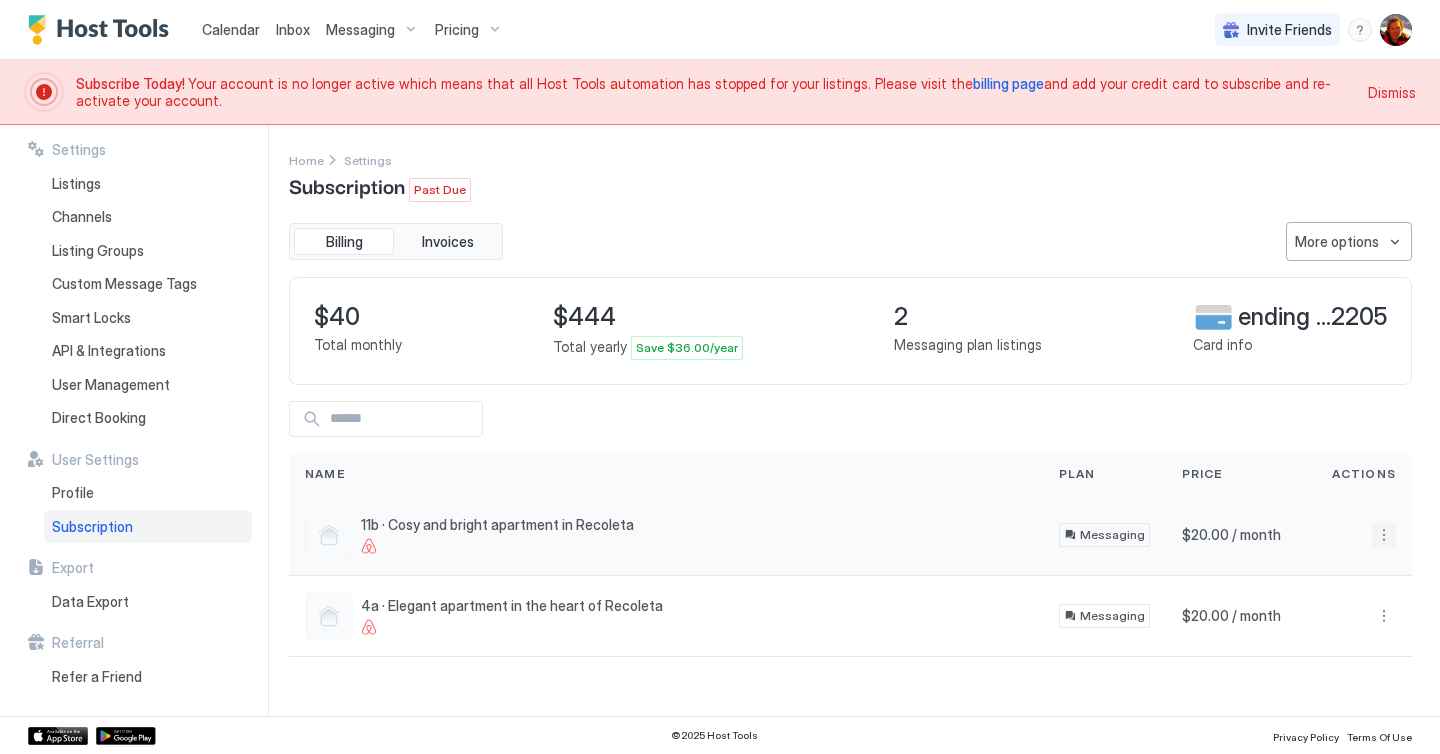 click at bounding box center (1384, 535) 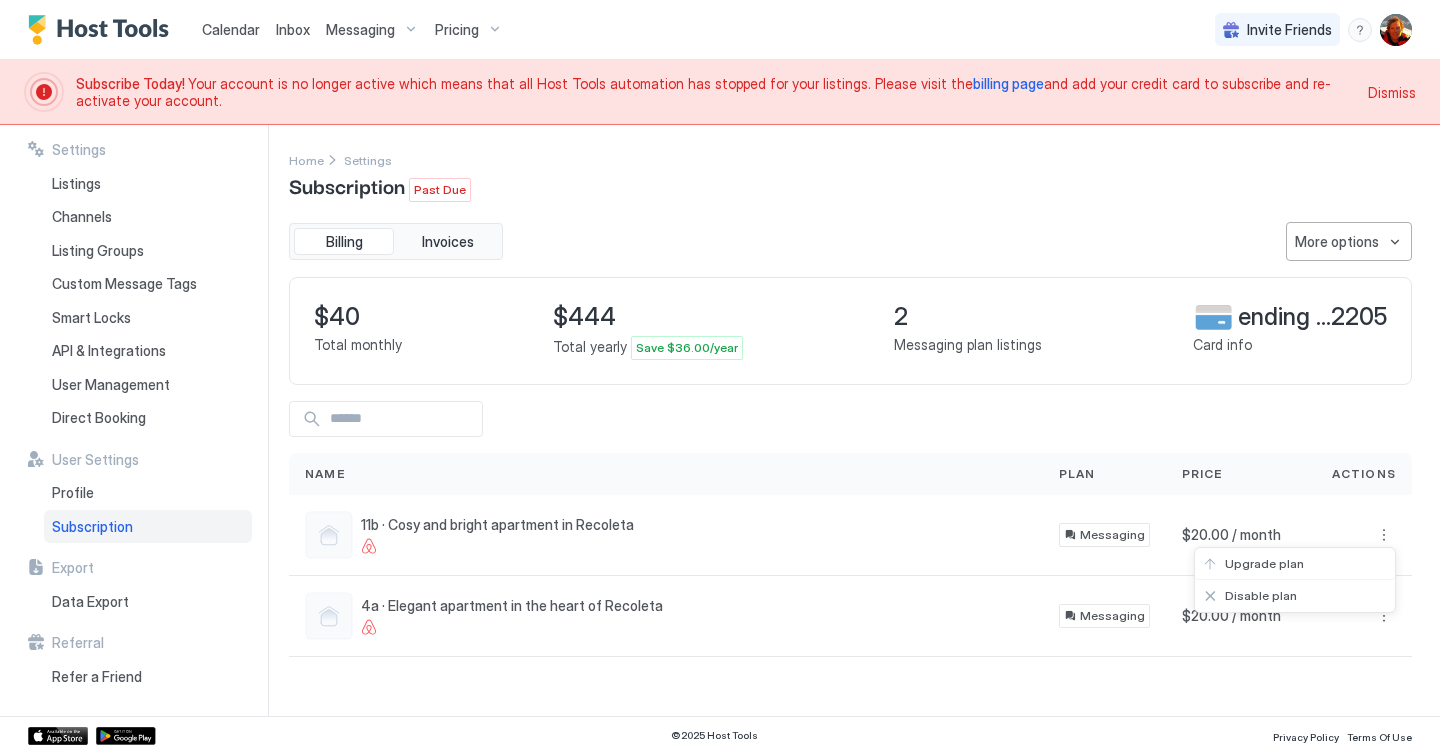 click at bounding box center [720, 377] 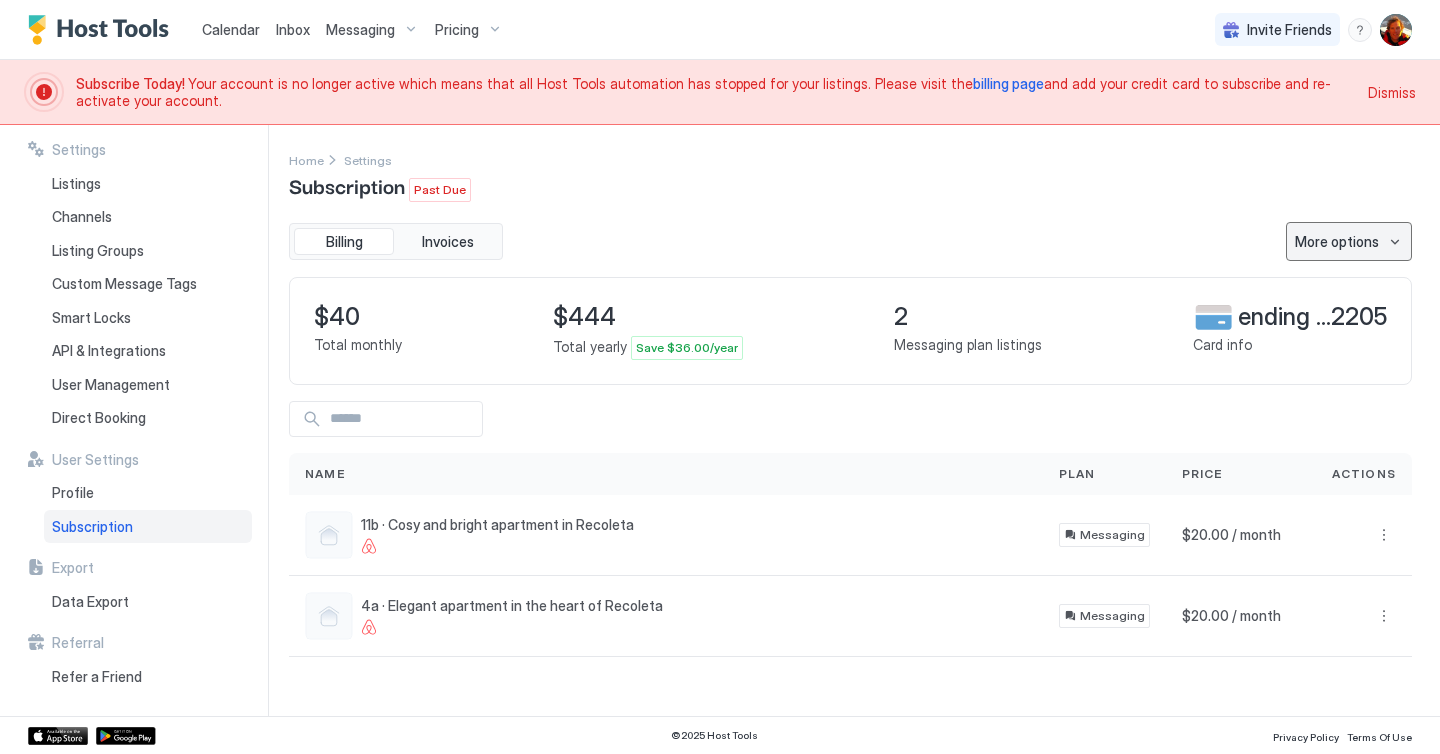 click on "More options" at bounding box center (1337, 241) 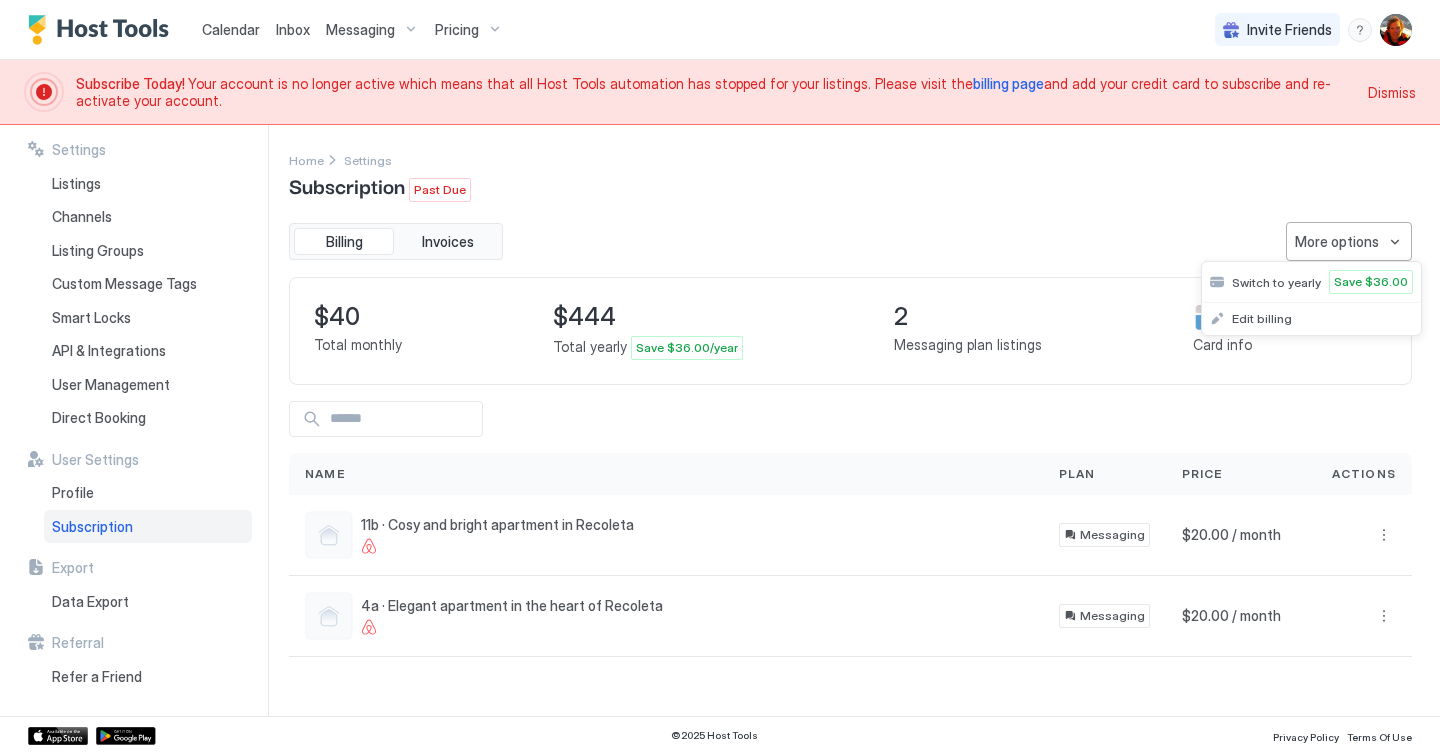 click at bounding box center [720, 377] 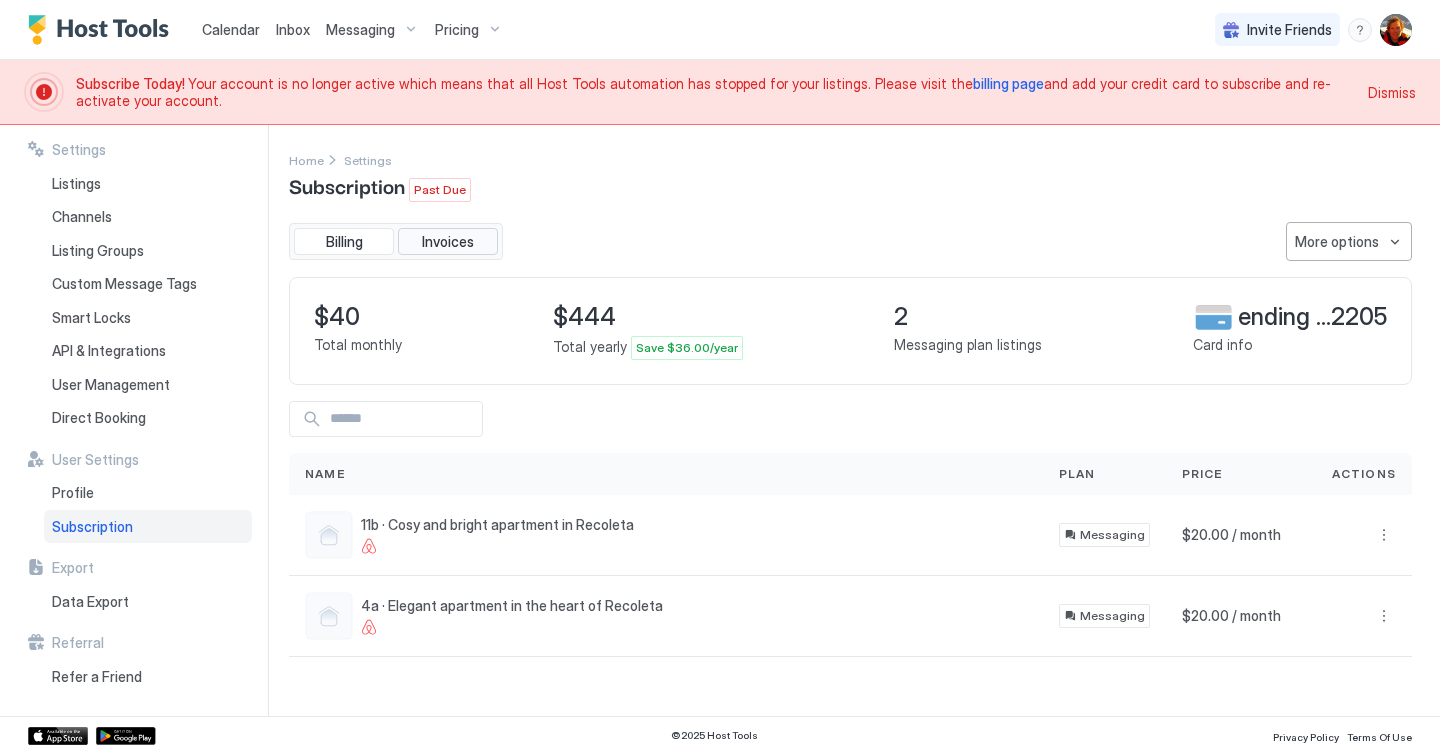 click on "Invoices" at bounding box center [448, 242] 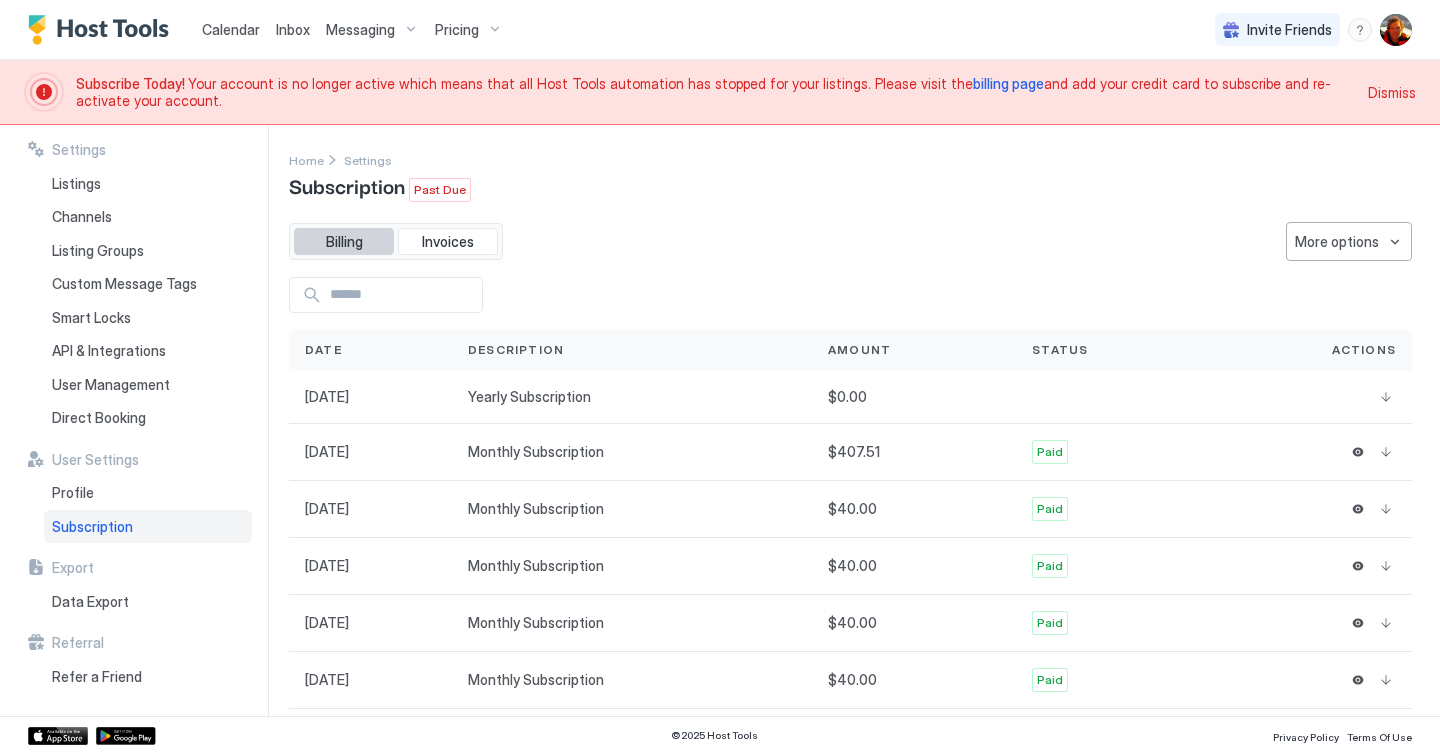 click on "Billing" at bounding box center [344, 242] 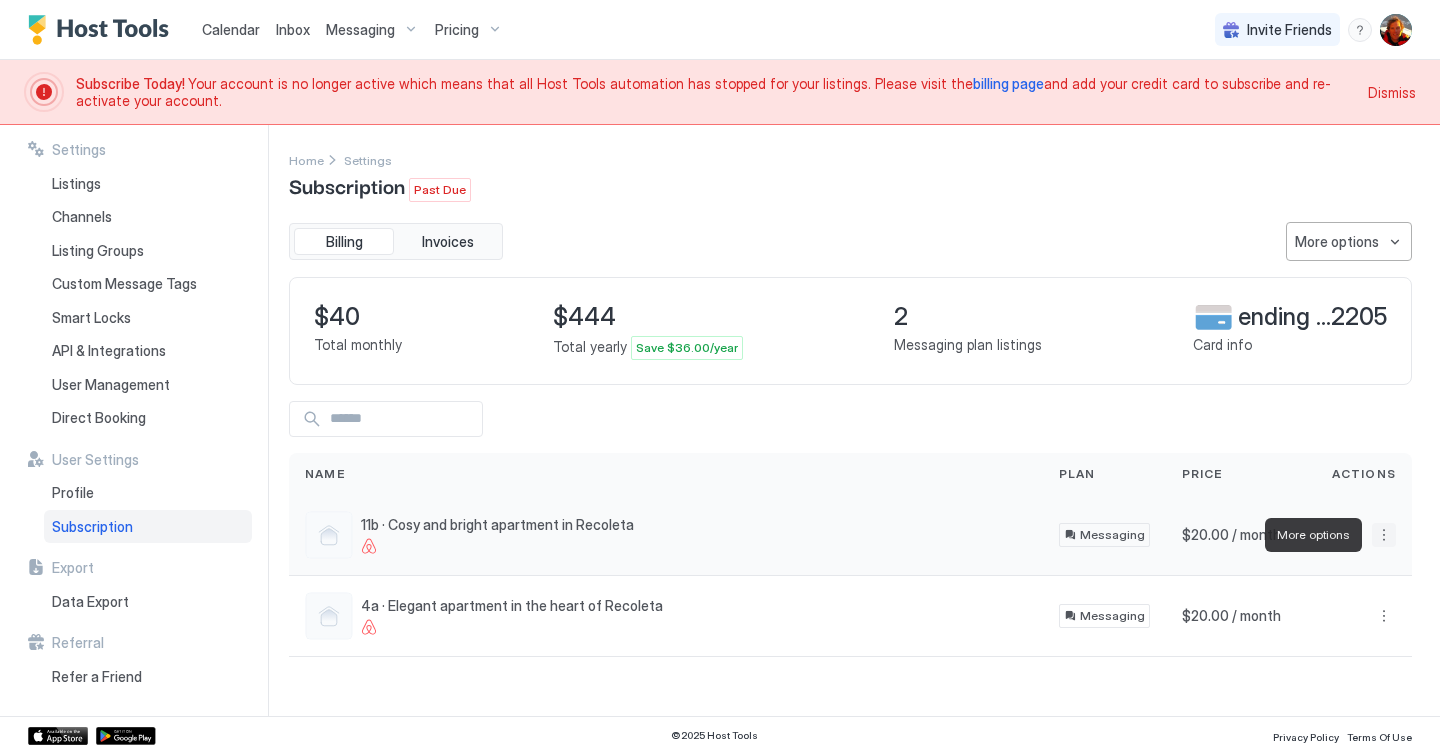 click at bounding box center (1384, 535) 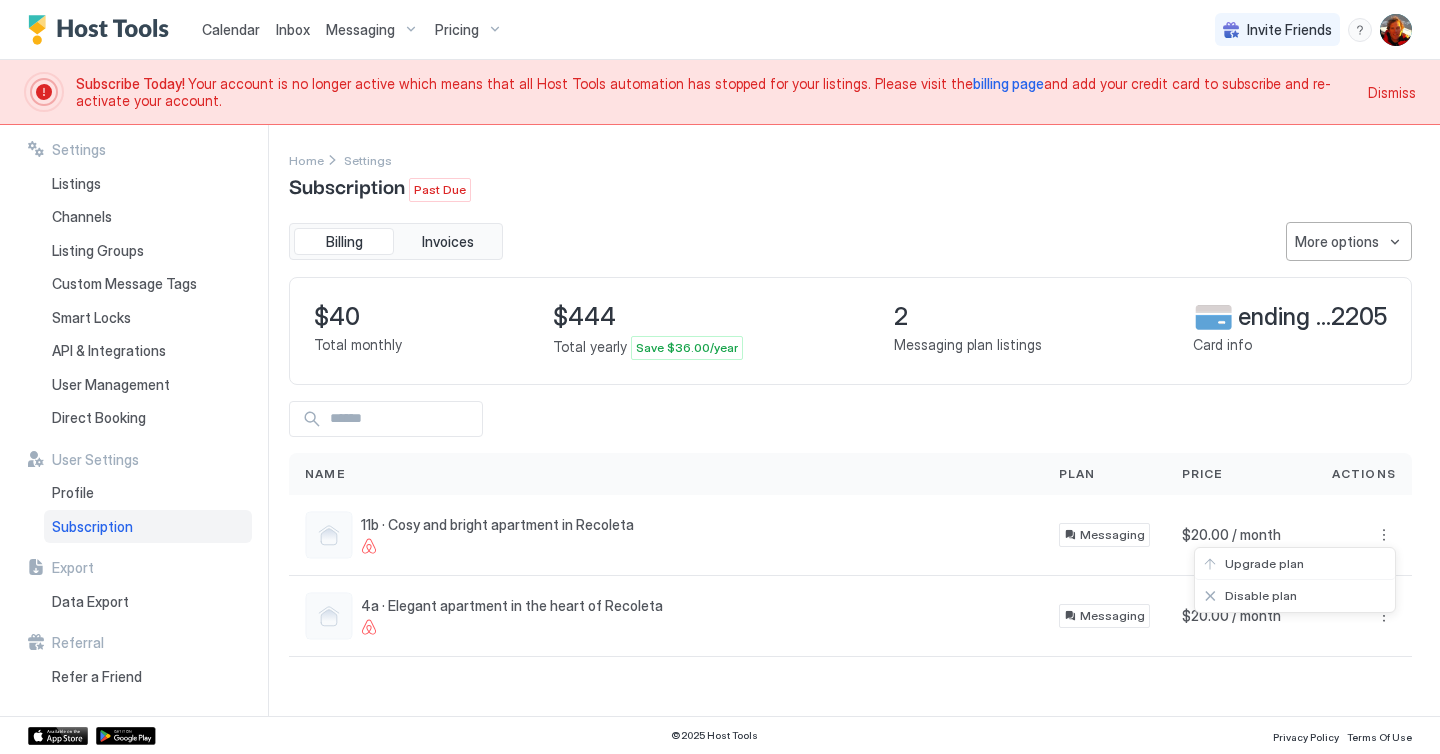 click at bounding box center (720, 377) 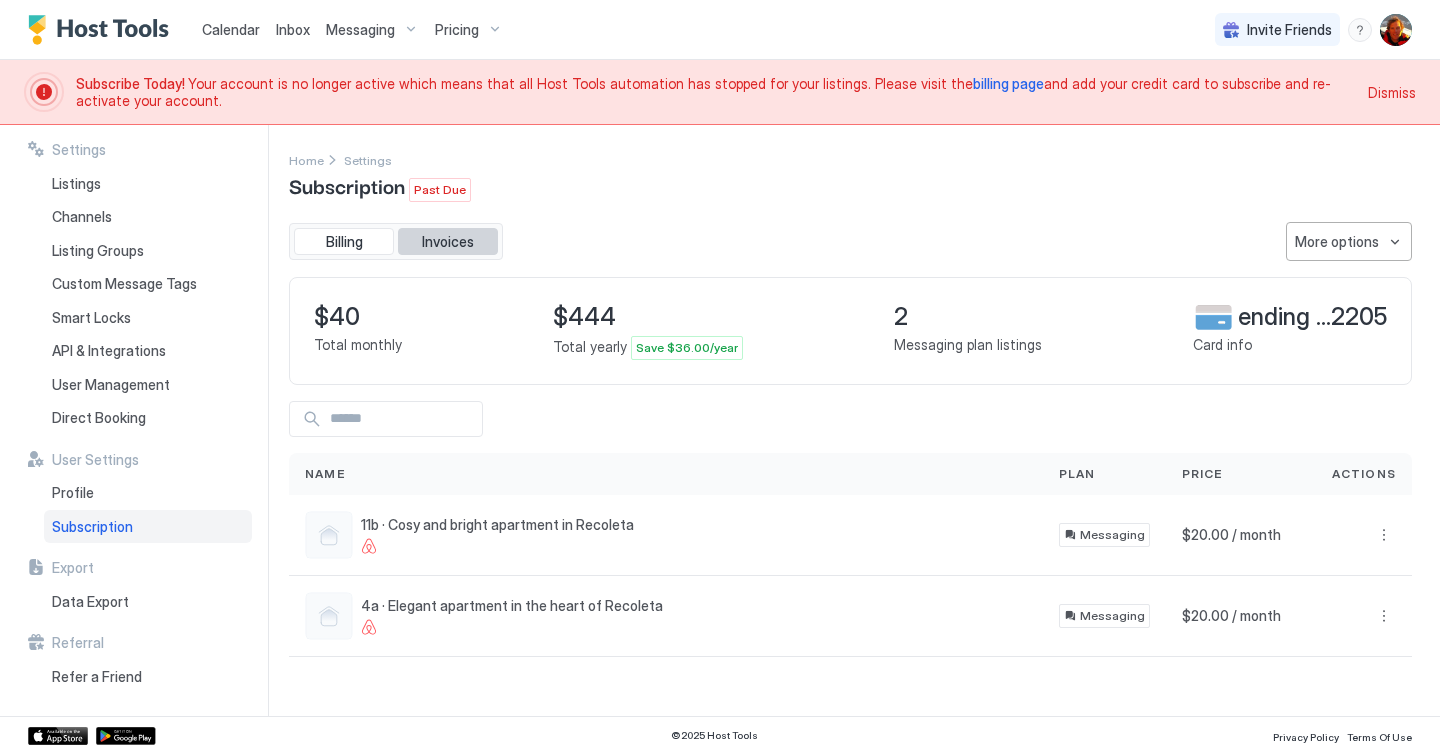 click on "Invoices" at bounding box center [448, 242] 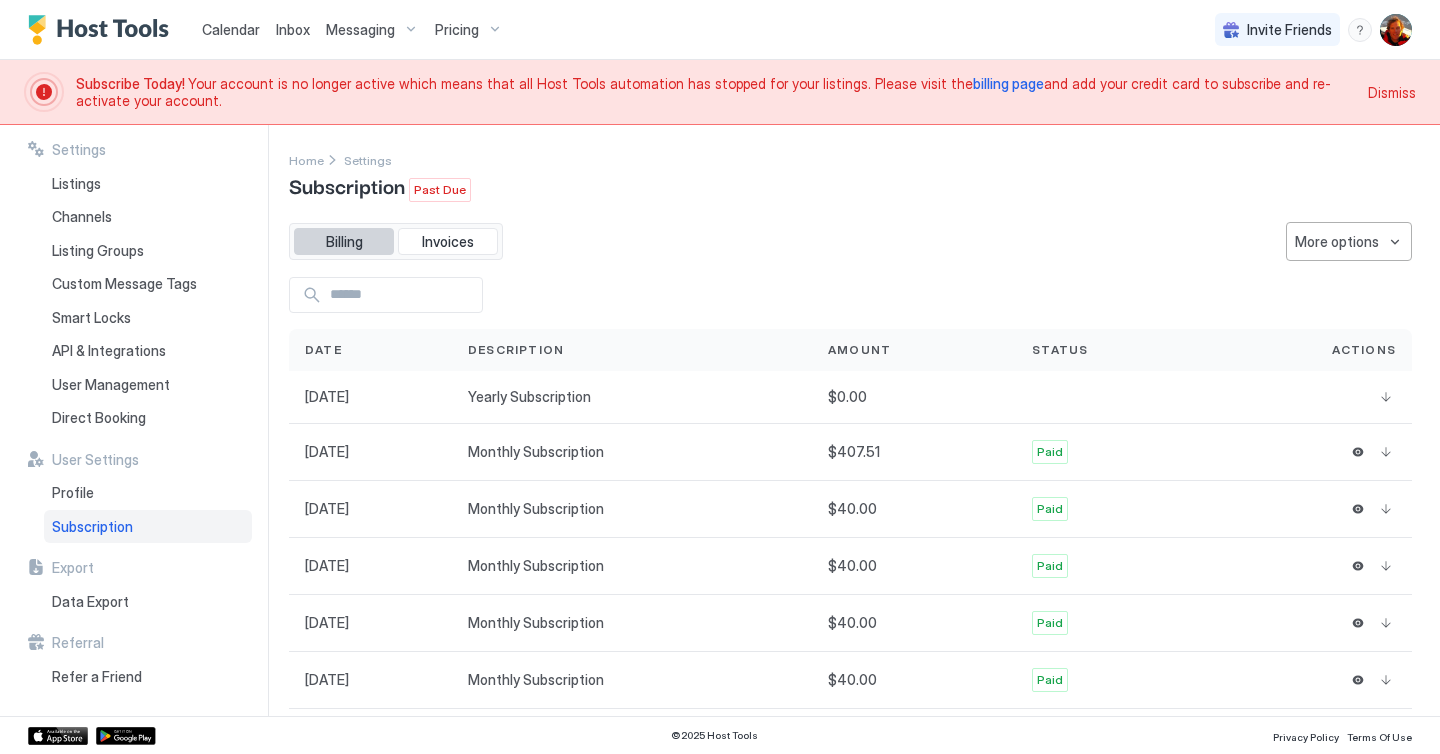 click on "Billing" at bounding box center [344, 242] 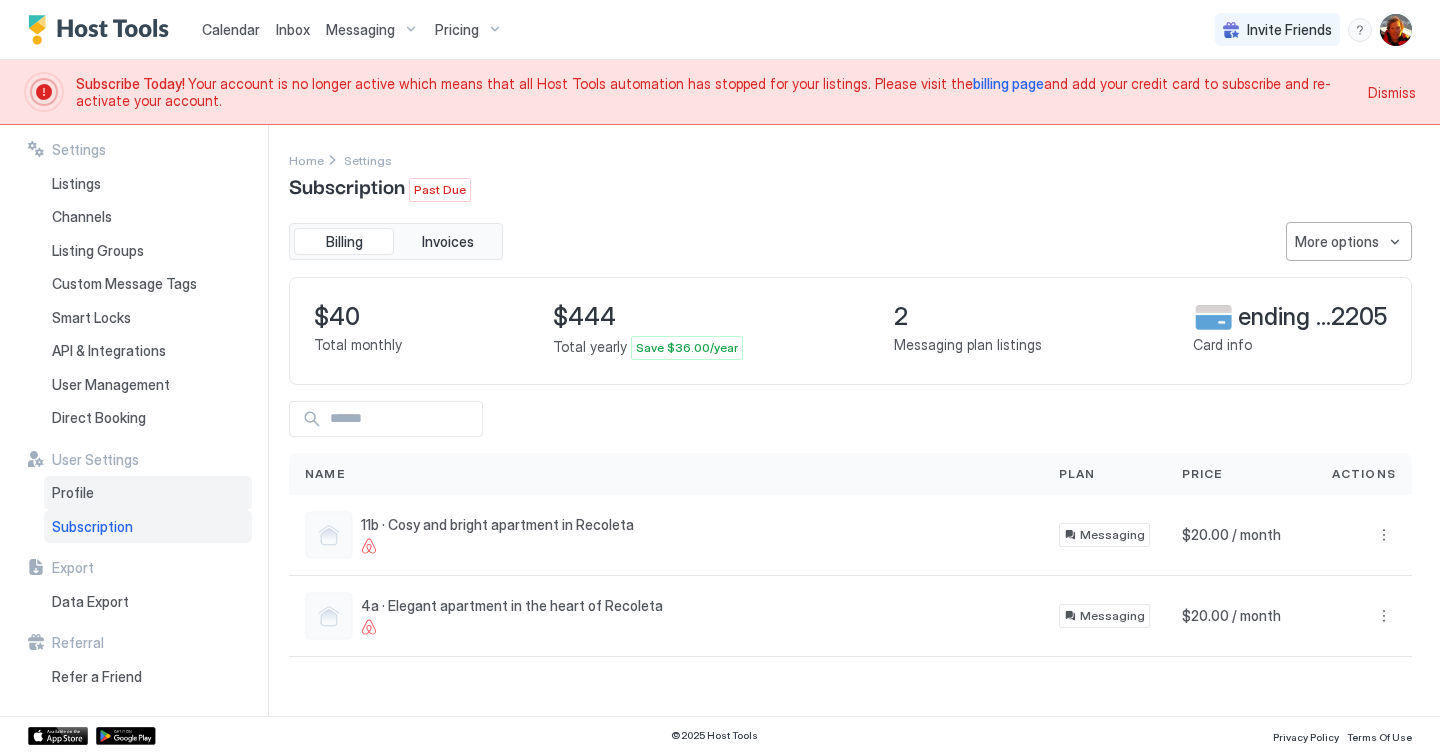click on "Profile" at bounding box center [148, 493] 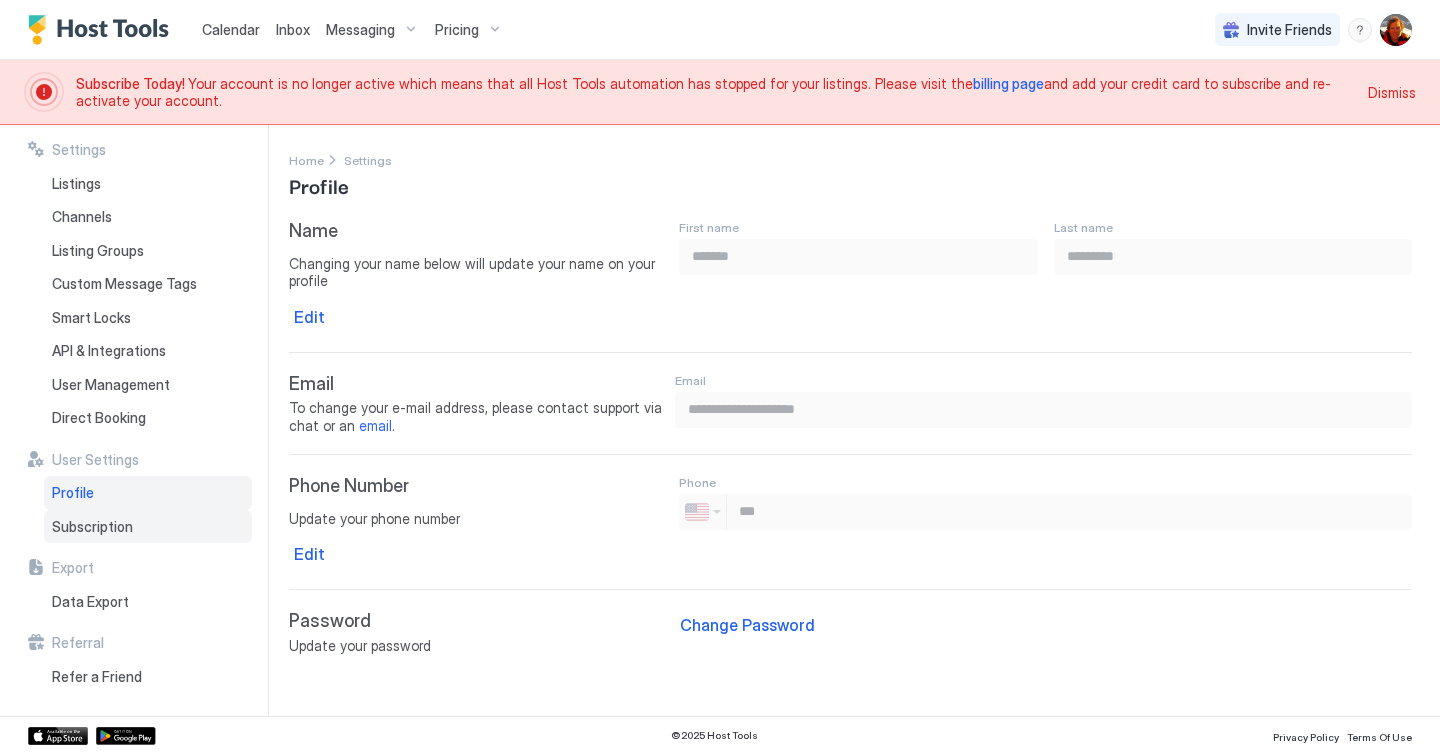 click on "Subscription" at bounding box center (92, 527) 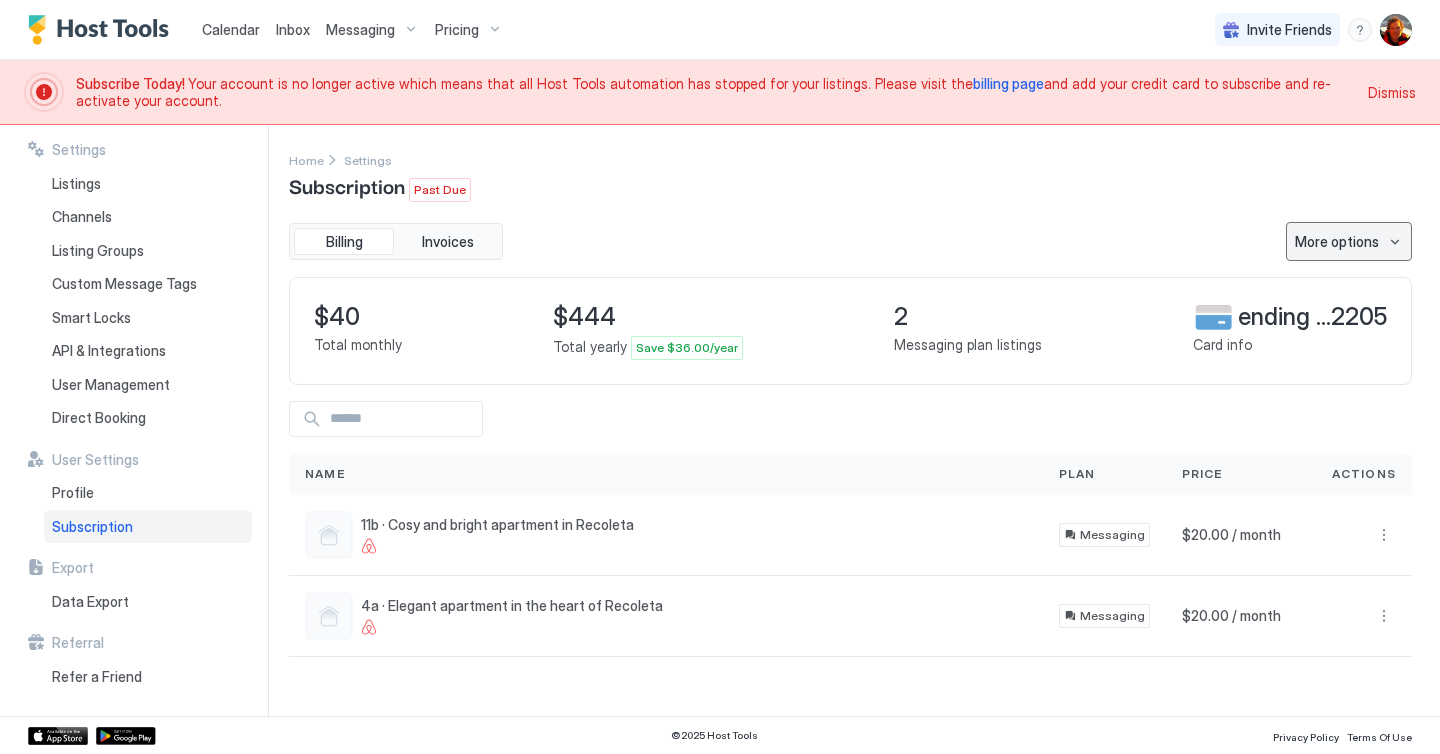 click on "More options" at bounding box center (1337, 241) 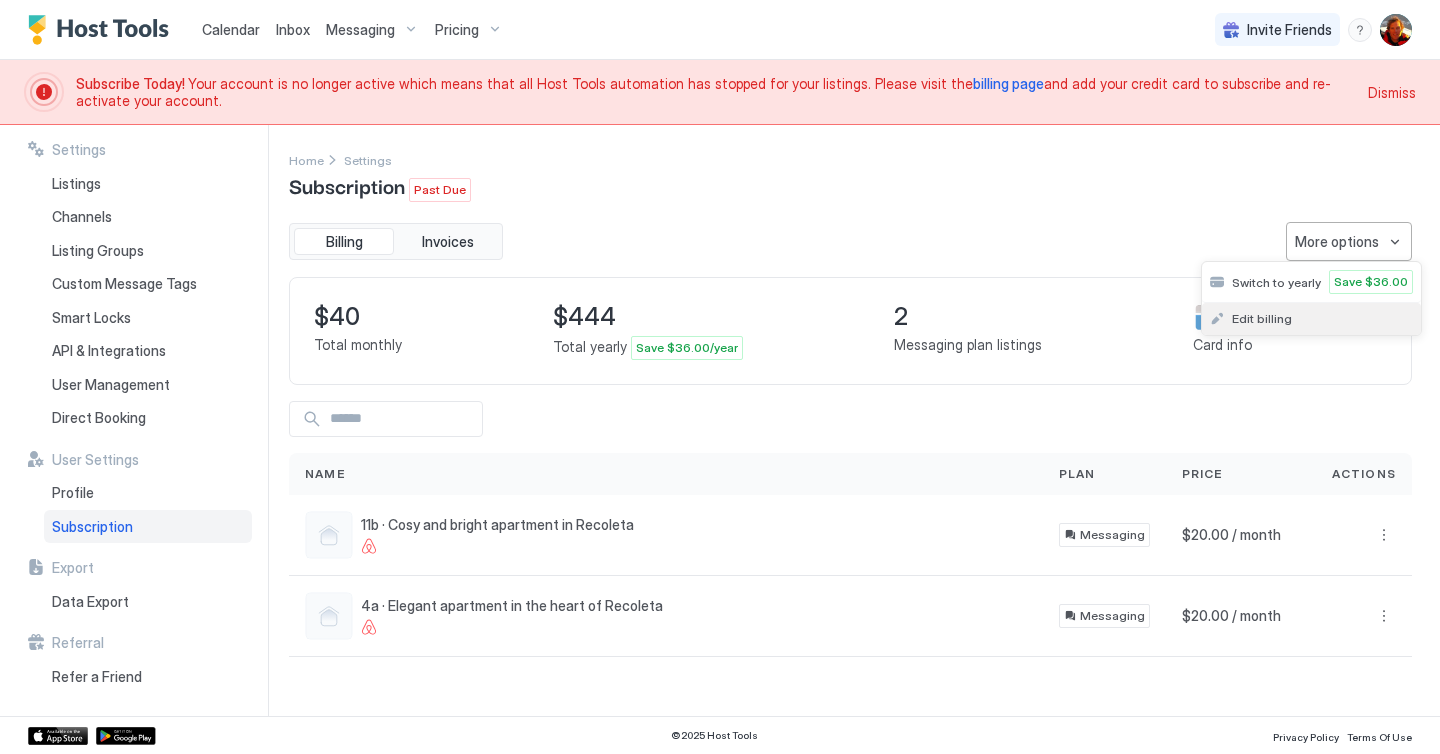 click on "Edit billing" at bounding box center [1262, 318] 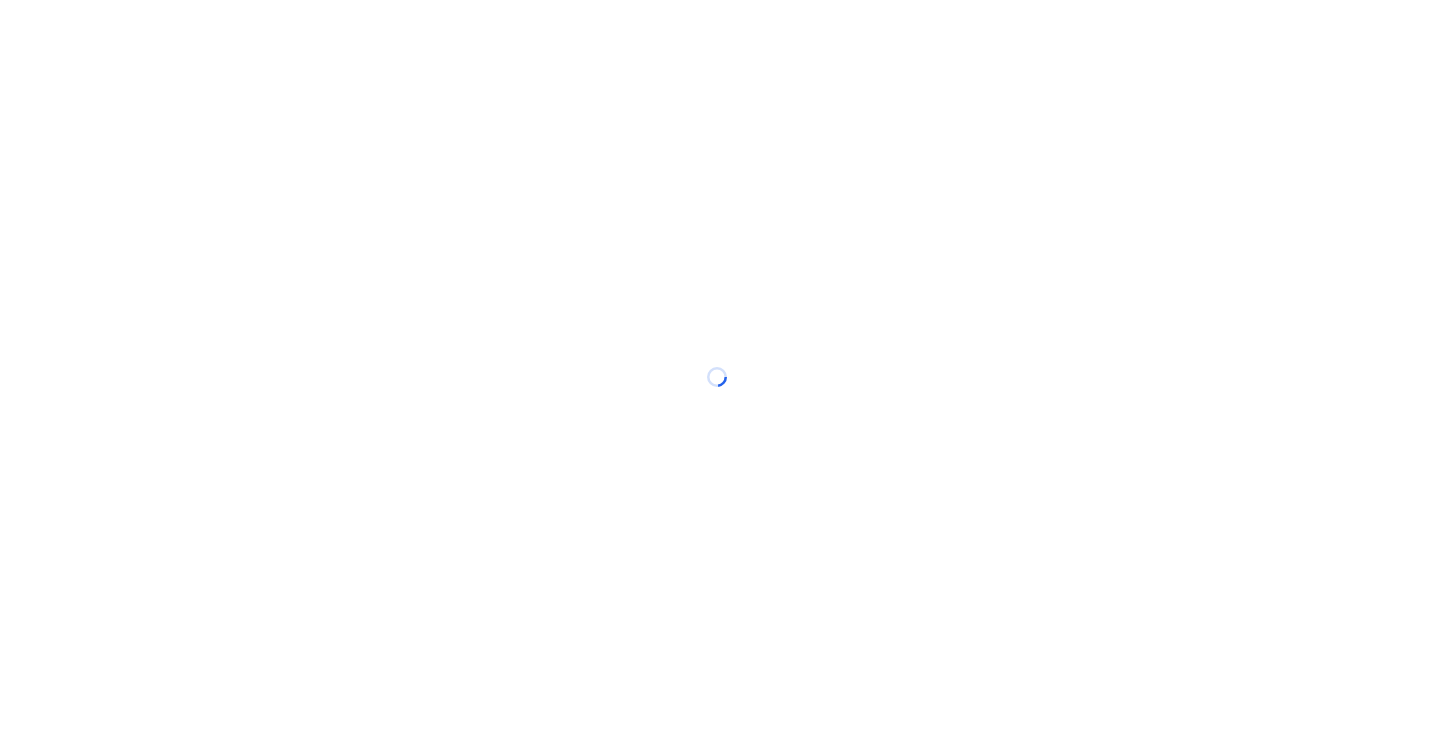 scroll, scrollTop: 0, scrollLeft: 0, axis: both 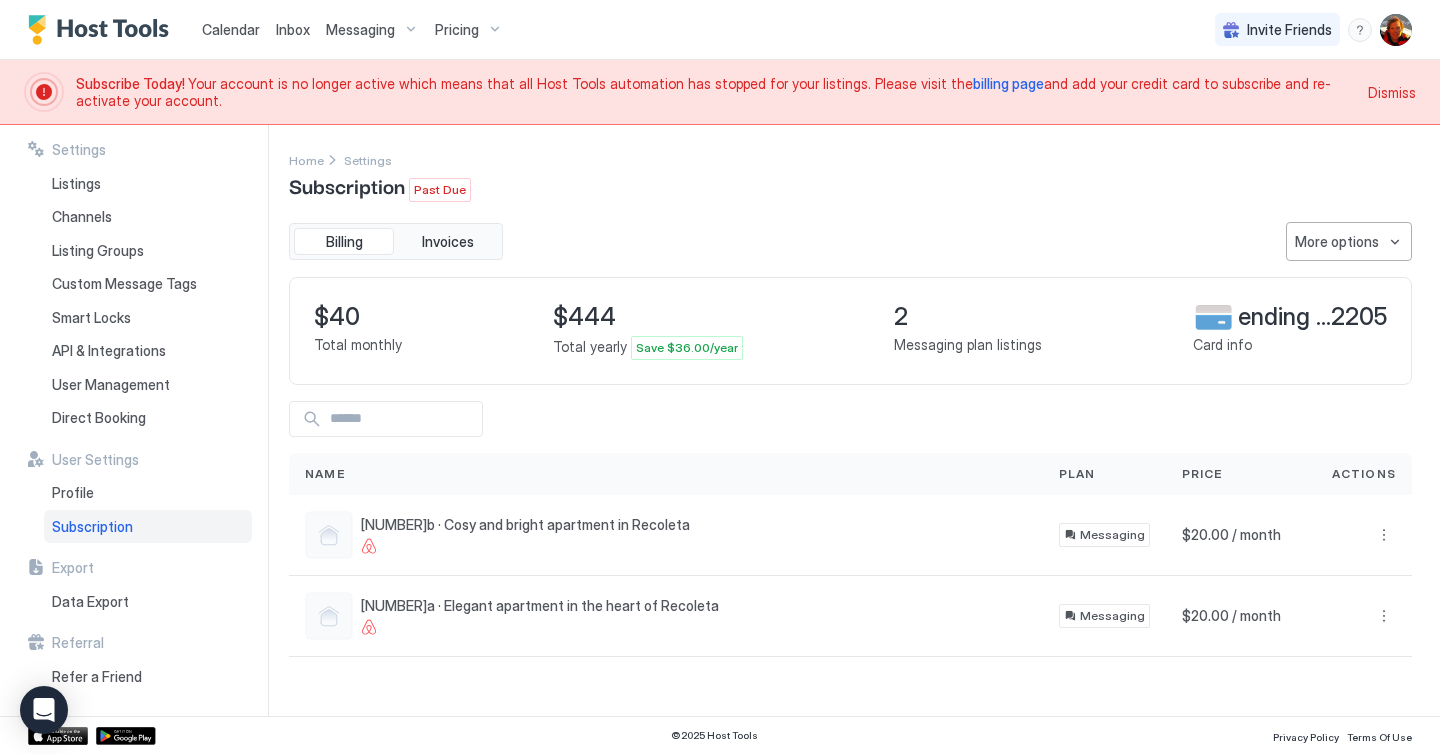 click on "$[NUMBER] Total monthly $[NUMBER] Total yearly Save $[NUMBER].00/year [NUMBER] Messaging plan listings ending ... [NUMBER] Card info Name Plan Price Actions [NUMBER]b · Cosy and bright apartment in Recoleta Messaging $[NUMBER].00 / month [NUMBER]a · Elegant apartment in the heart of Recoleta Messaging $[NUMBER].00 / month" at bounding box center (850, 467) 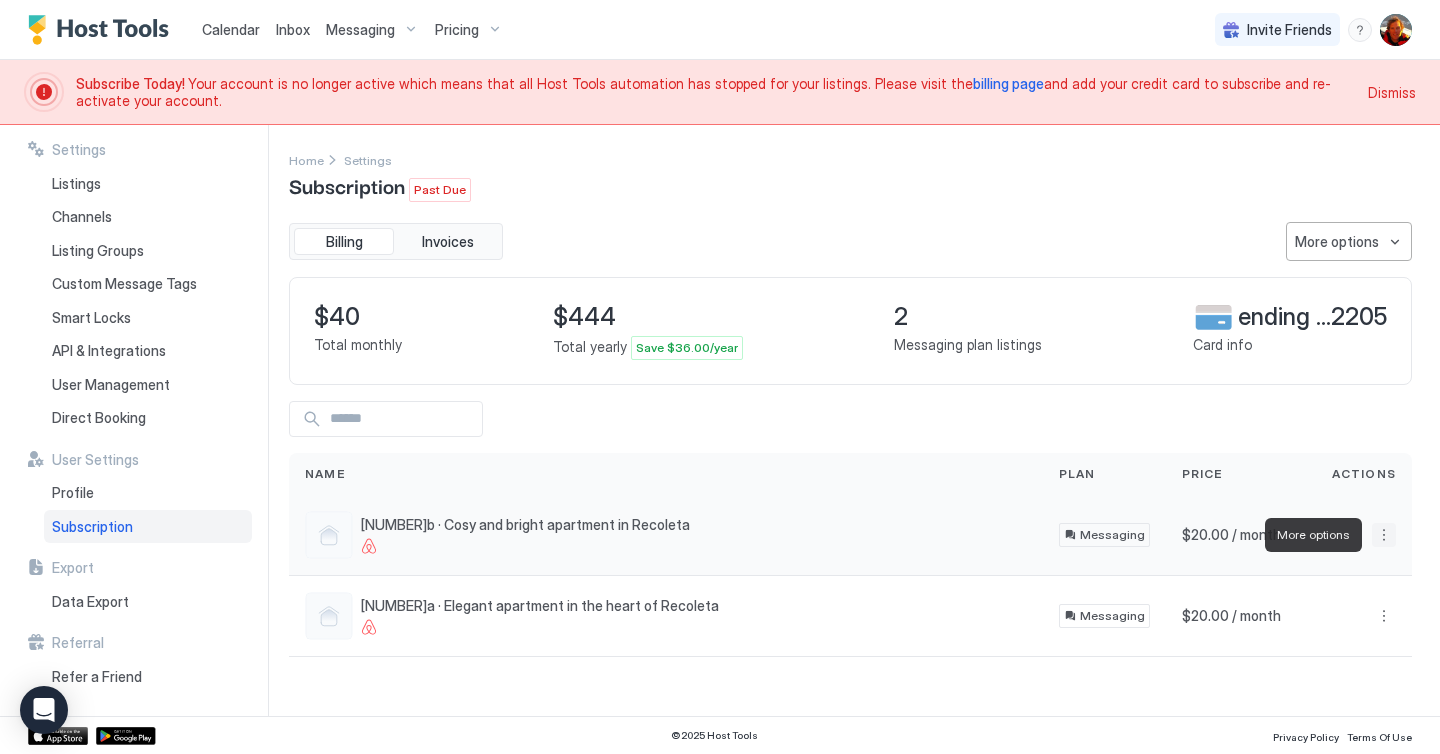 click at bounding box center (1384, 535) 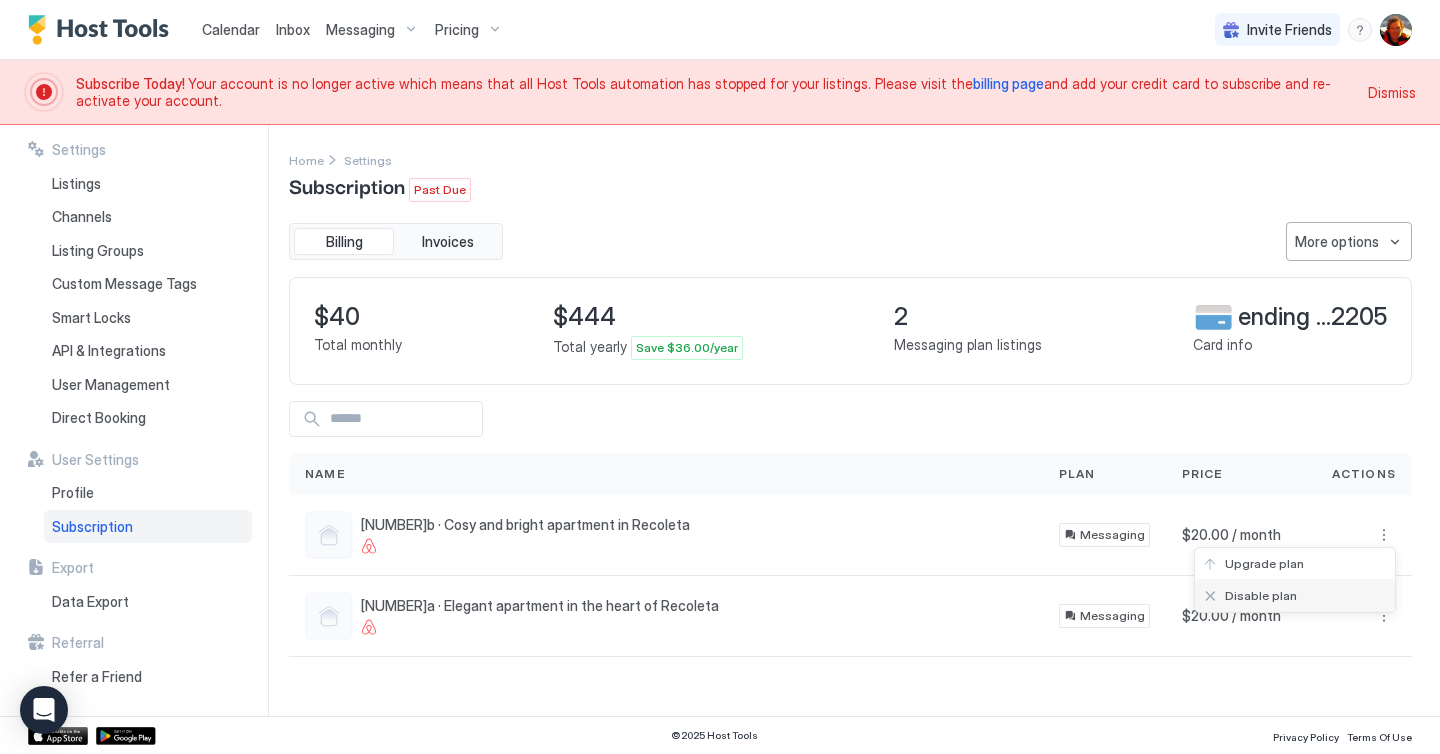 click on "Disable plan" at bounding box center (1261, 595) 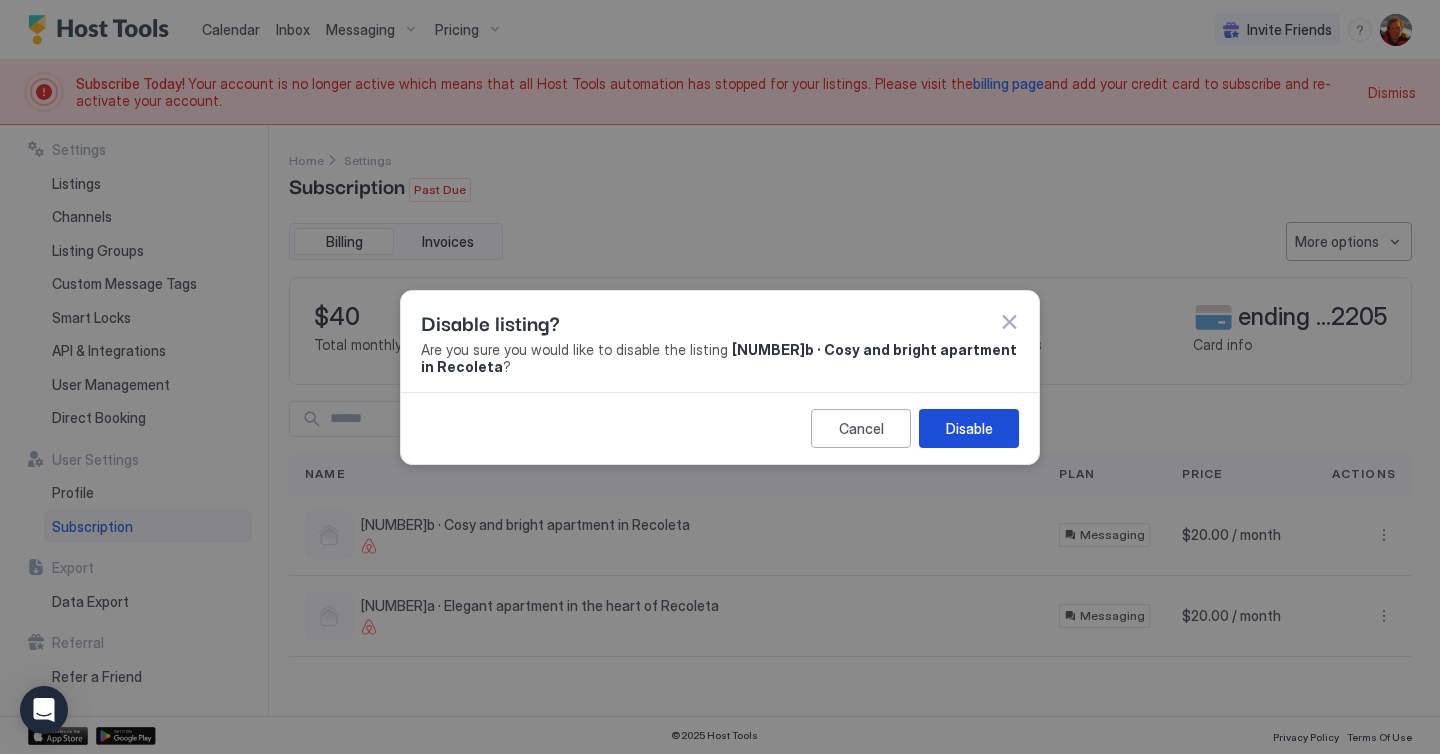 click on "Disable" at bounding box center [969, 428] 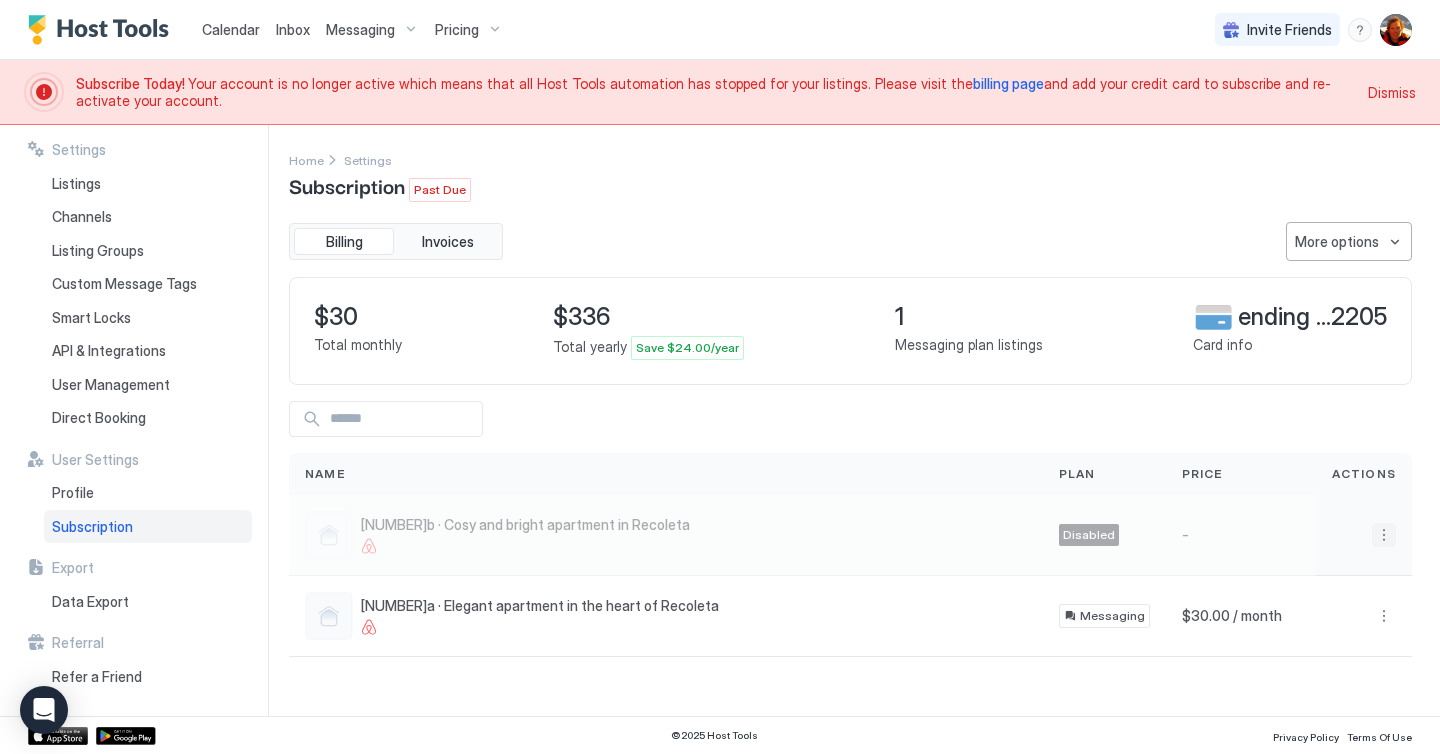 click at bounding box center [1384, 535] 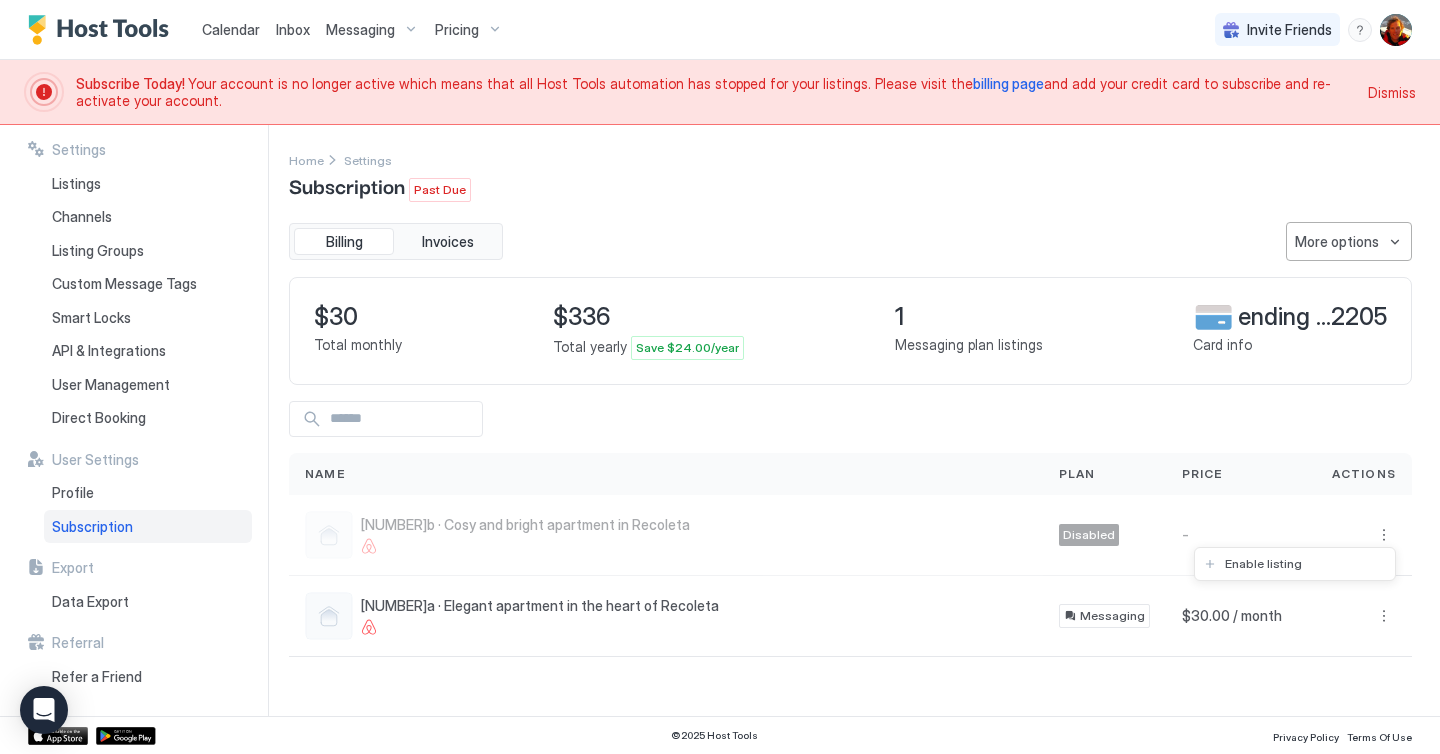 click at bounding box center (720, 377) 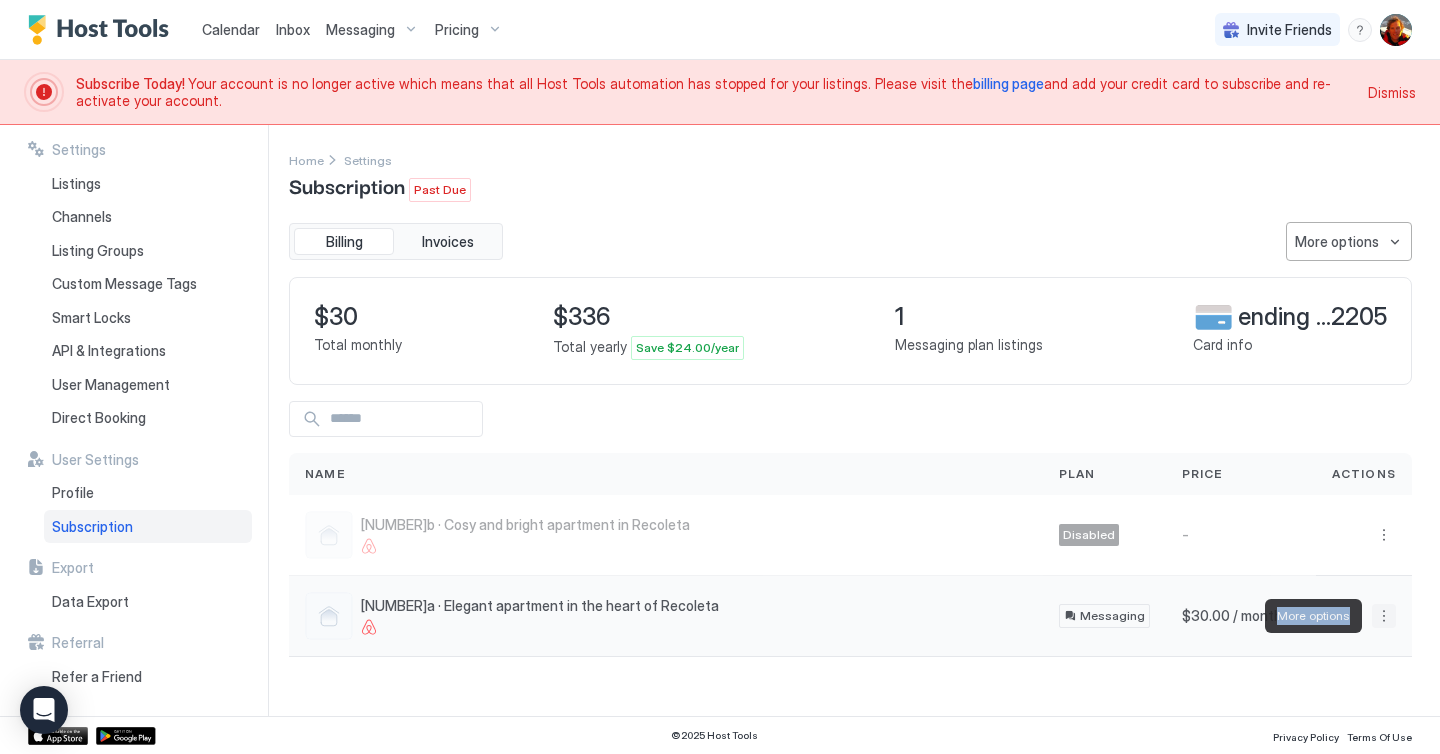 click at bounding box center [1384, 616] 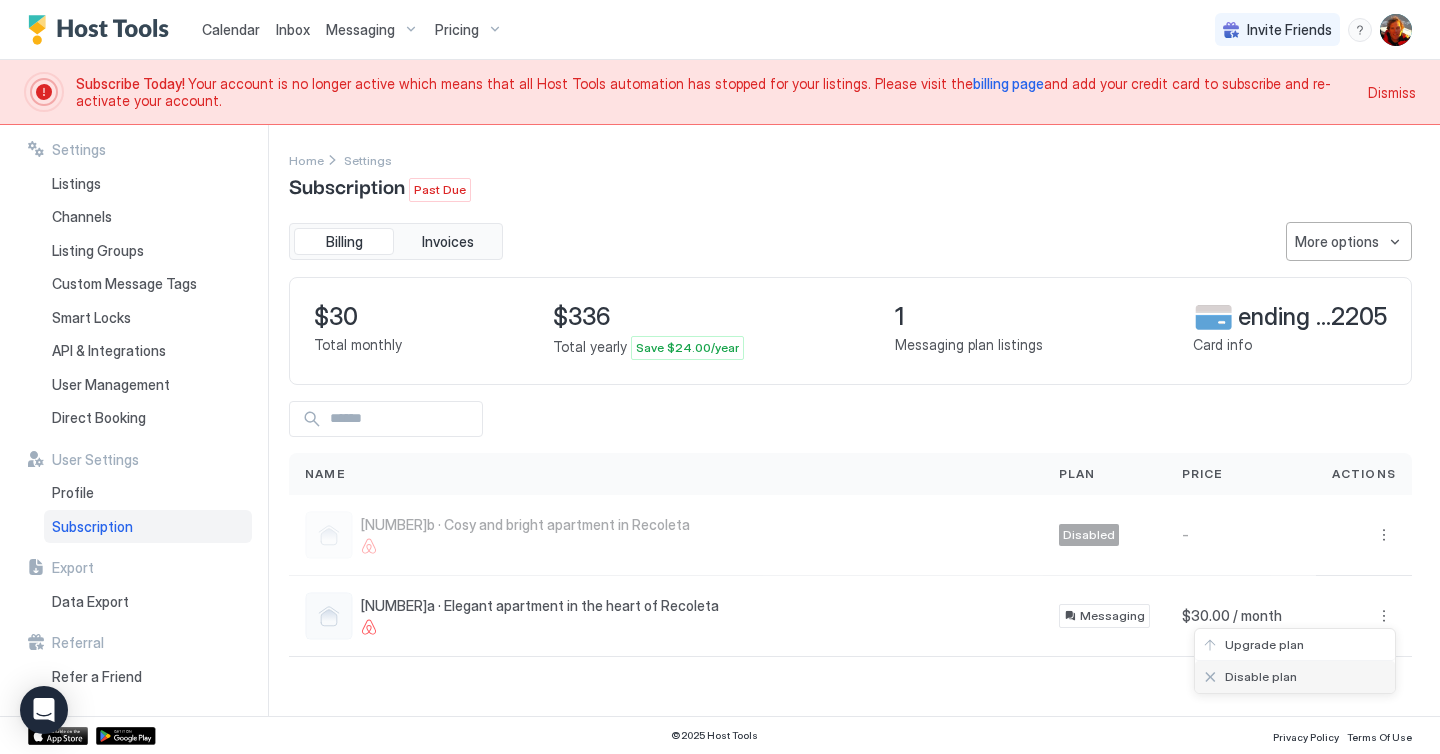click on "Disable plan" at bounding box center (1261, 676) 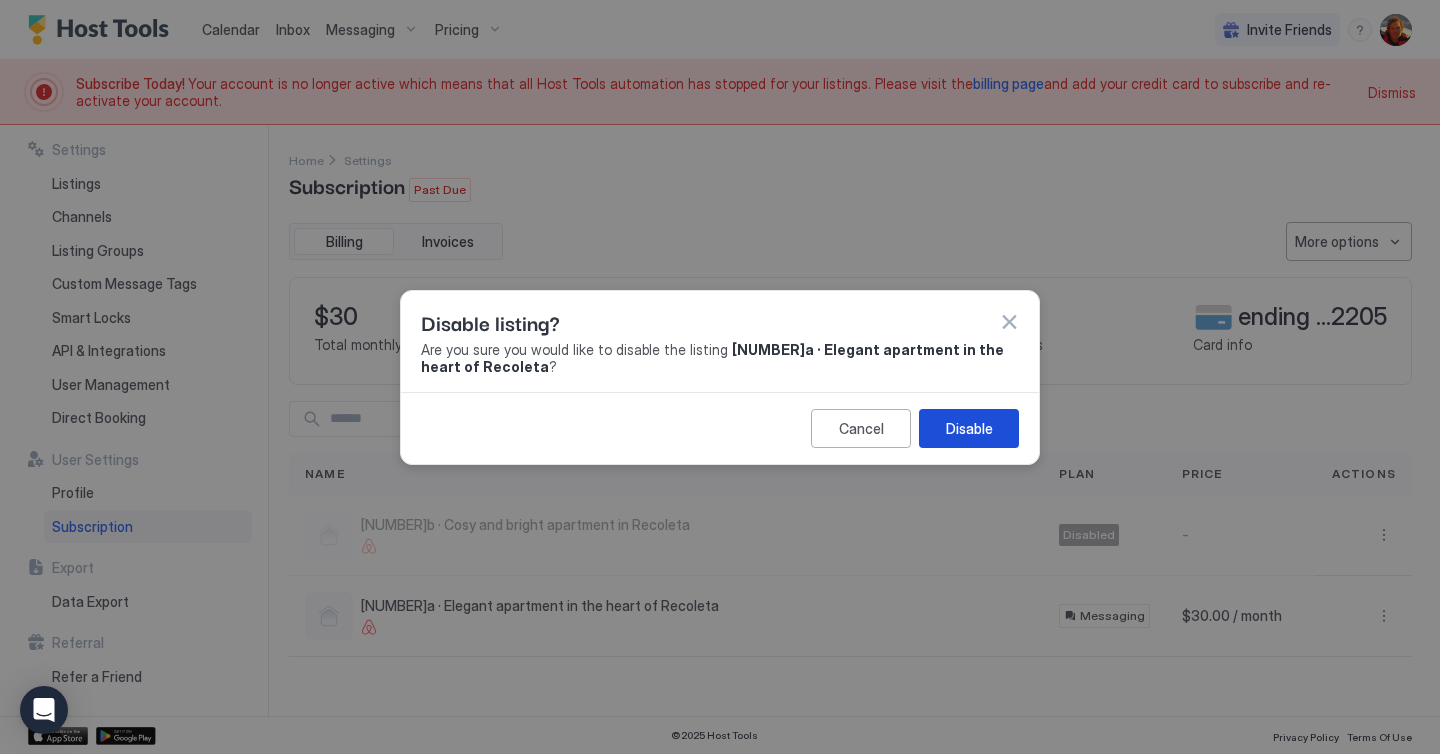 click on "Disable" at bounding box center [969, 428] 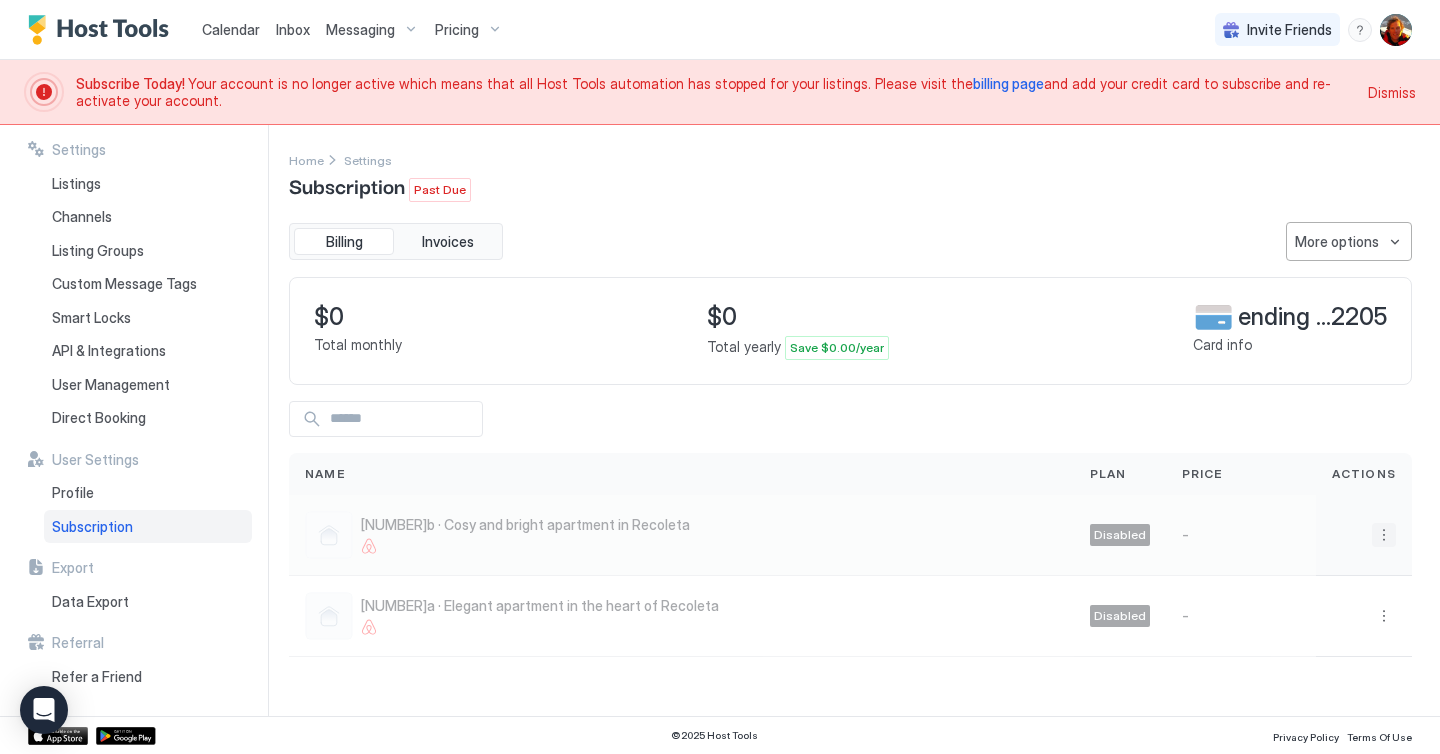 click at bounding box center [1384, 535] 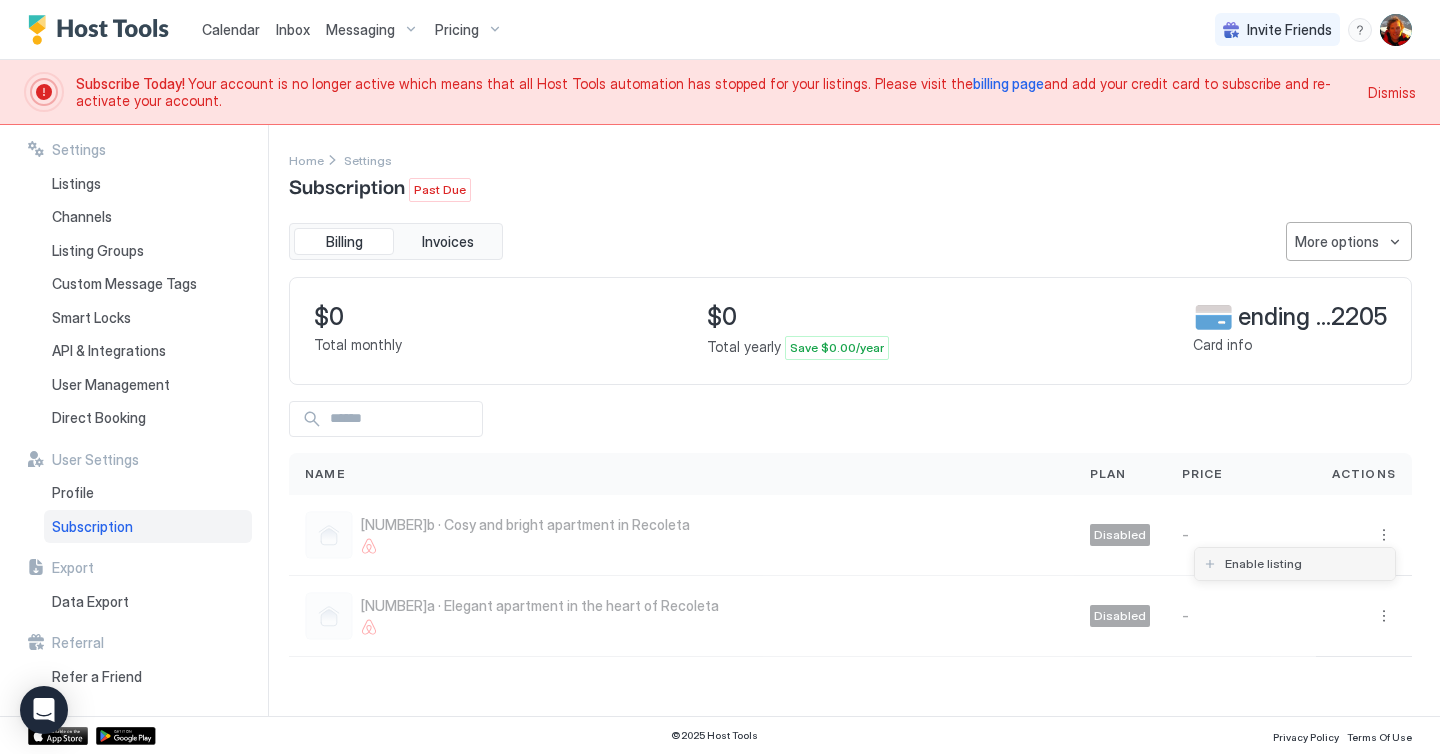 click on "Enable listing" at bounding box center [1263, 563] 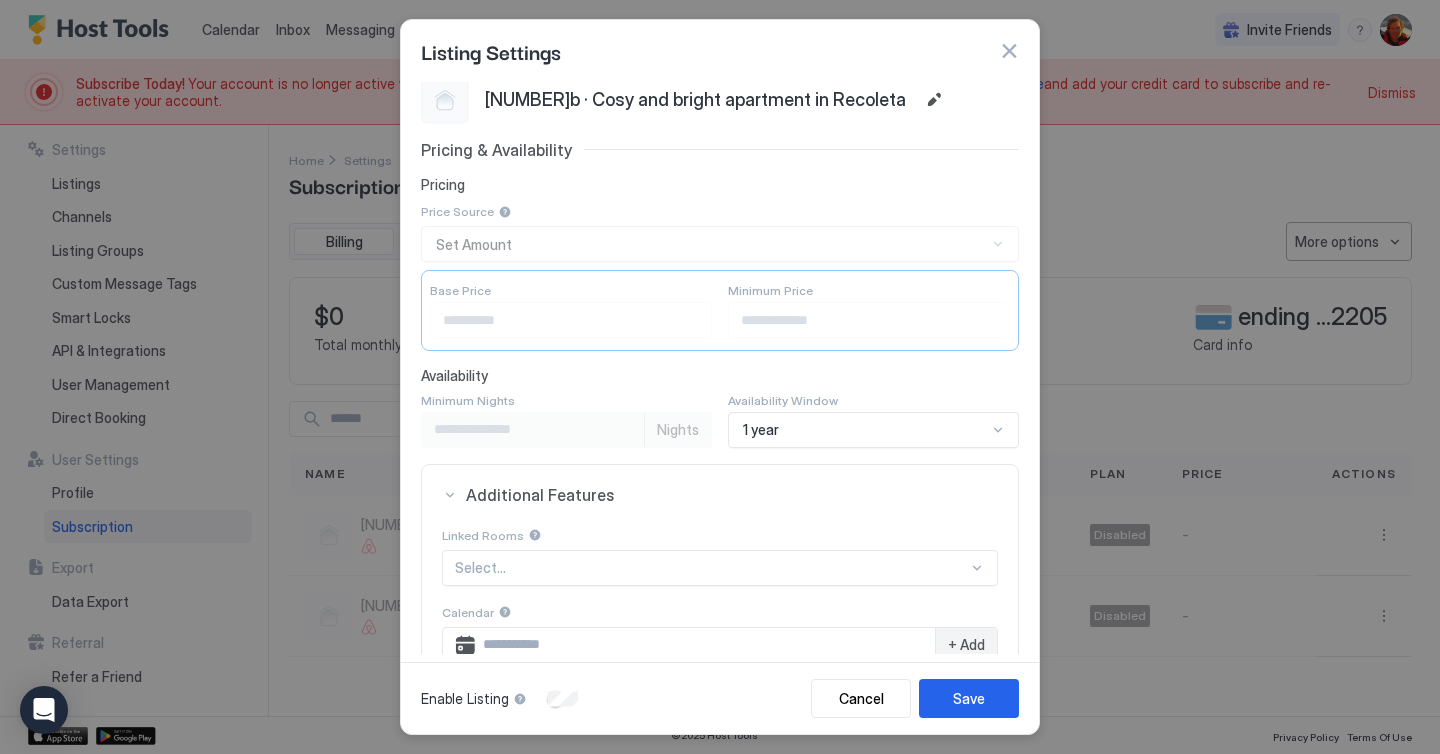 scroll, scrollTop: 0, scrollLeft: 0, axis: both 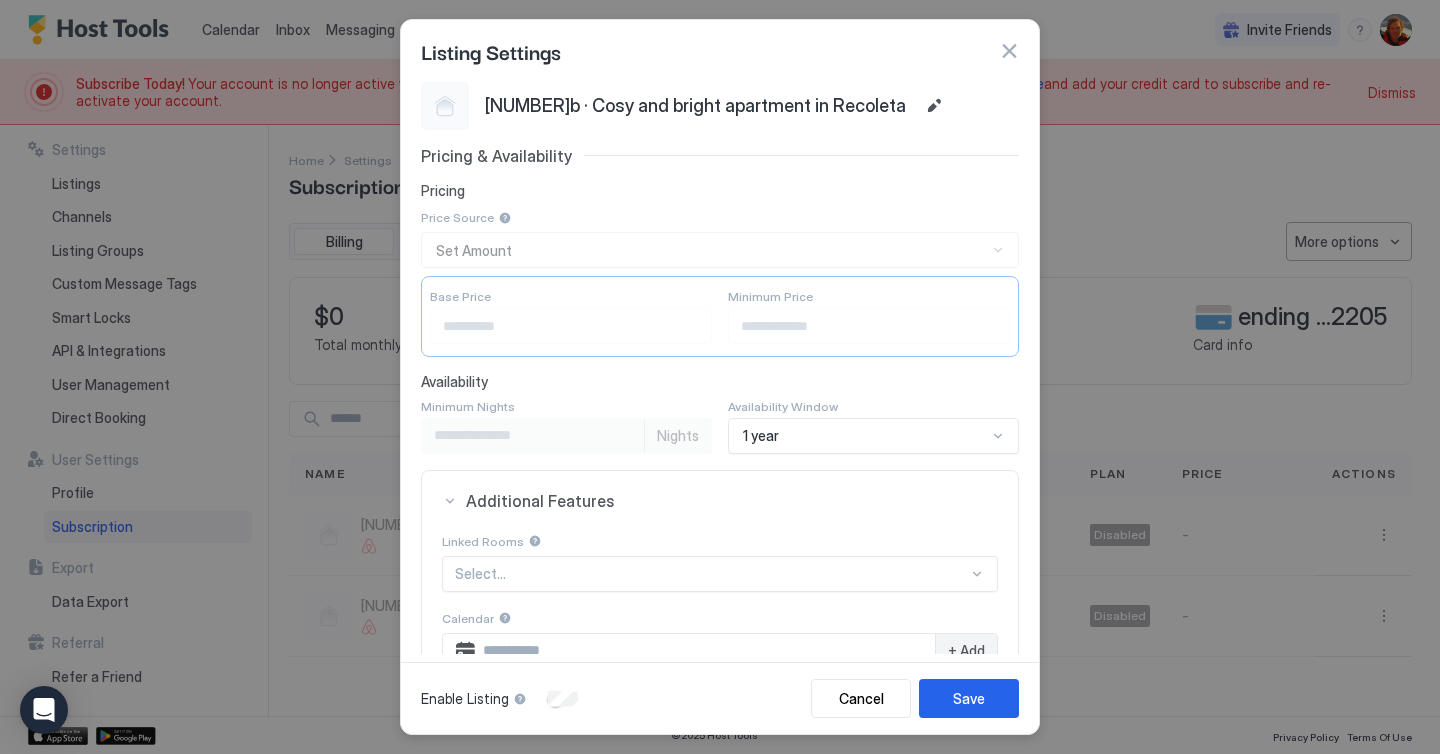 click at bounding box center (1009, 51) 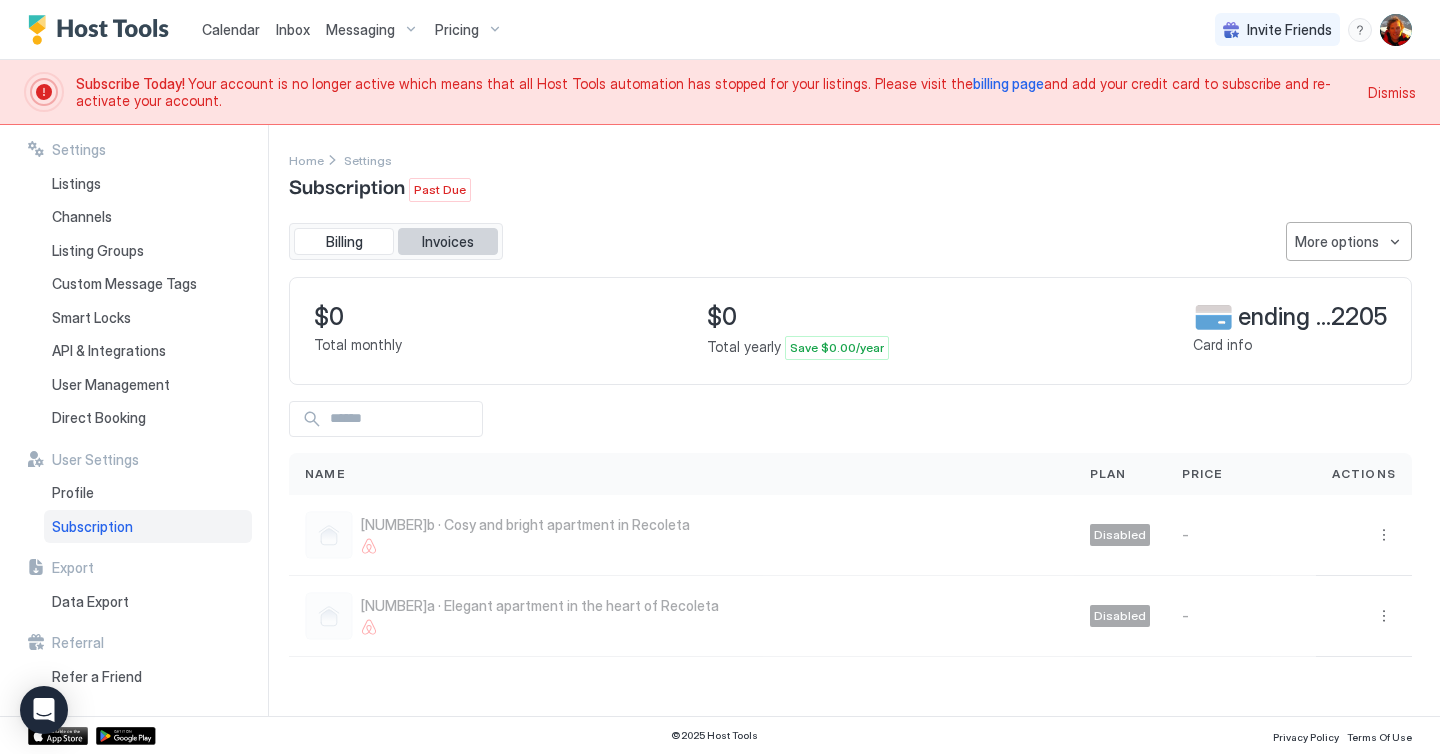 click on "Invoices" at bounding box center (448, 242) 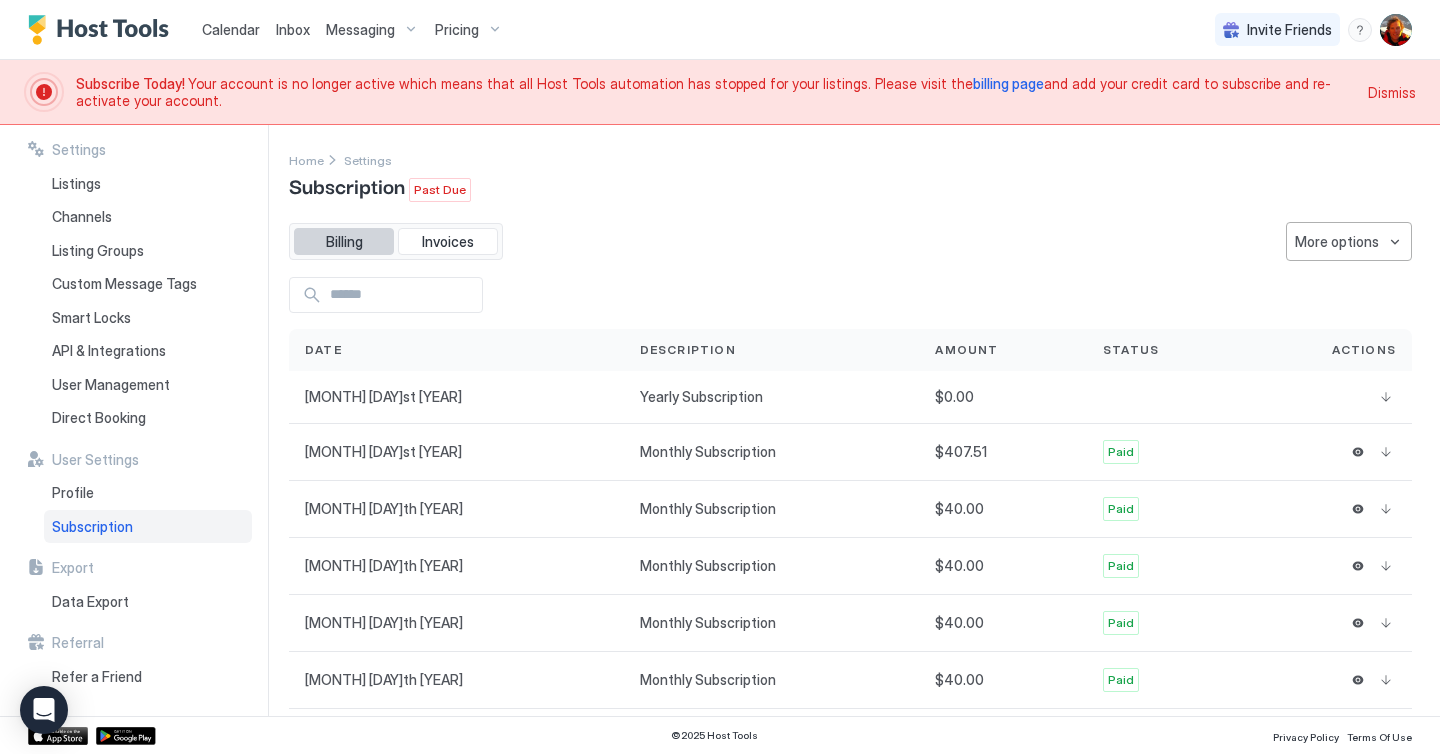 click on "Billing" at bounding box center [344, 242] 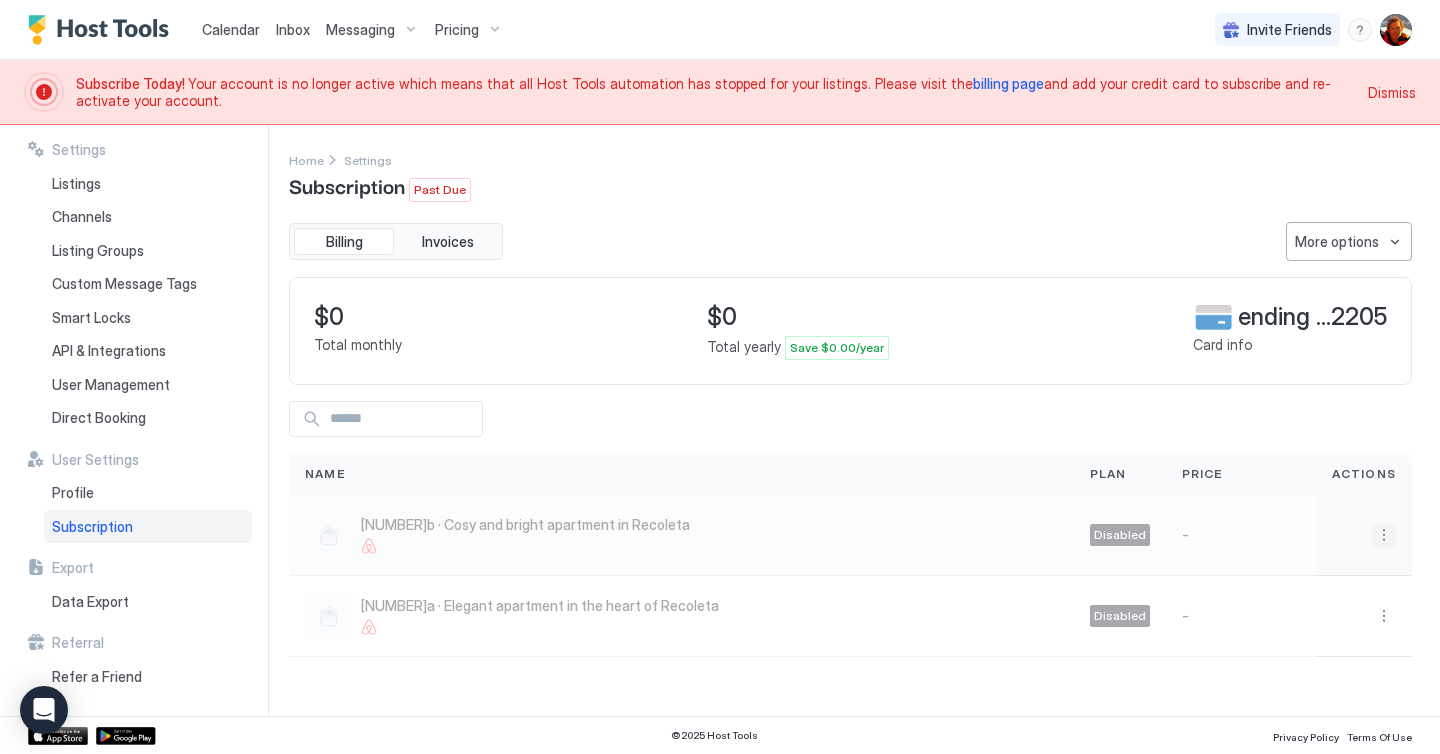 click at bounding box center [1384, 535] 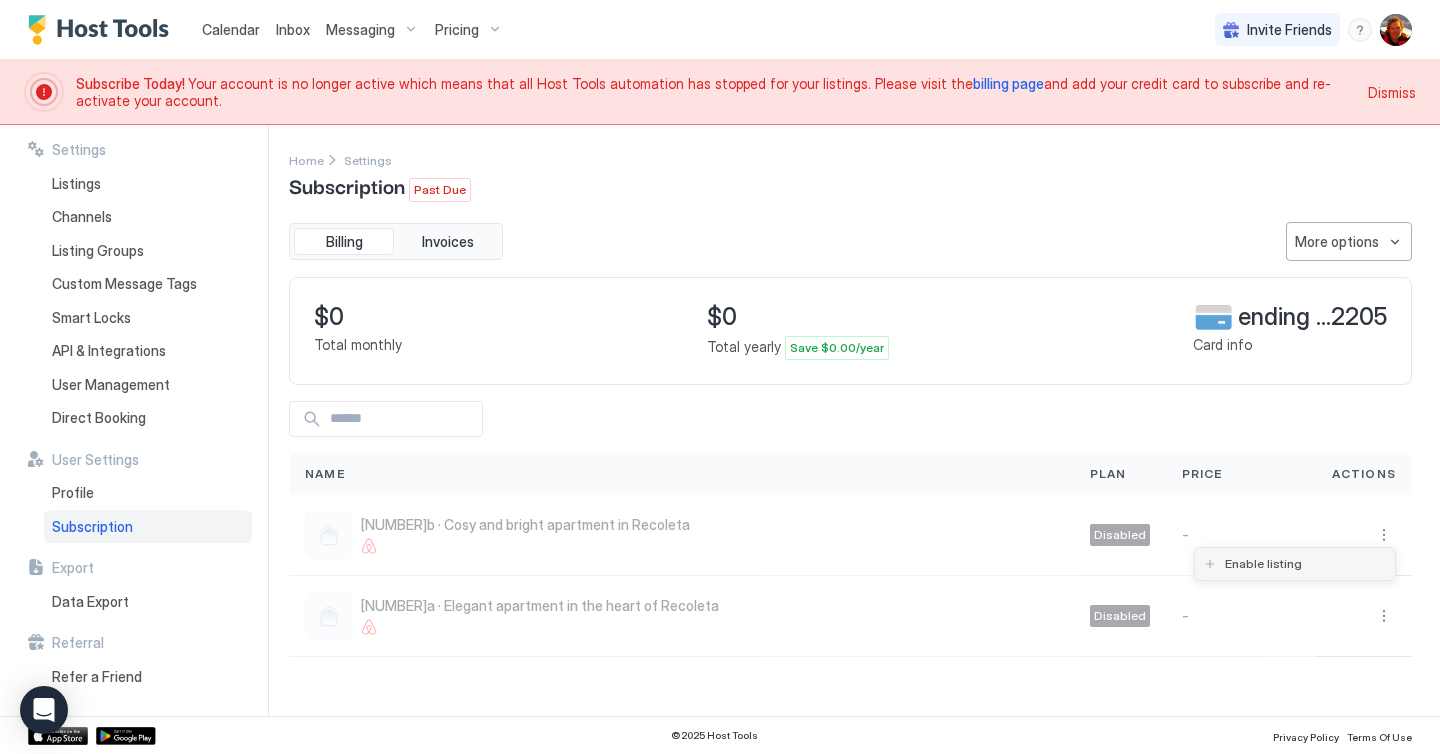 click on "Enable listing" at bounding box center (1263, 563) 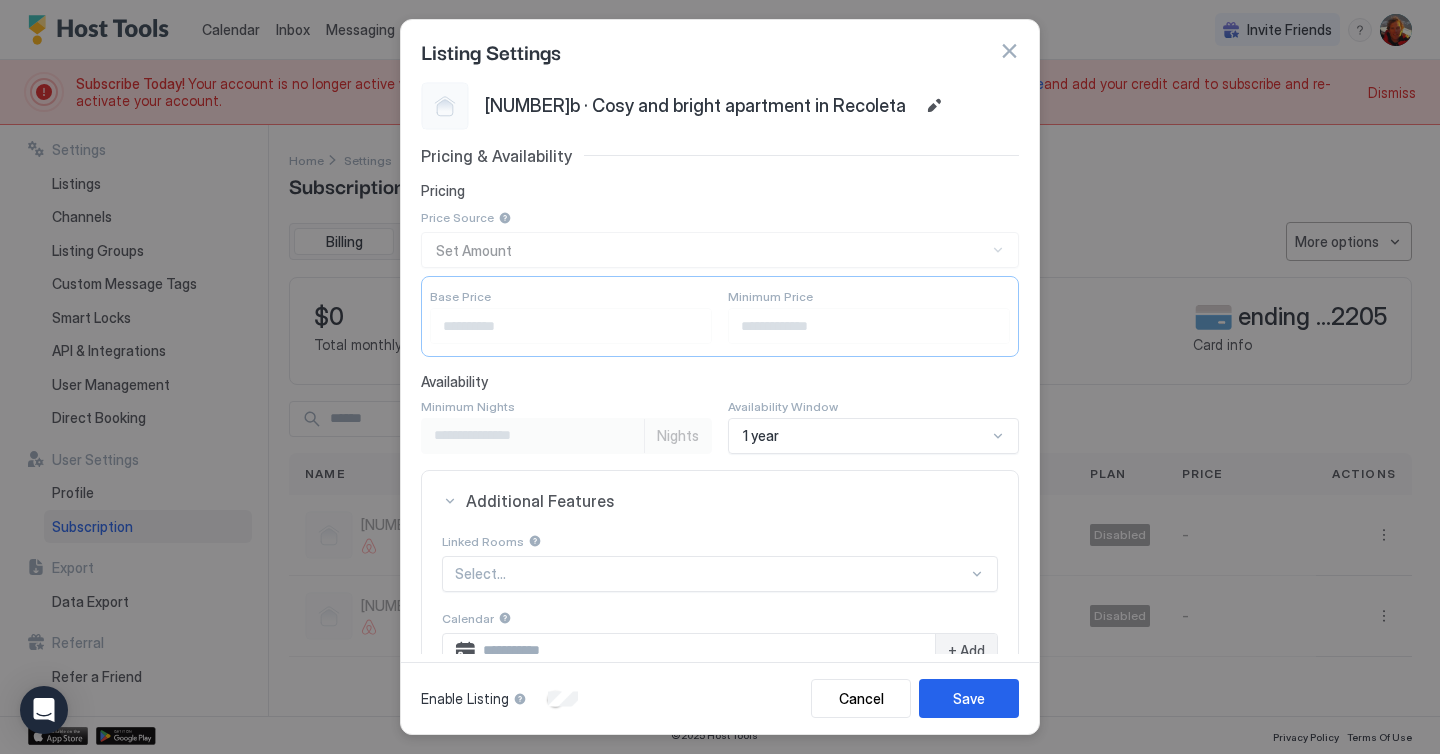 click at bounding box center (1009, 51) 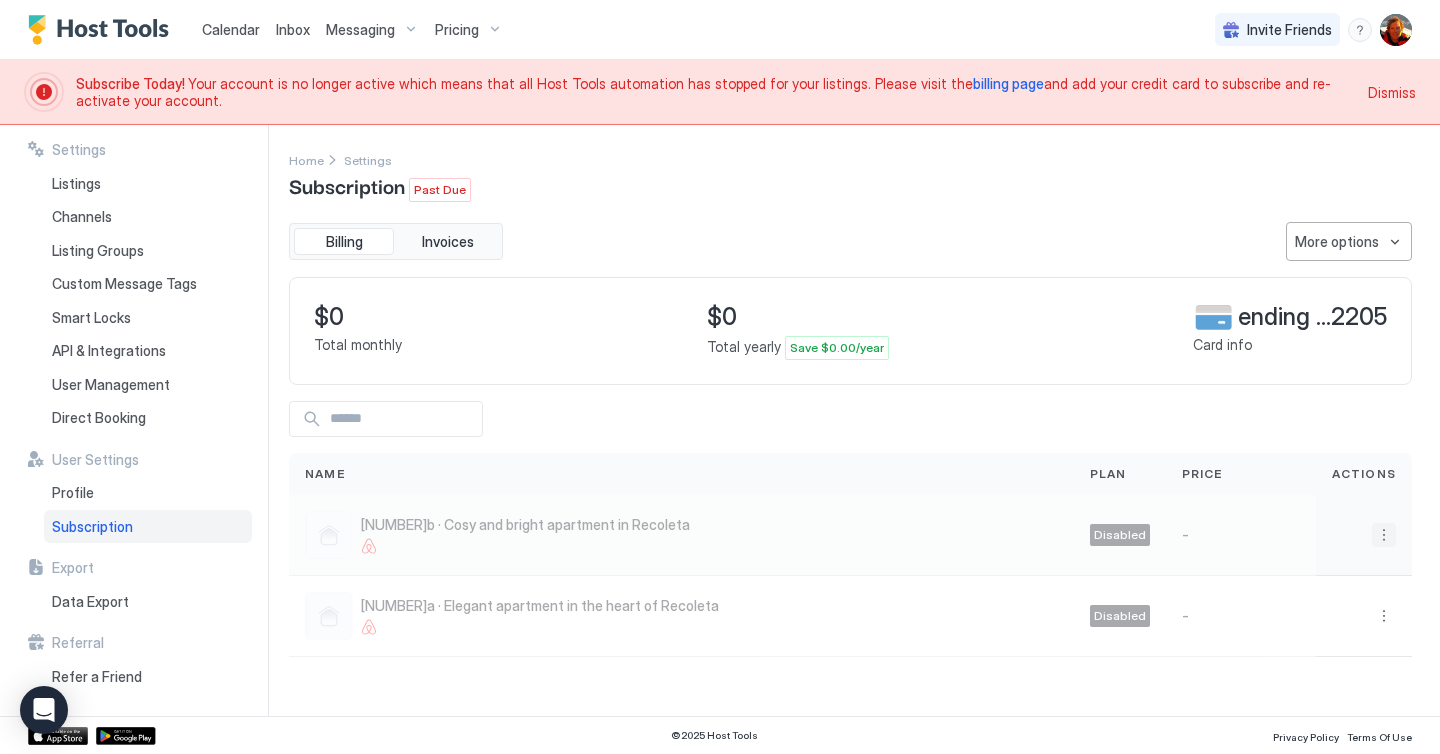 click at bounding box center (1384, 535) 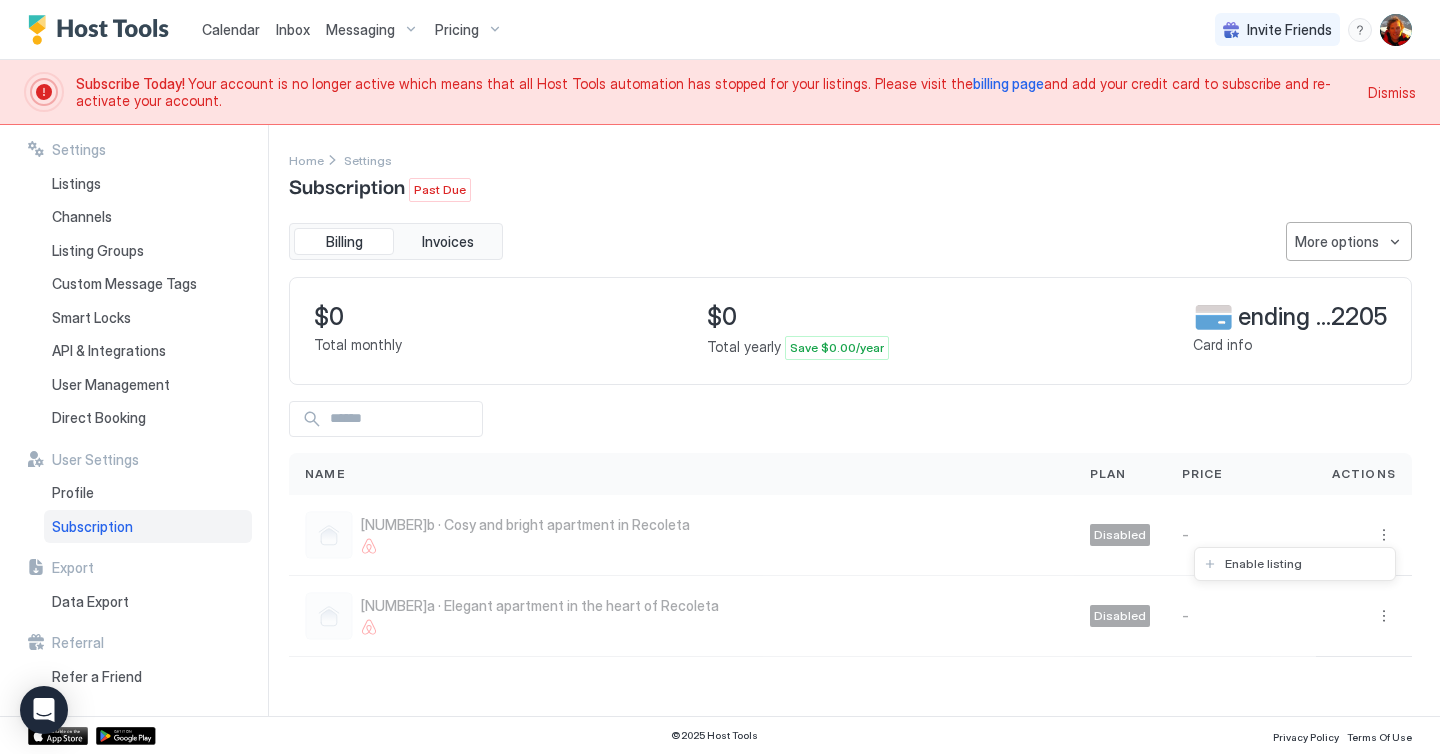 click at bounding box center [720, 377] 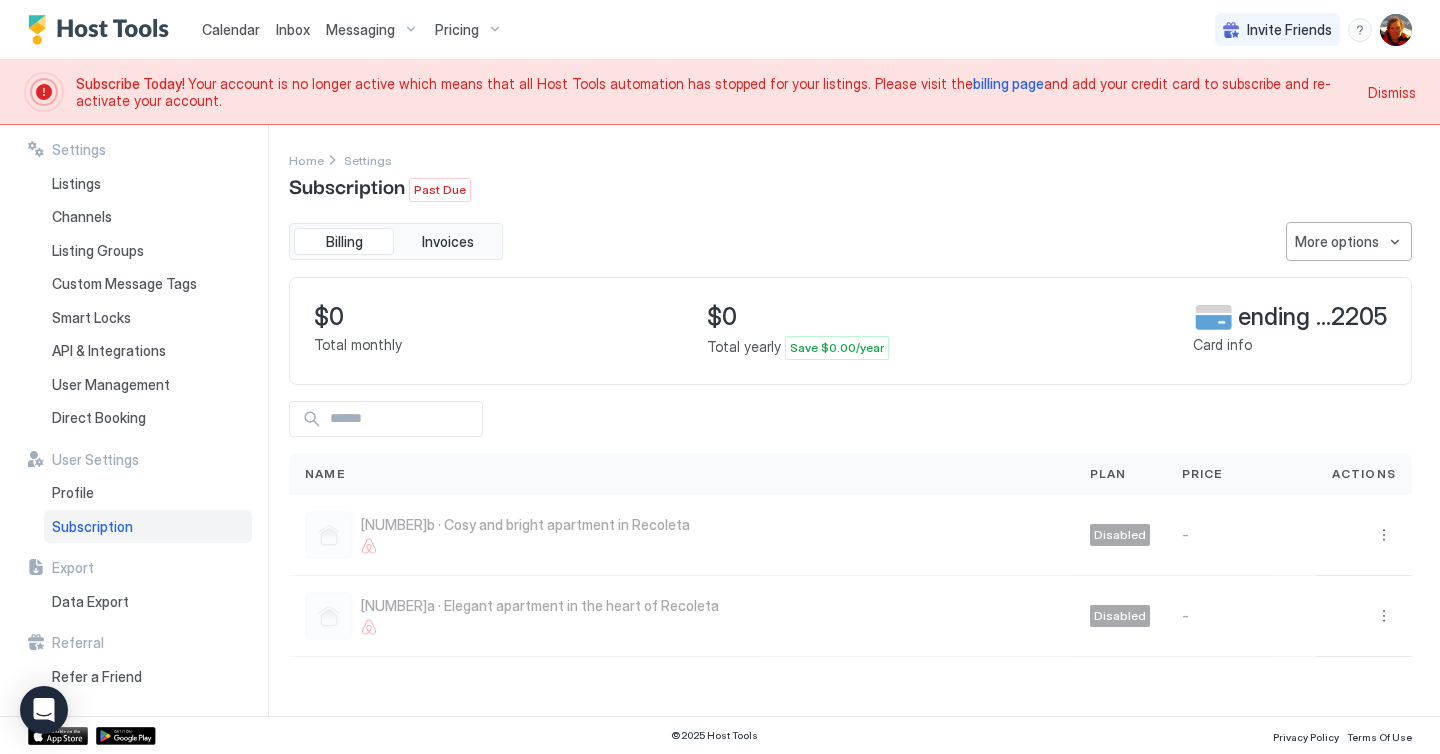 click on "billing page" at bounding box center [1008, 83] 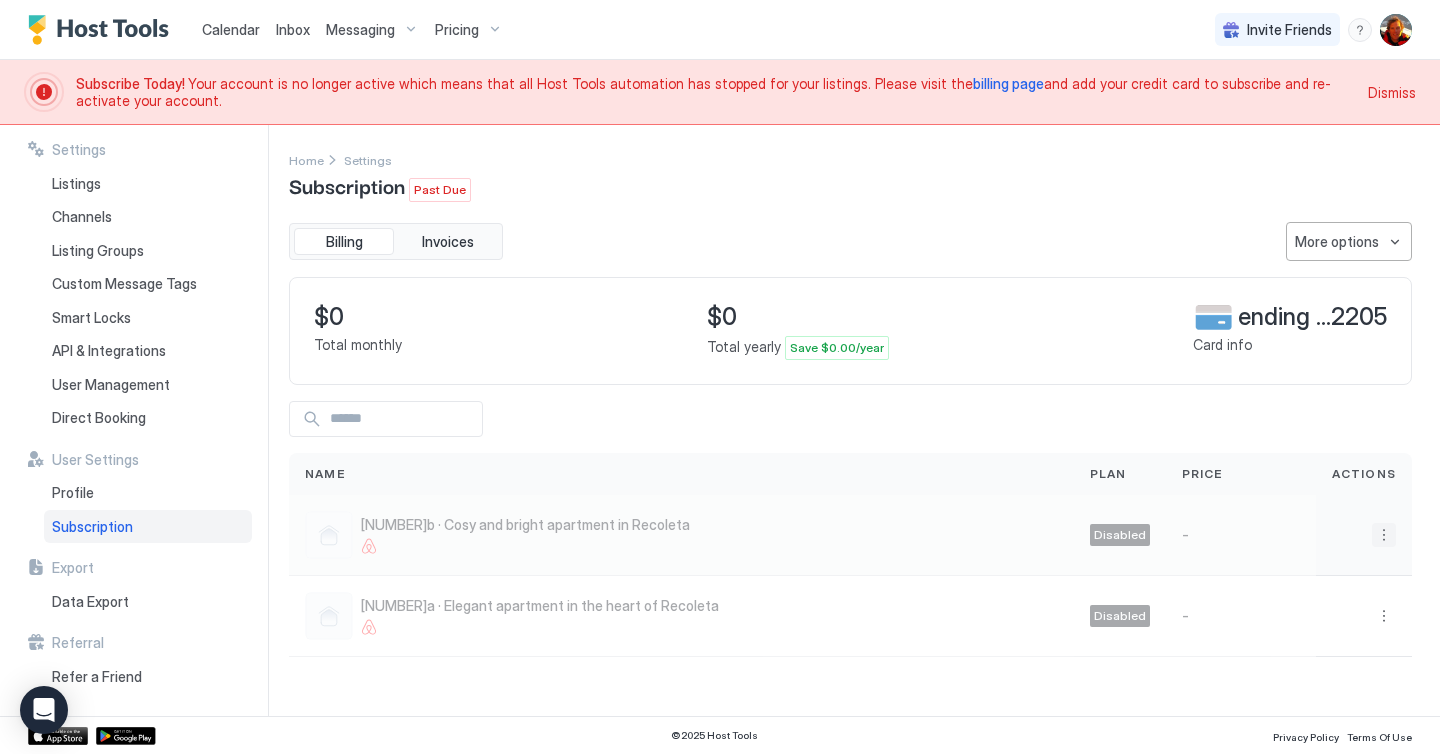 click at bounding box center (1384, 535) 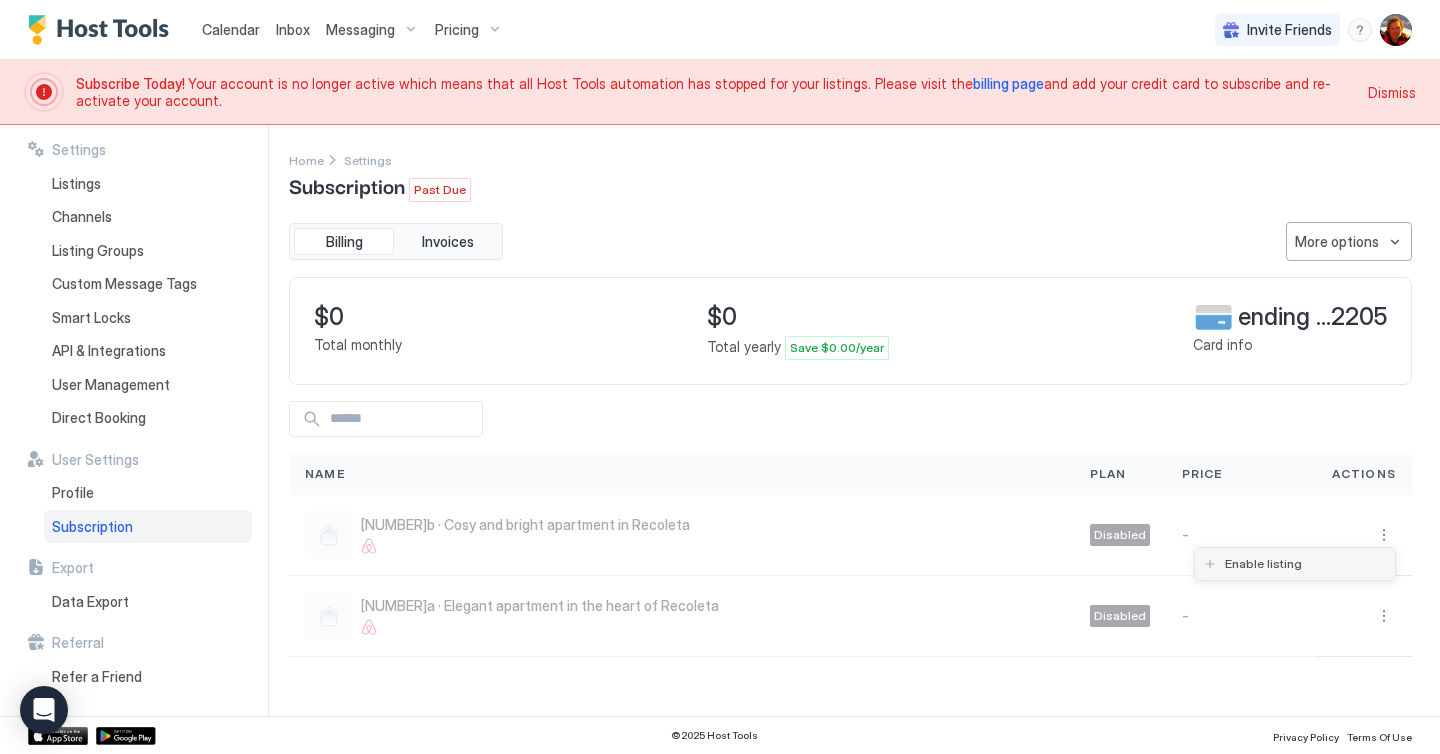 click on "Enable listing" at bounding box center [1295, 564] 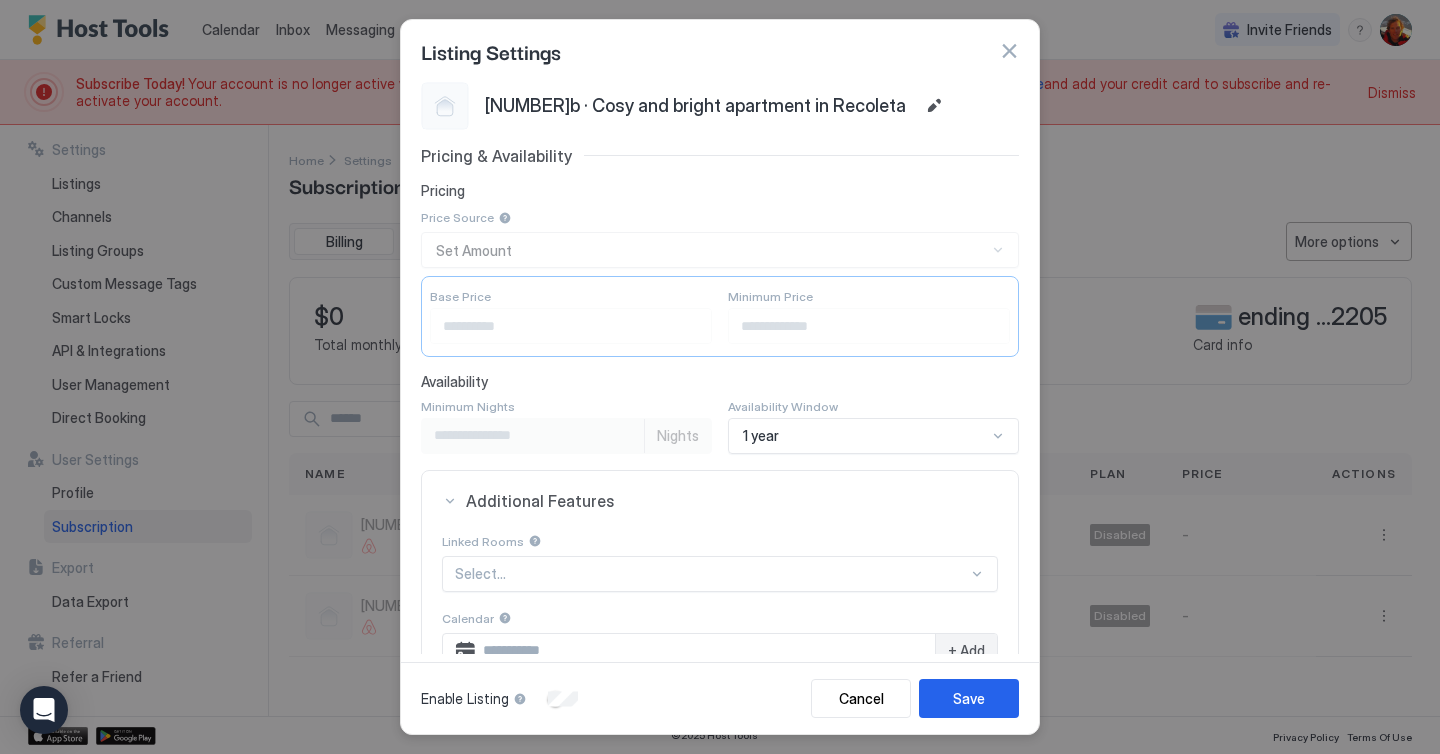 click on "Price Source   Set Amount" at bounding box center [720, 237] 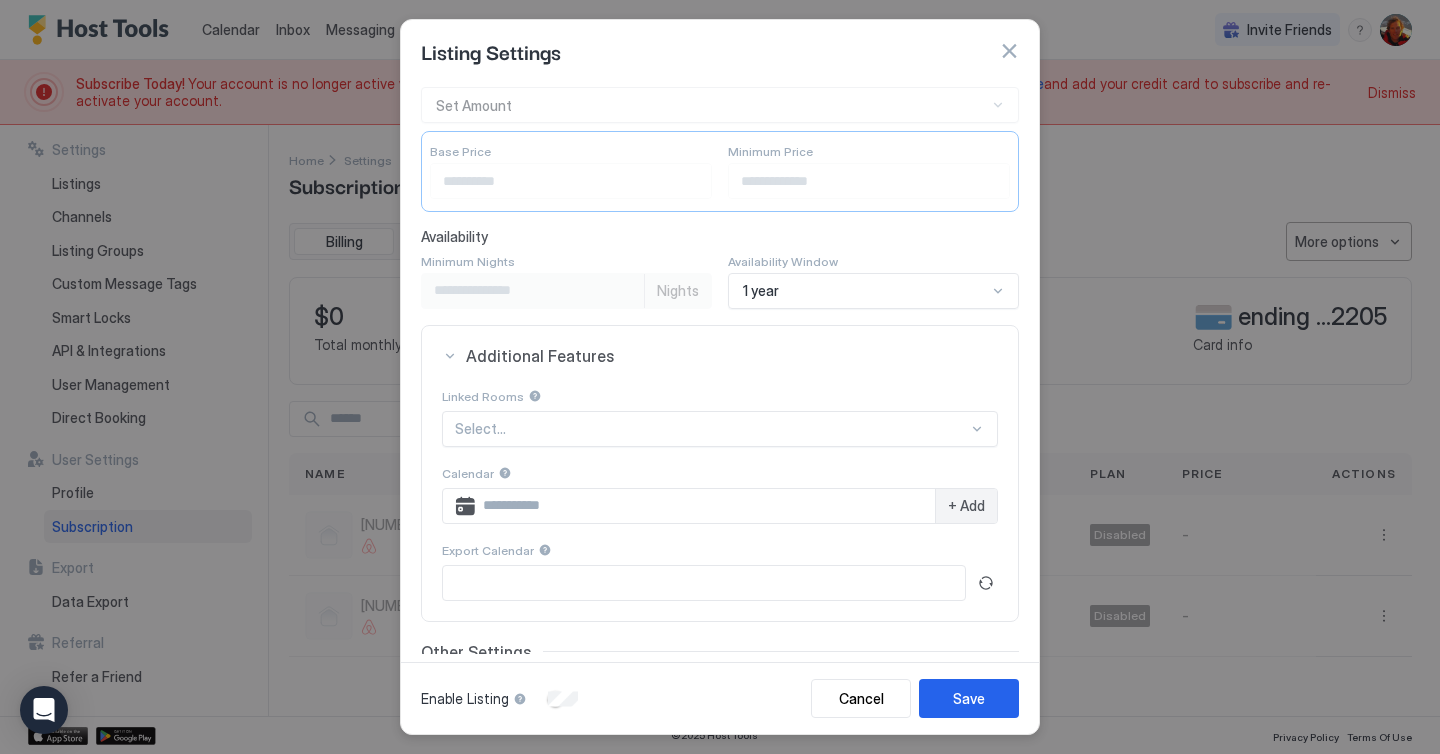 scroll, scrollTop: 321, scrollLeft: 0, axis: vertical 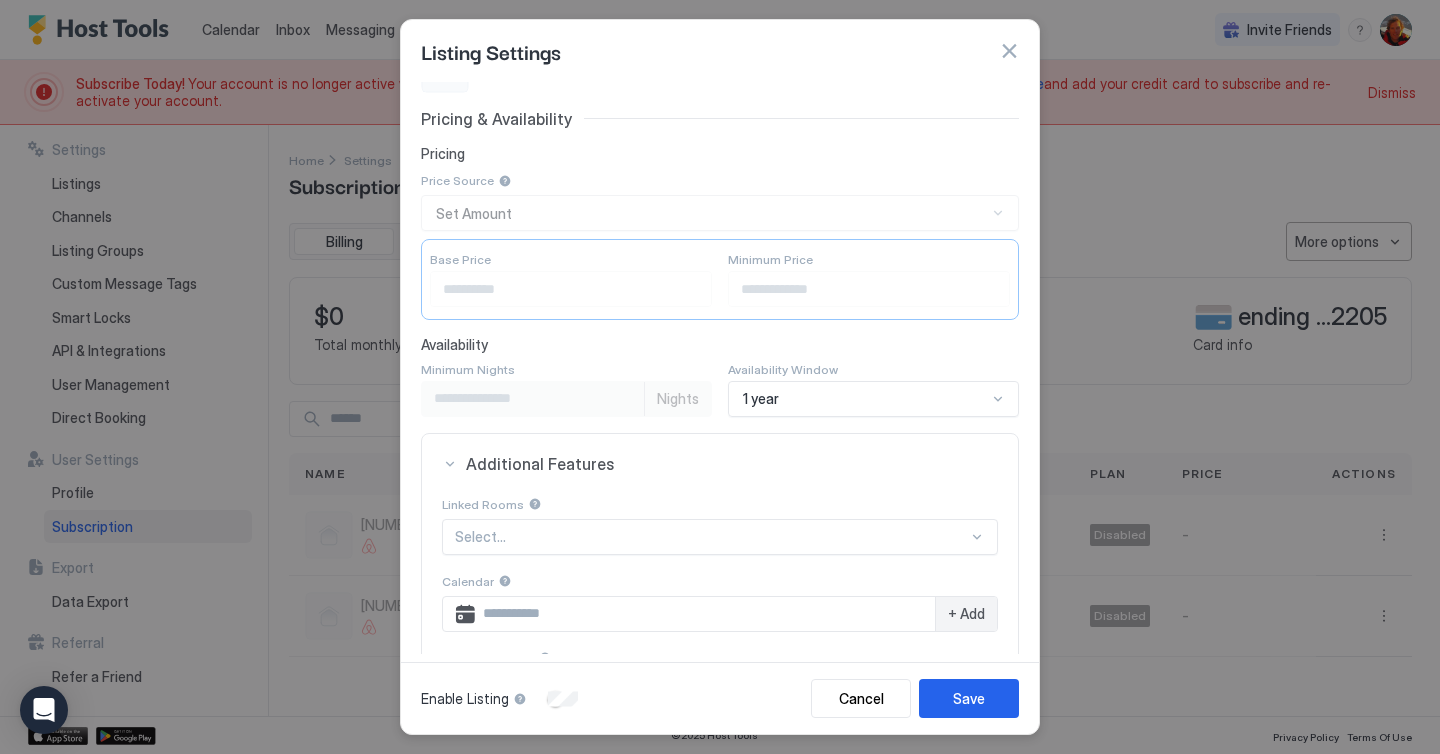 click on "Linked Rooms" at bounding box center [720, 504] 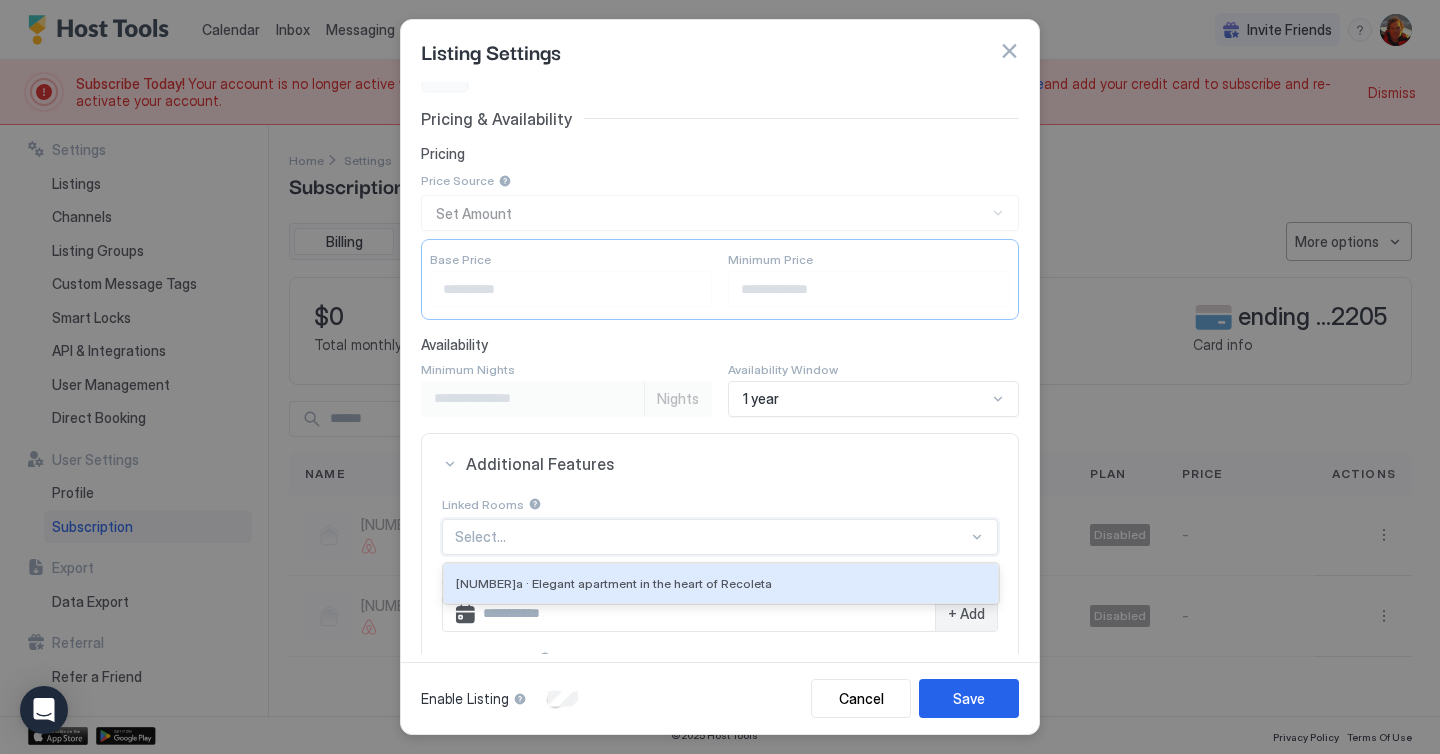 scroll, scrollTop: 77, scrollLeft: 0, axis: vertical 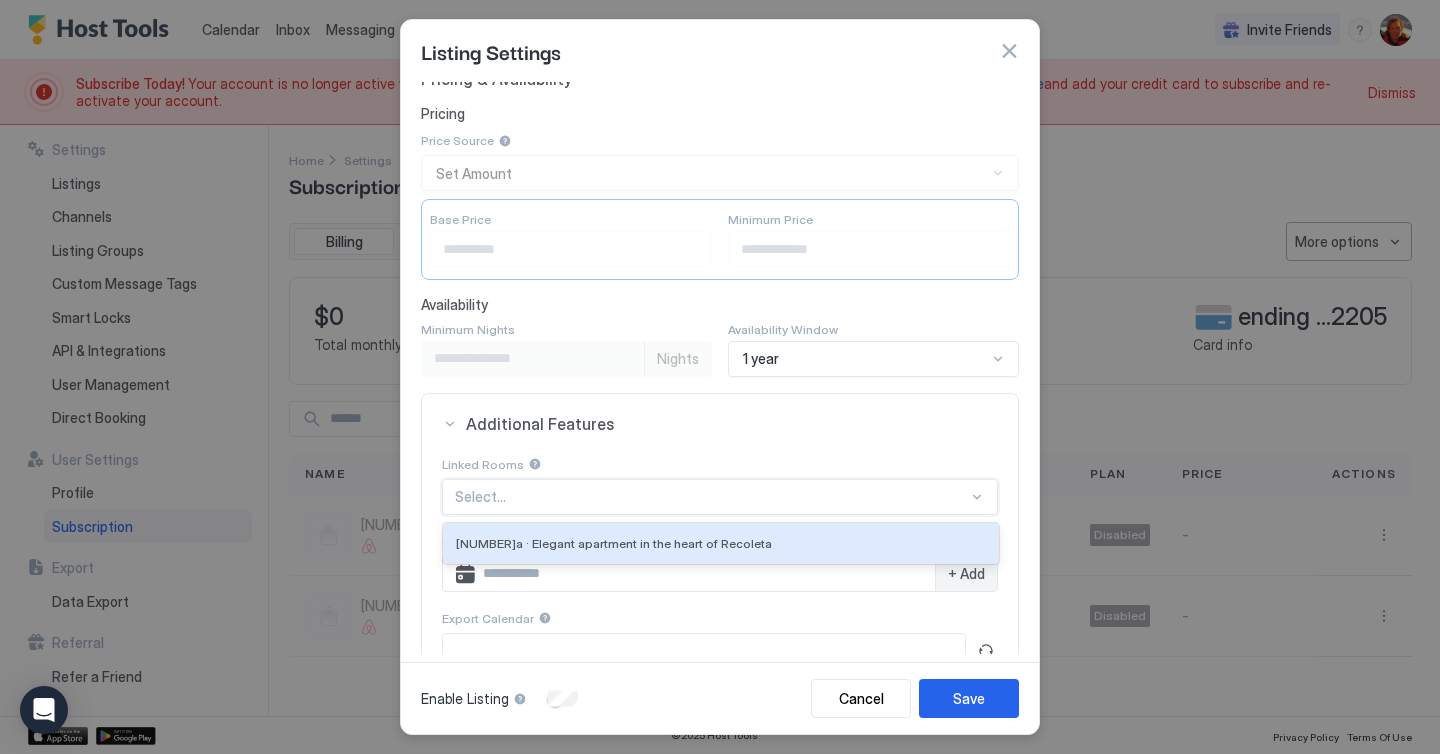 click on "4a · Elegant apartment in the heart of Recoleta, 1 of 1. 1 result available. Use Up and Down to choose options, press Enter to select the currently focused option, press Escape to exit the menu, press Tab to select the option and exit the menu. Select... 4a · Elegant apartment in the heart of Recoleta" at bounding box center [720, 497] 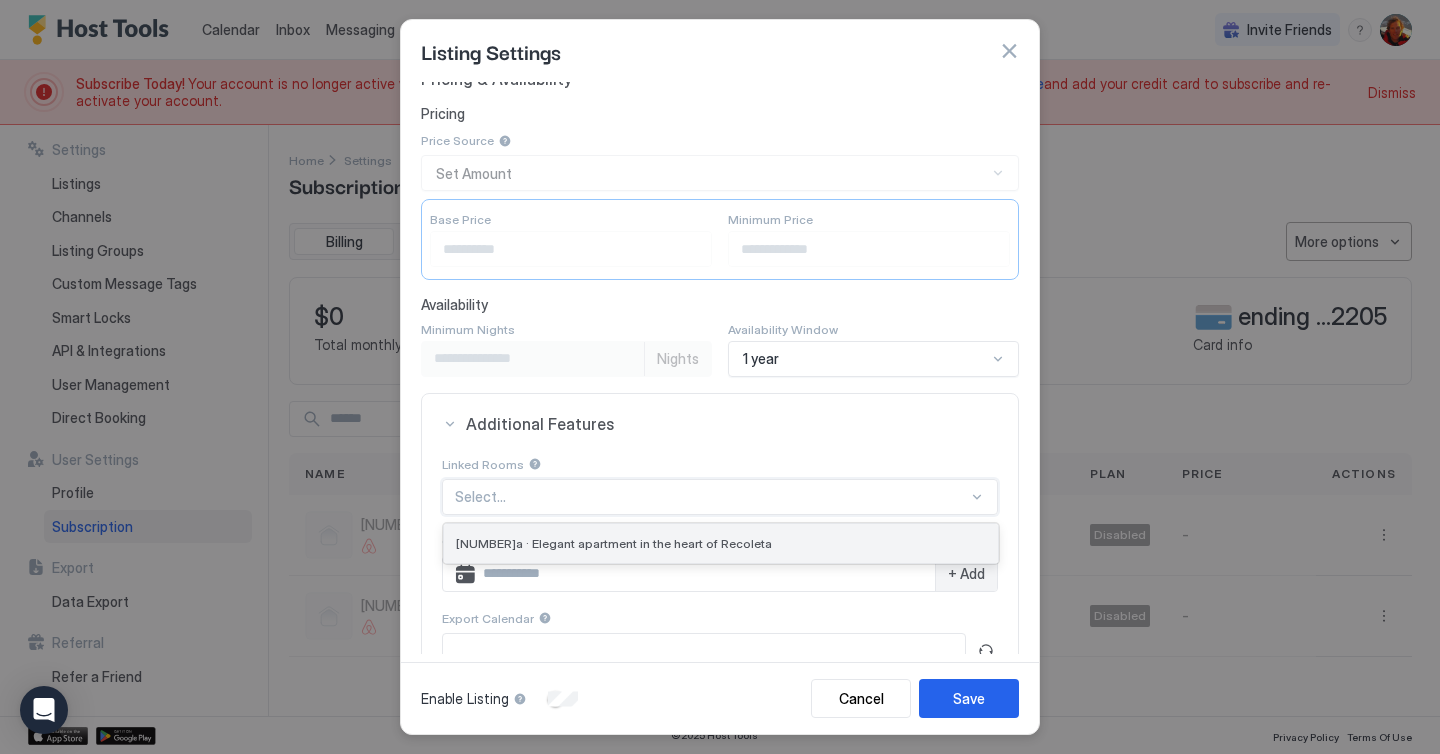 click on "4a · Elegant apartment in the heart of Recoleta" at bounding box center [721, 543] 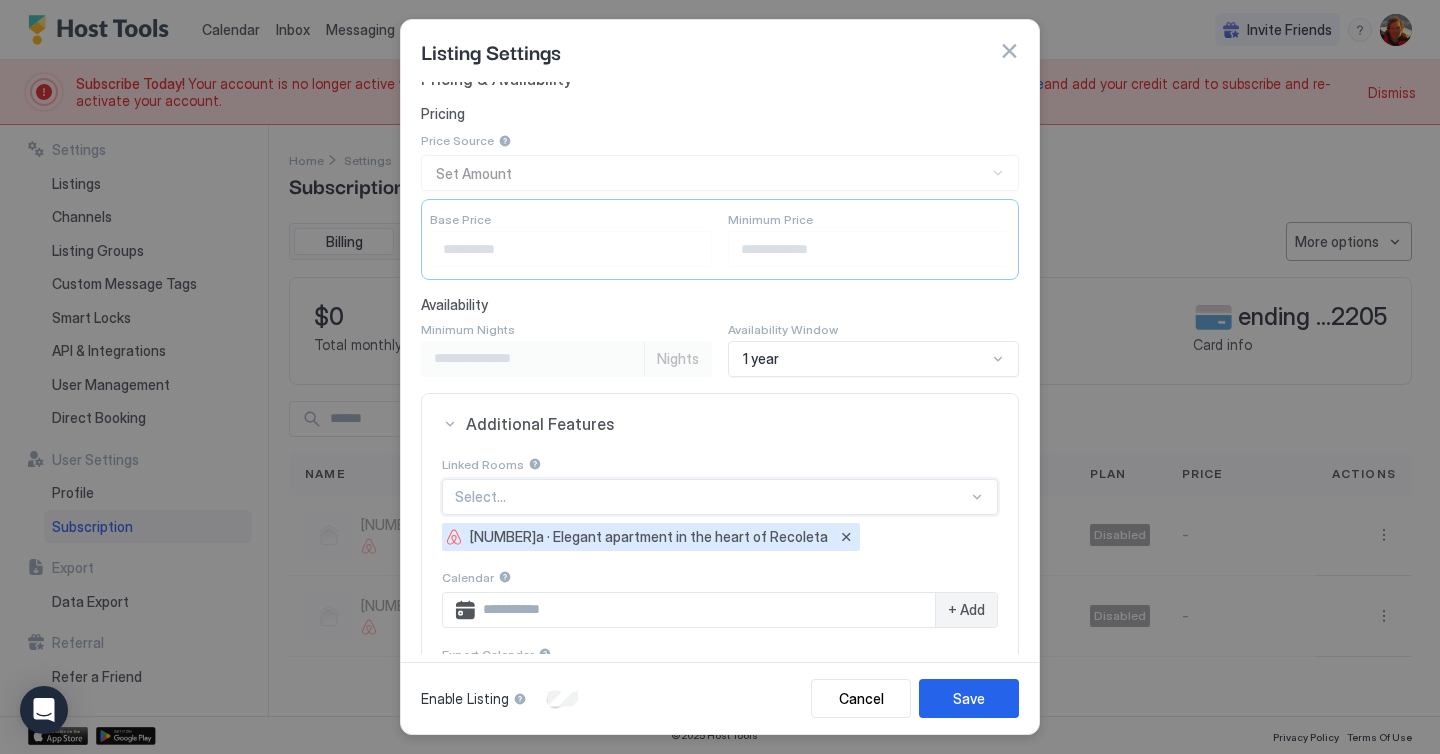 click at bounding box center (1009, 51) 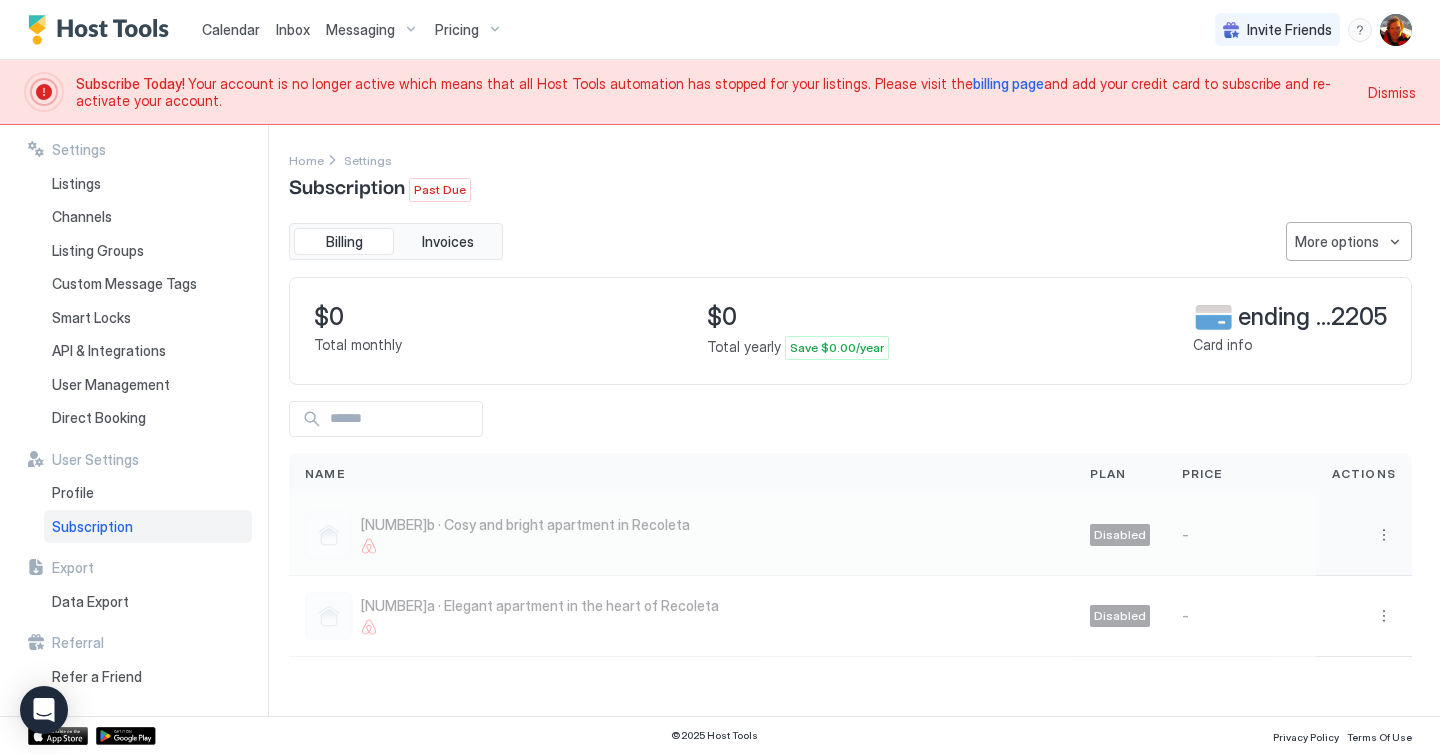 click at bounding box center (1364, 535) 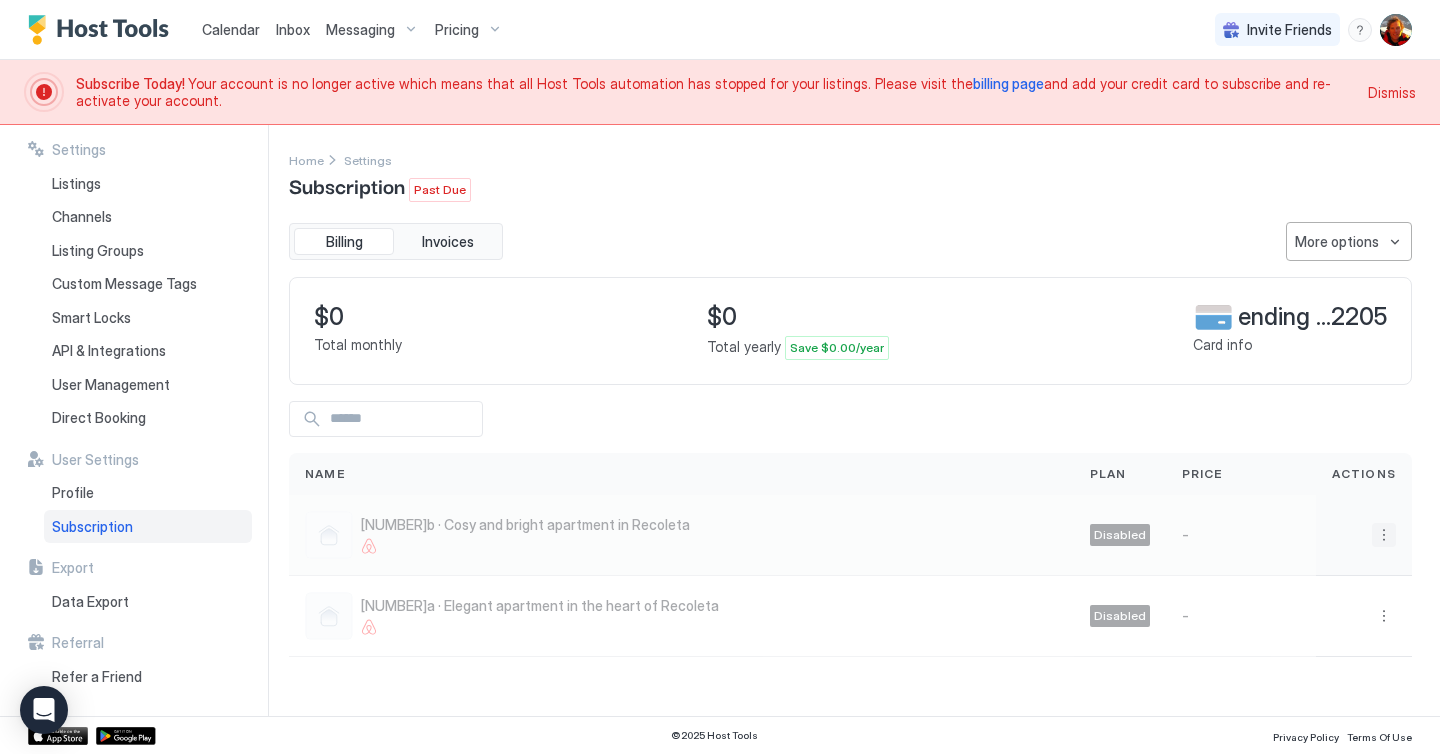 click at bounding box center (1384, 535) 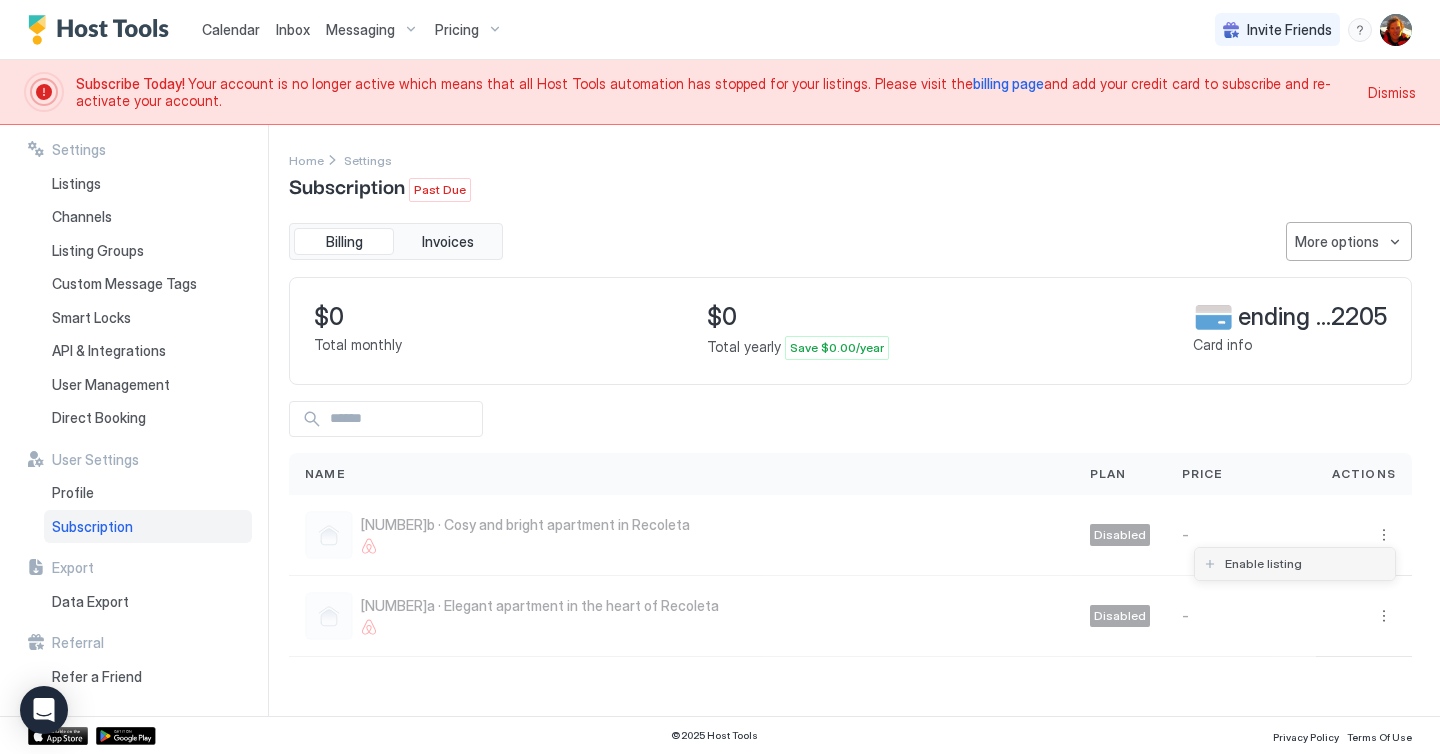 click on "Enable listing" at bounding box center (1263, 563) 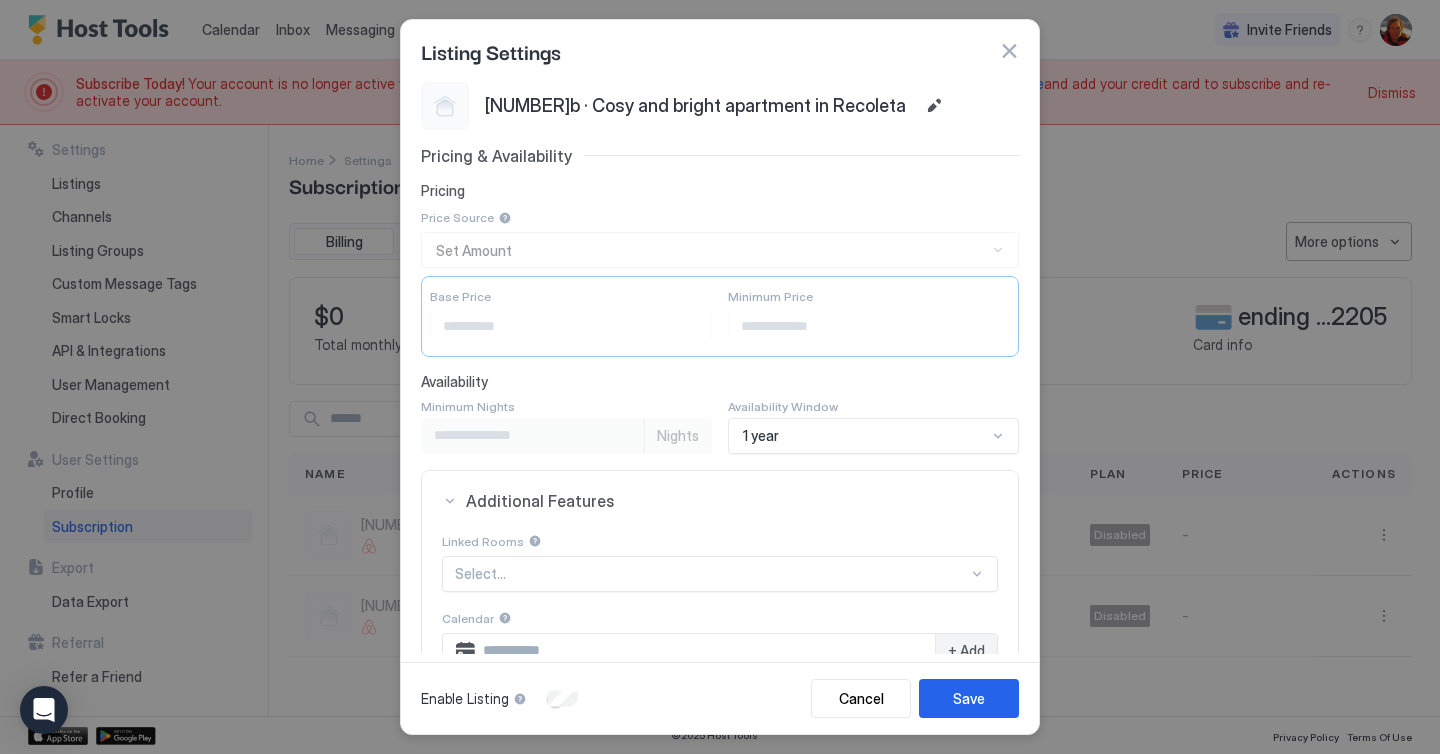 scroll, scrollTop: 64, scrollLeft: 0, axis: vertical 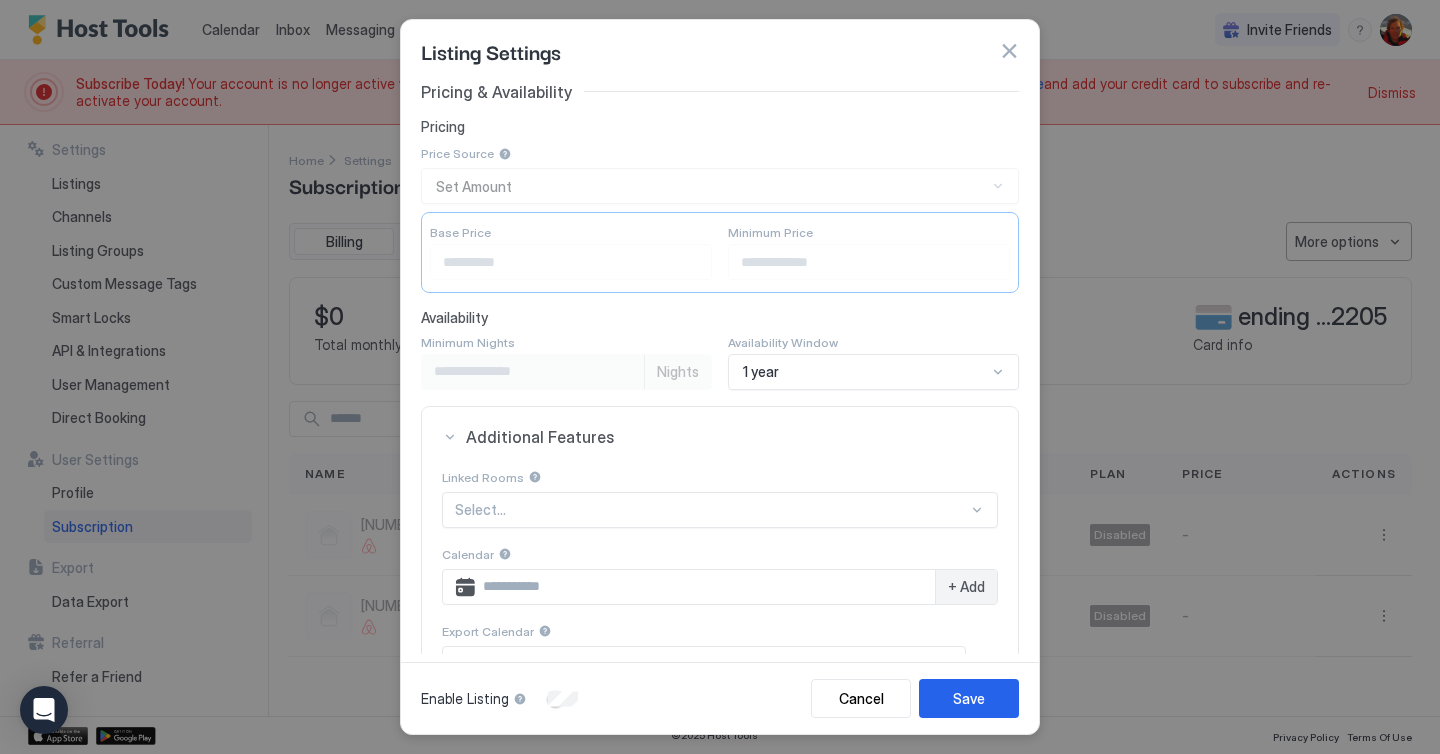 click on "Linked Rooms   Select... Calendar   + Add Export Calendar" at bounding box center (720, 574) 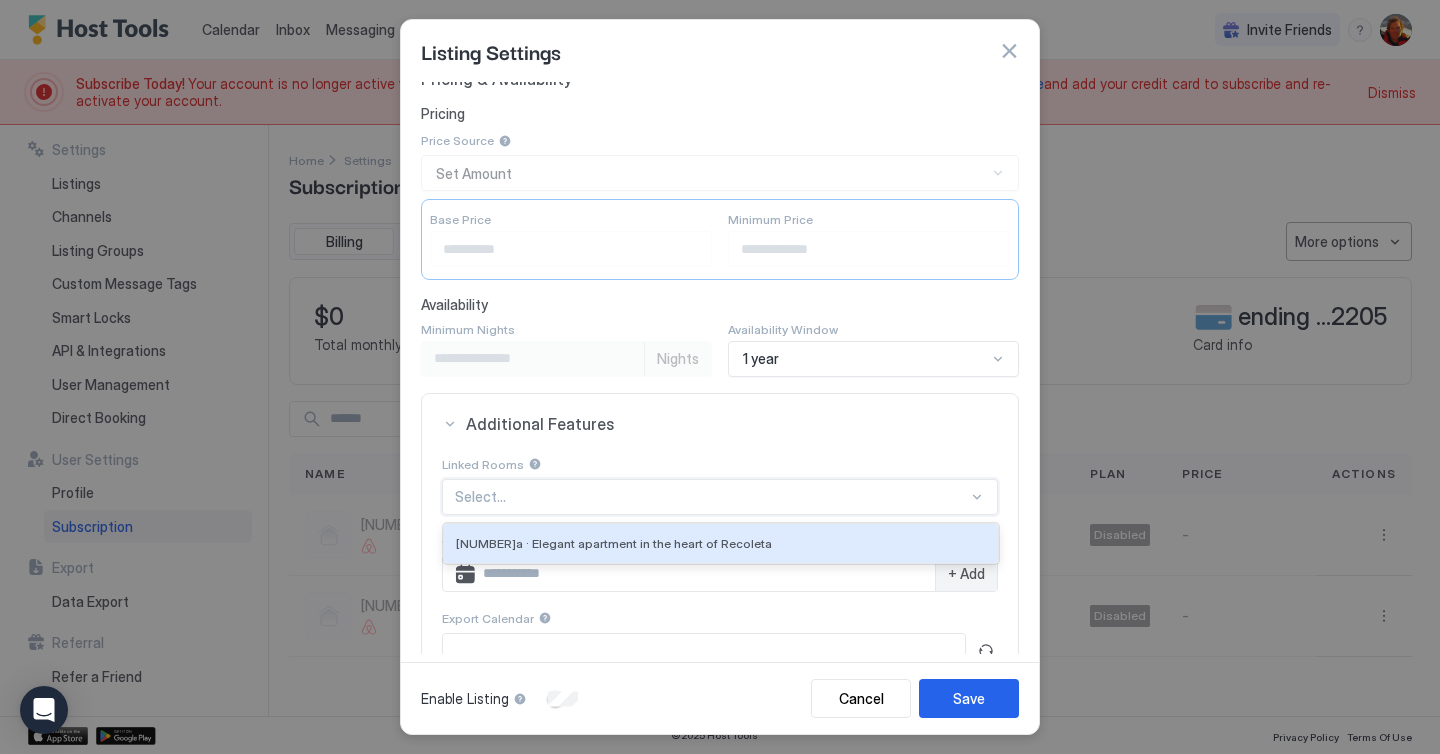 click on "Linked Rooms   4a · Elegant apartment in the heart of Recoleta, 1 of 1. 1 result available. Use Up and Down to choose options, press Enter to select the currently focused option, press Escape to exit the menu, press Tab to select the option and exit the menu. Select... 4a · Elegant apartment in the heart of Recoleta Calendar   + Add Export Calendar" at bounding box center [720, 561] 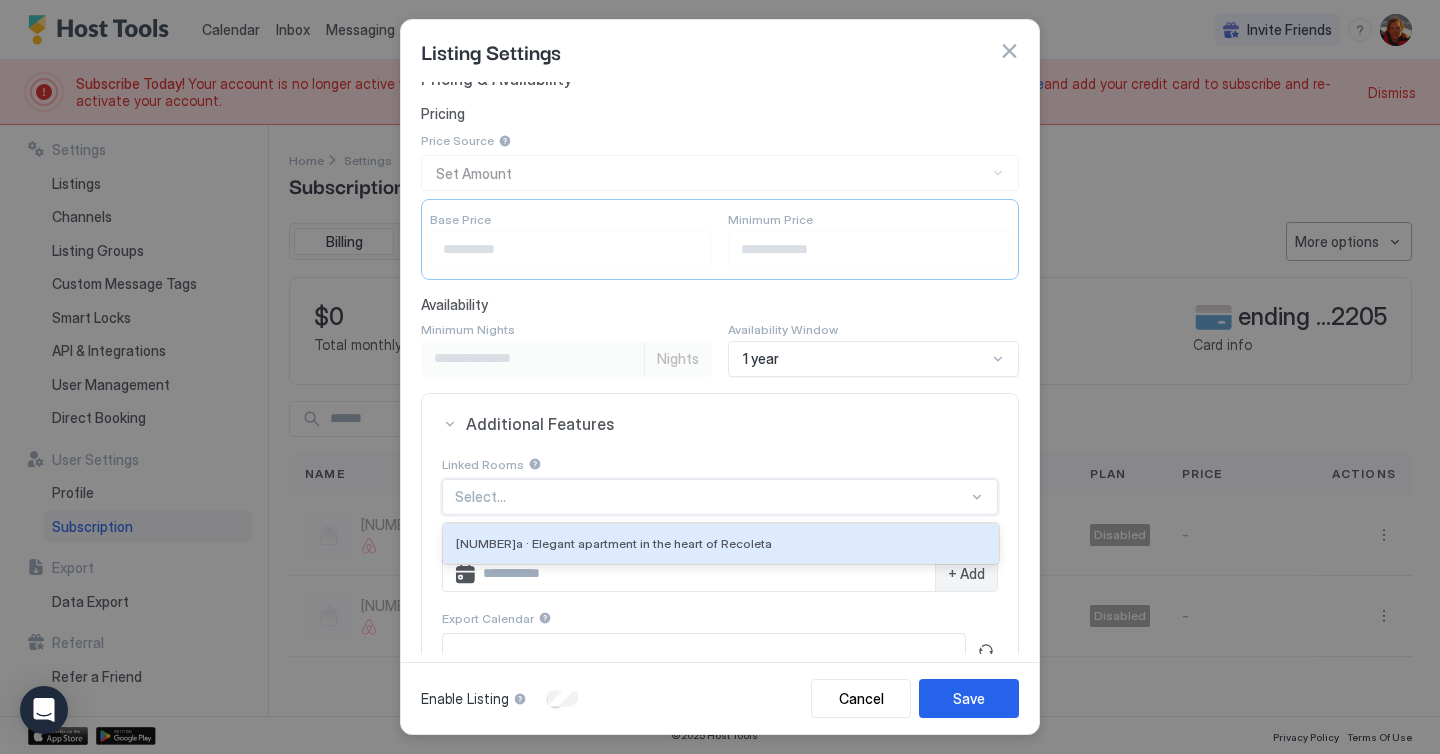 click on "Linked Rooms" at bounding box center [720, 464] 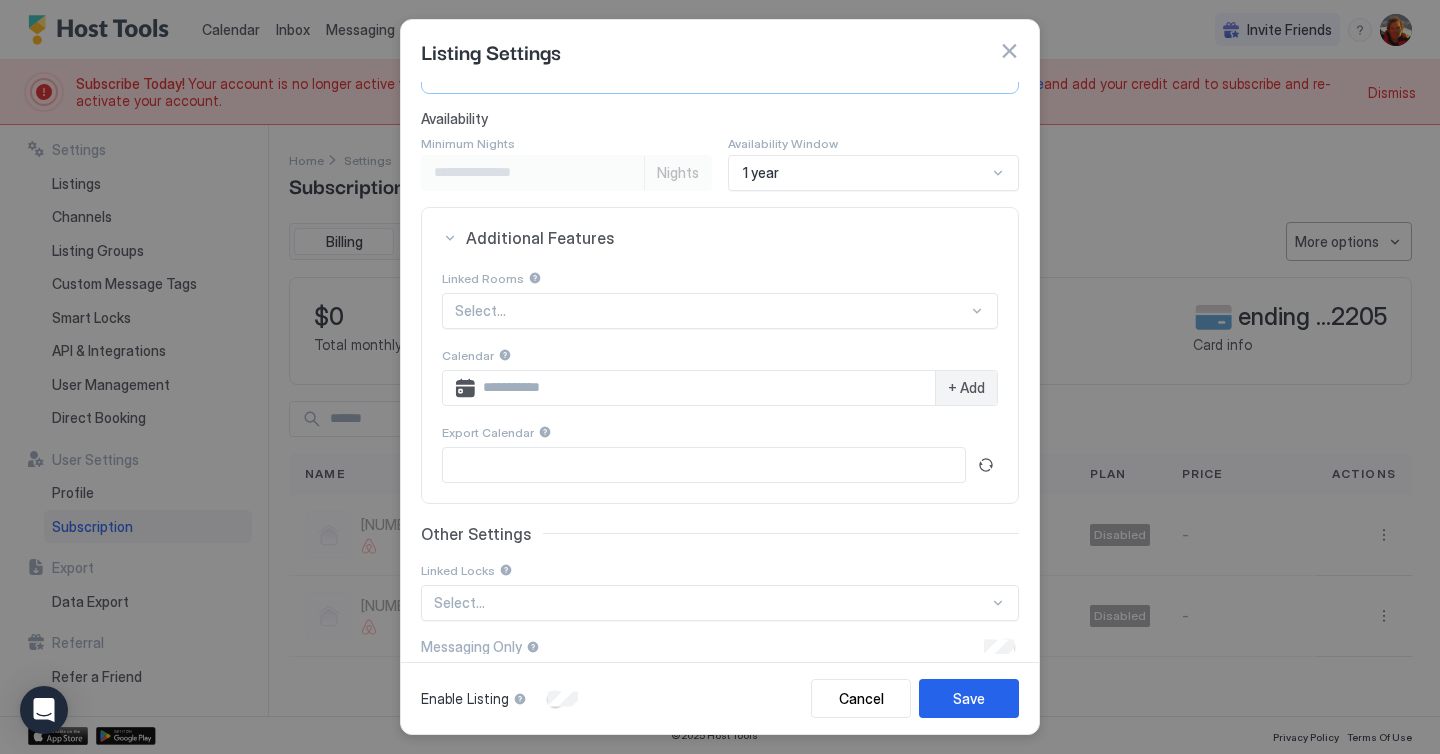 scroll, scrollTop: 321, scrollLeft: 0, axis: vertical 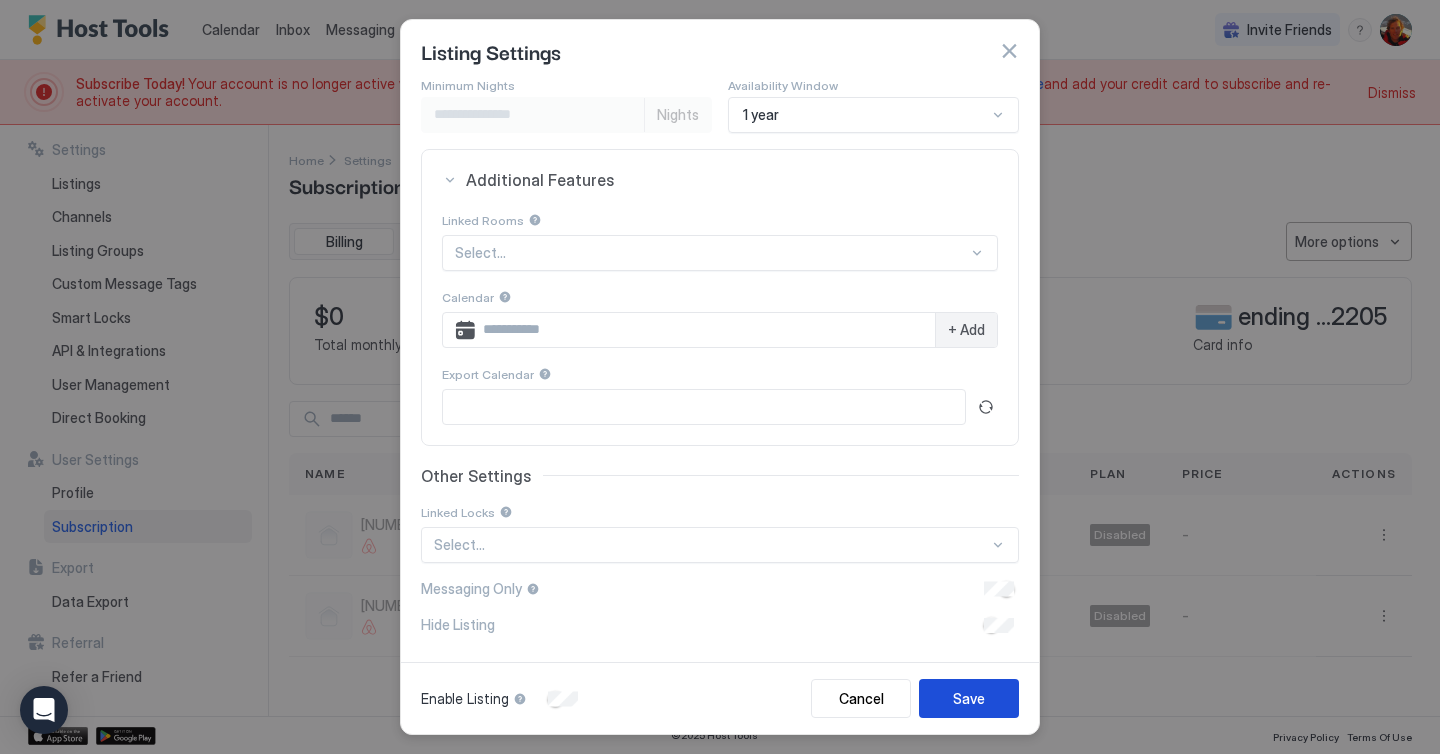 click on "Save" at bounding box center [969, 698] 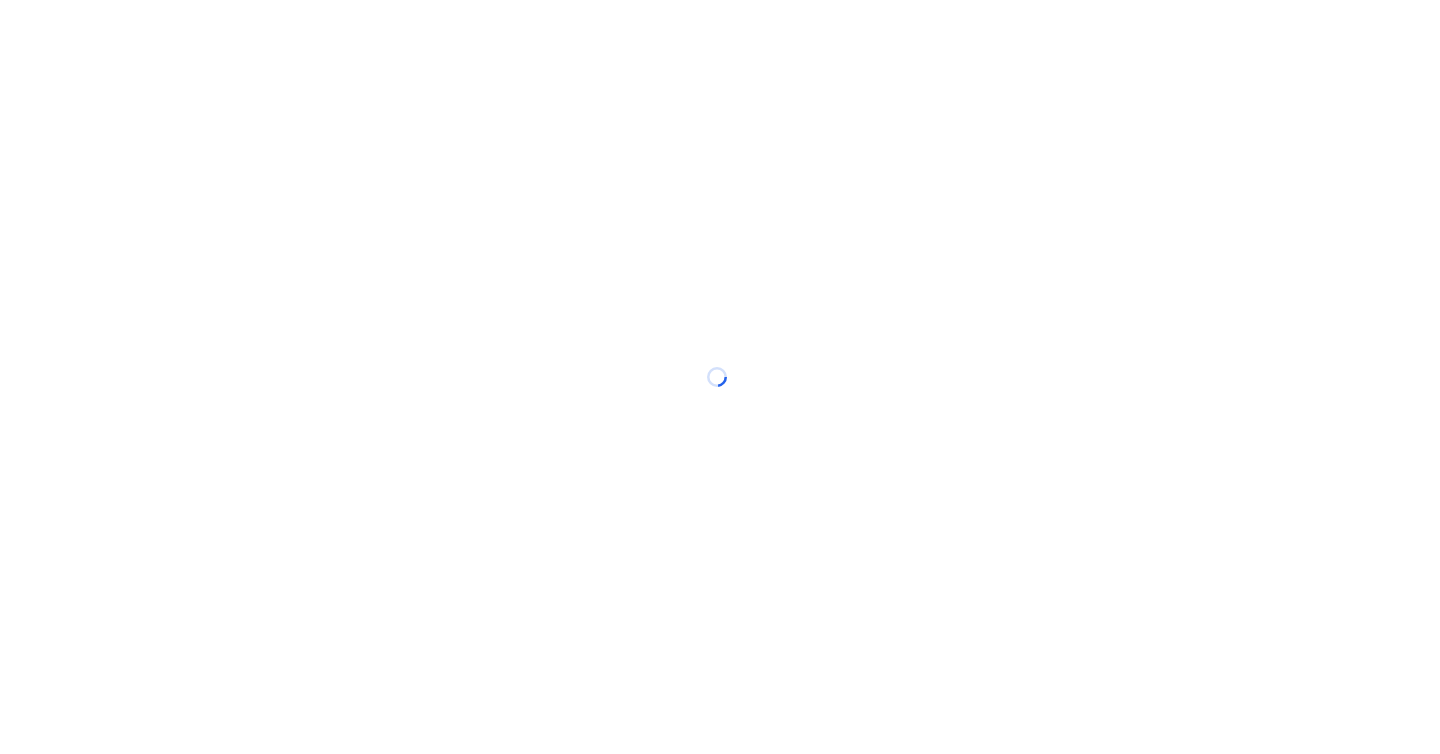 scroll, scrollTop: 0, scrollLeft: 0, axis: both 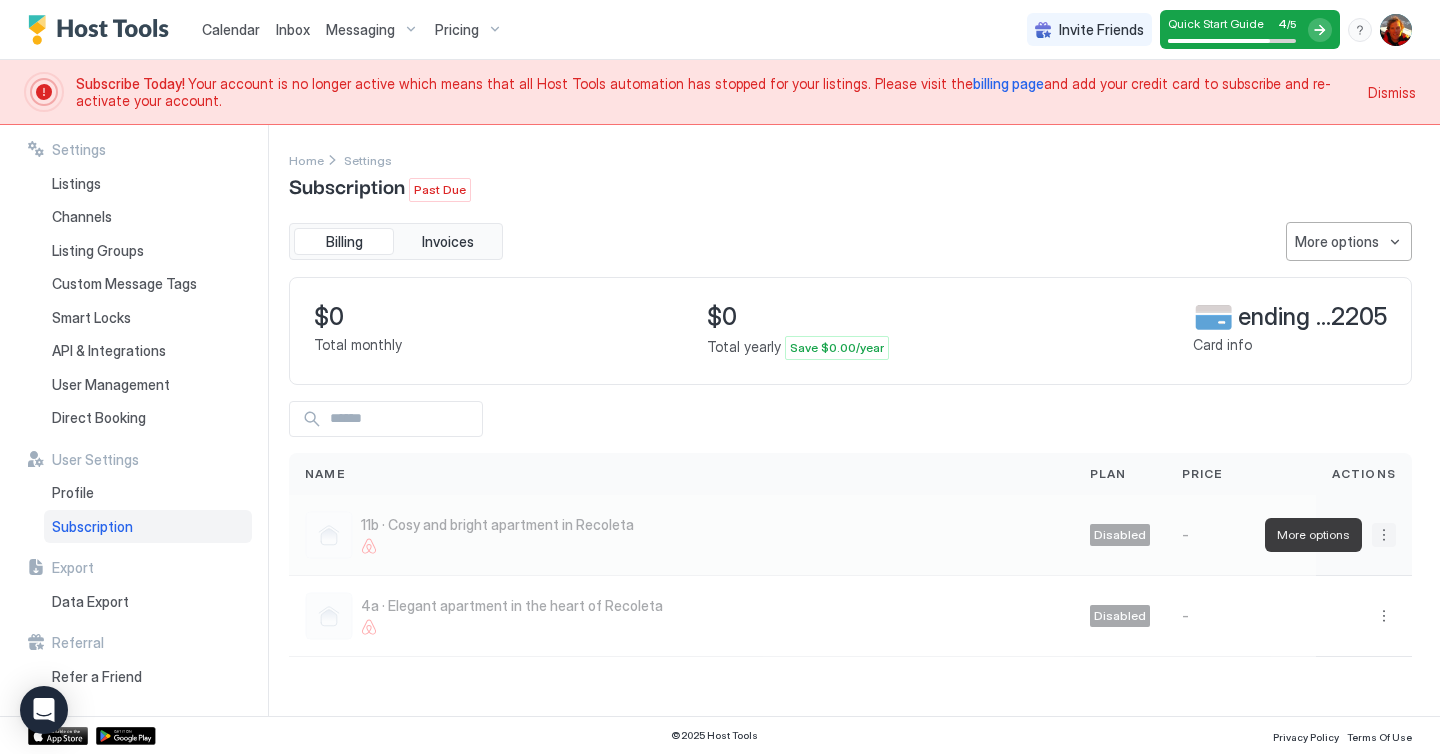 click at bounding box center (1384, 535) 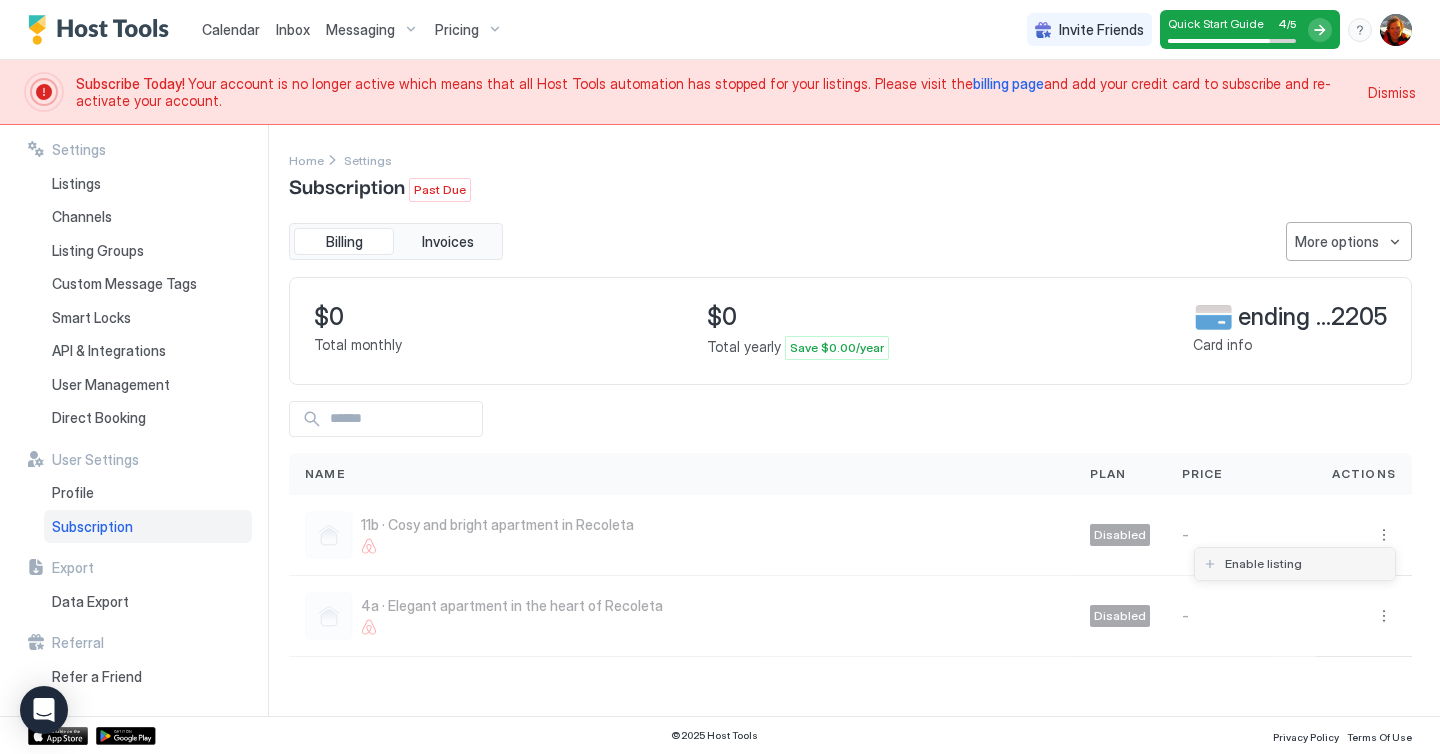 click on "Enable listing" at bounding box center [1295, 564] 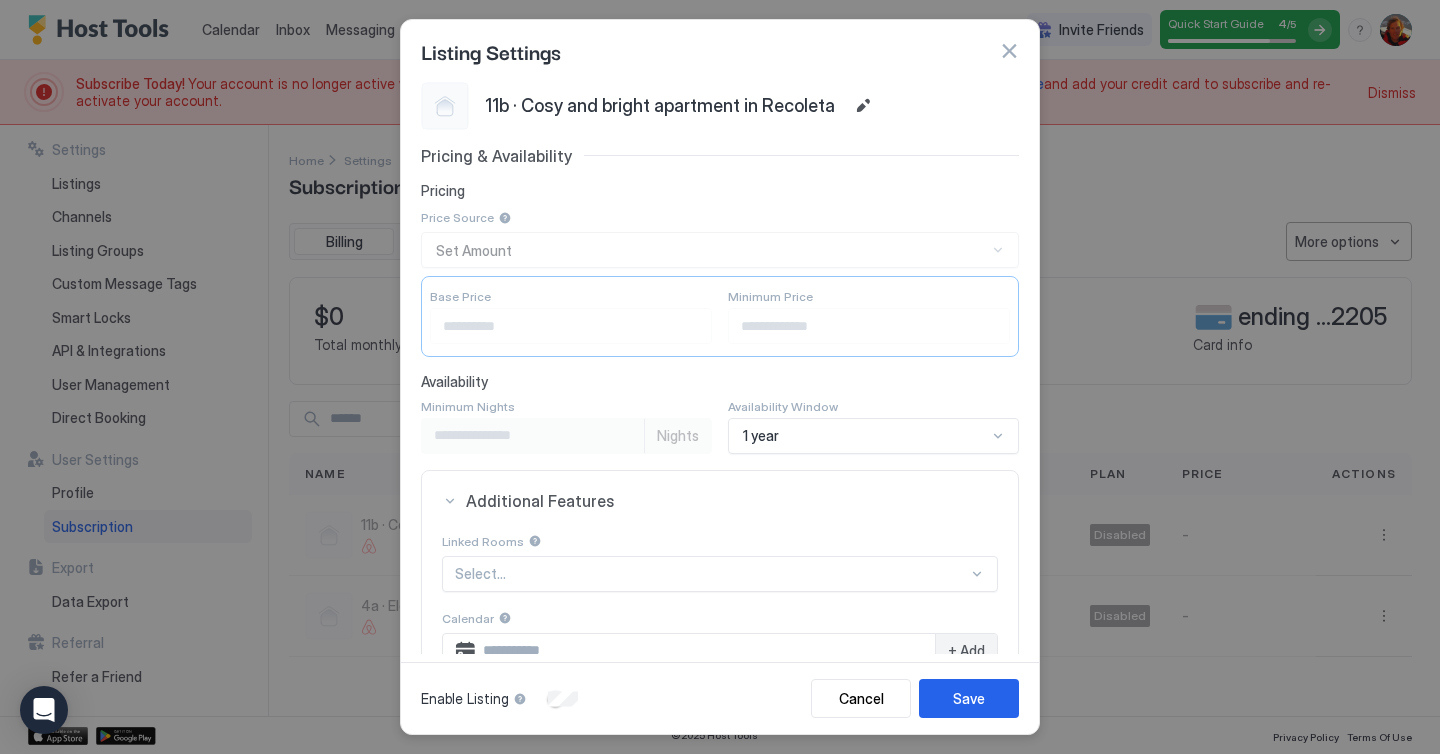 scroll, scrollTop: 6, scrollLeft: 0, axis: vertical 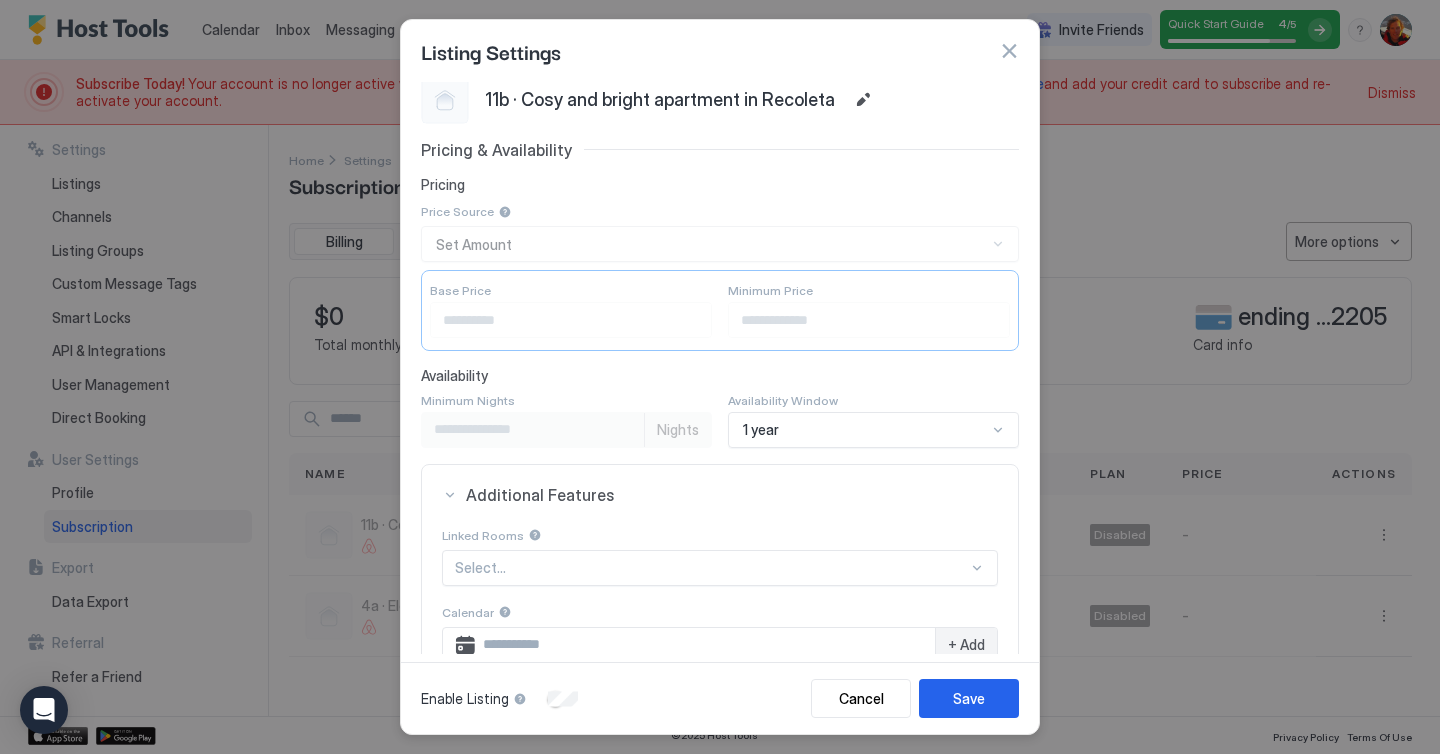 click on "Price Source   Set Amount" at bounding box center (720, 231) 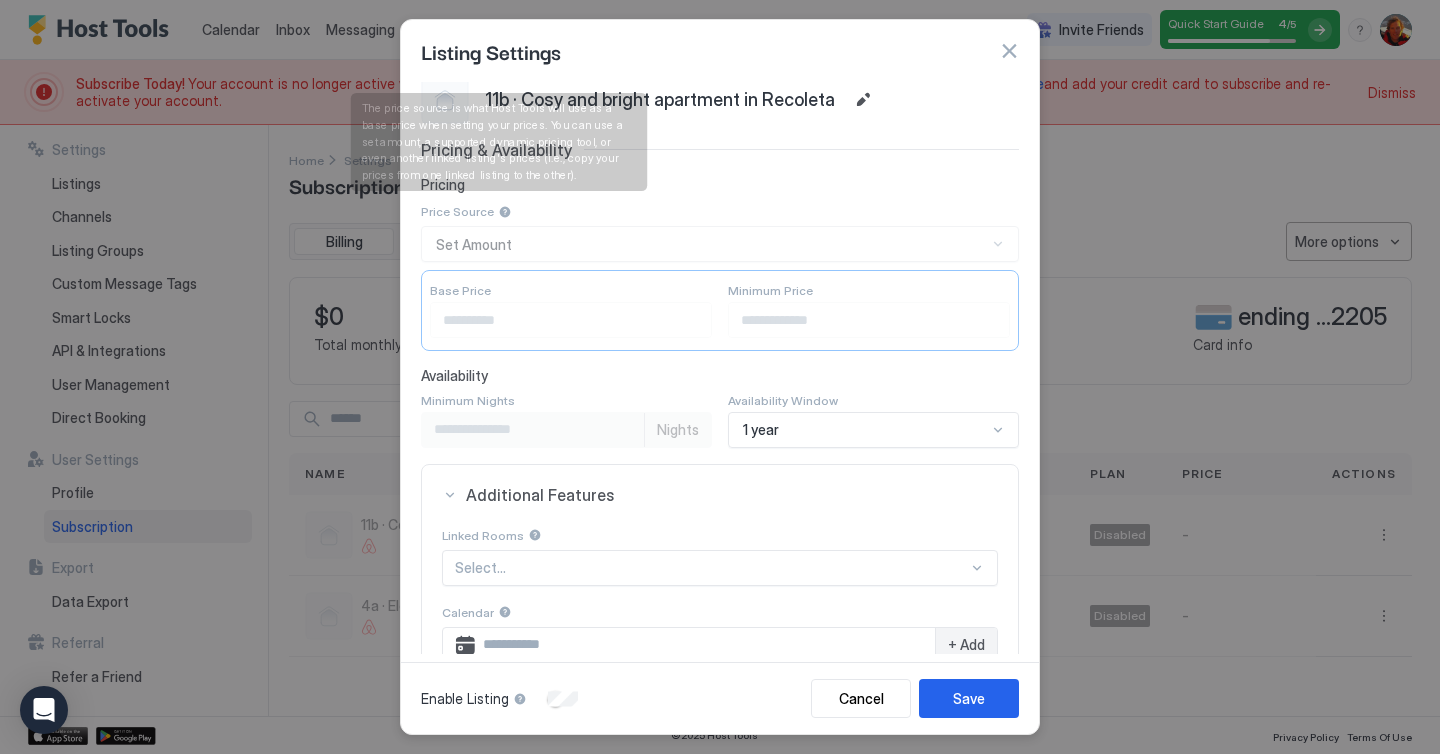 click at bounding box center (505, 212) 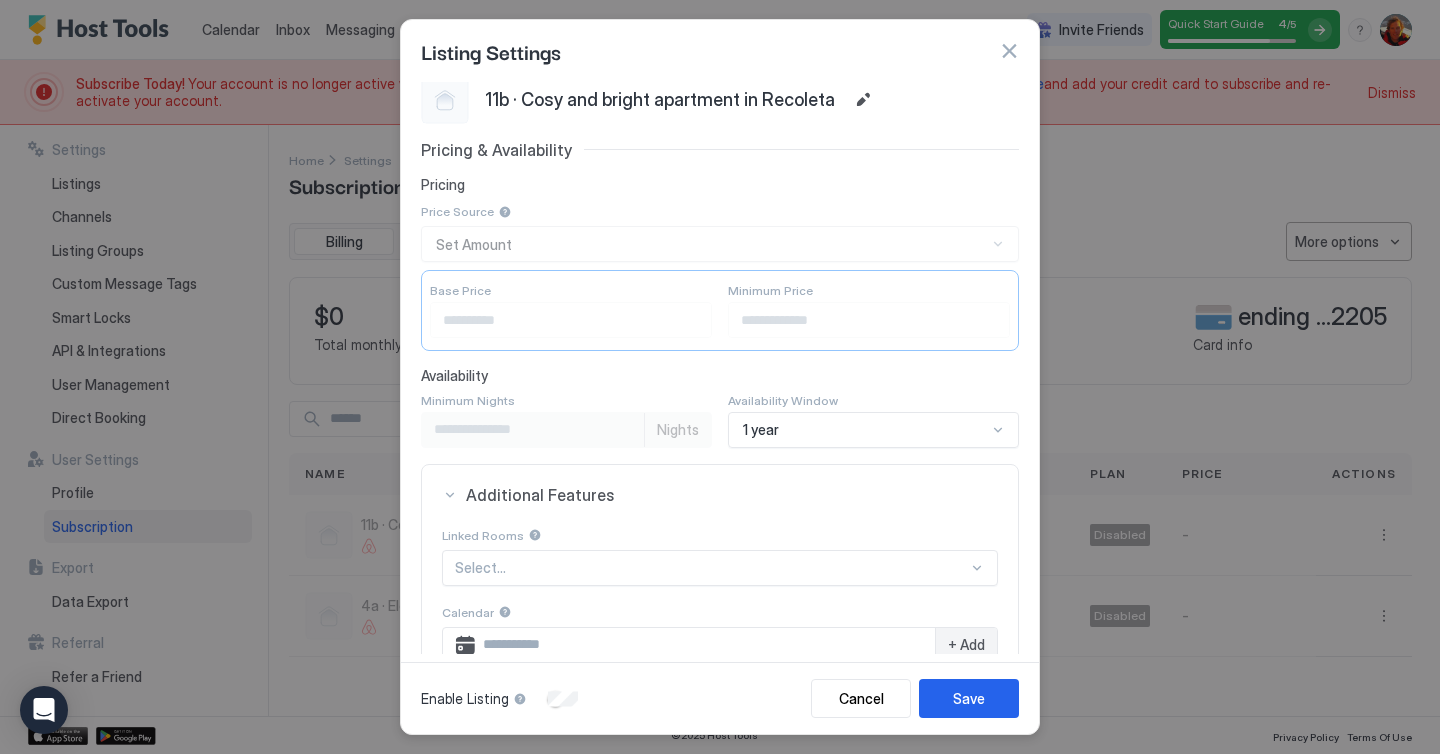 click on "Price Source" at bounding box center (720, 211) 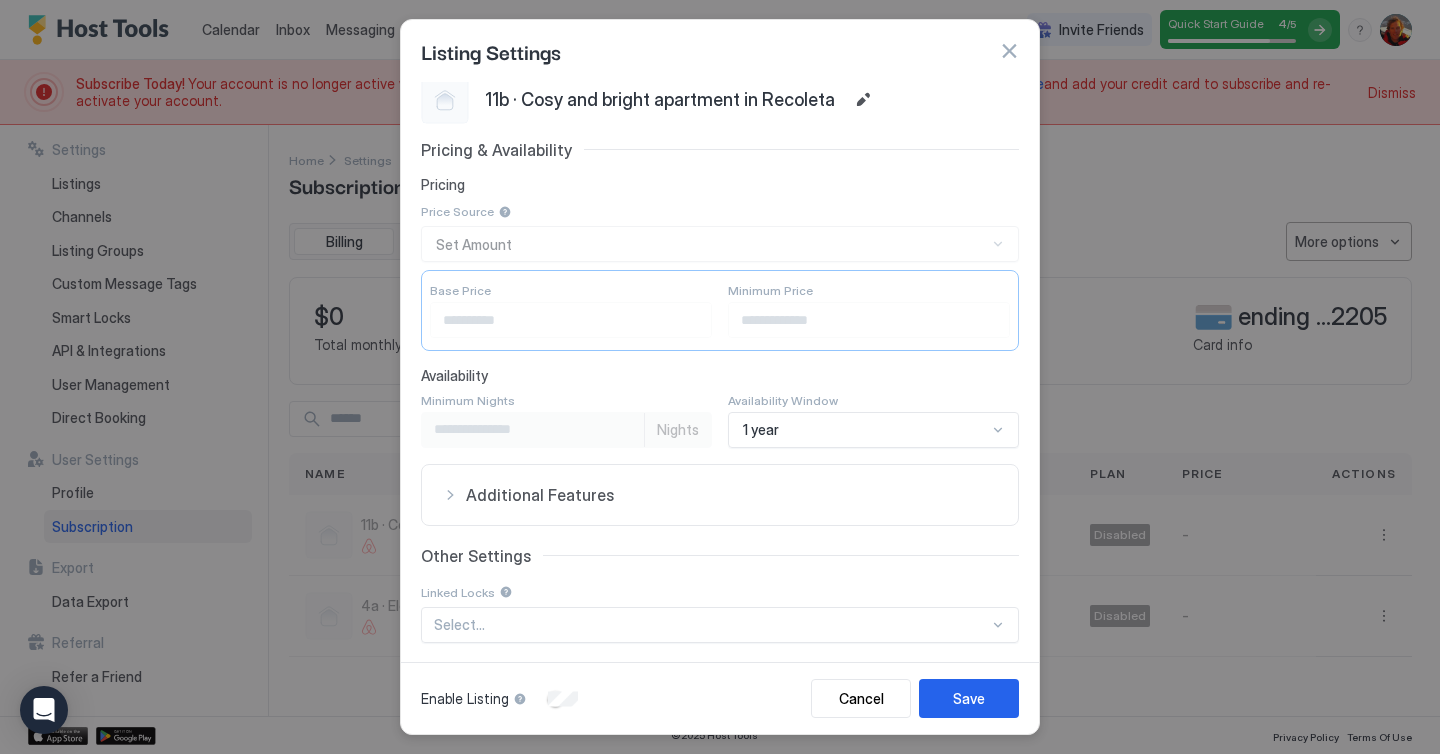 click on "Additional Features" at bounding box center (732, 495) 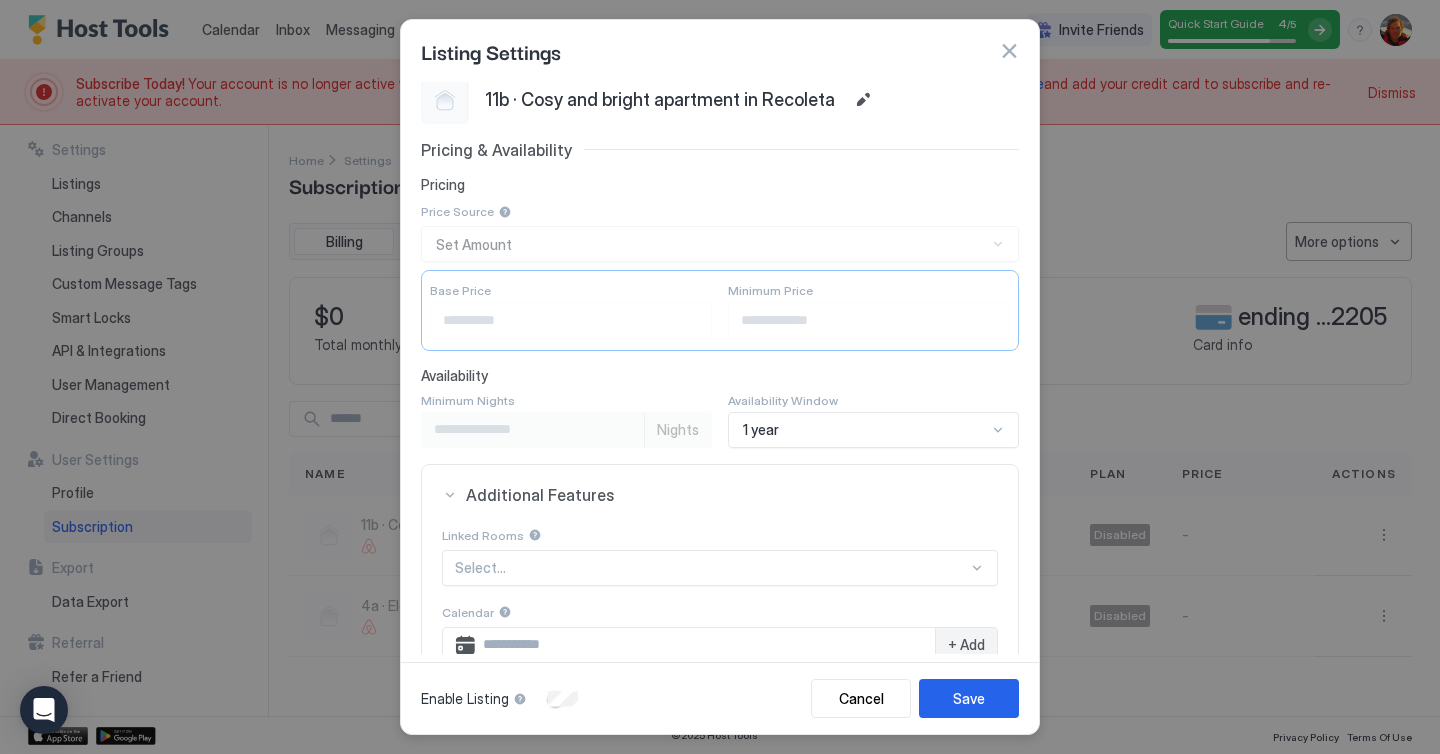click on "Additional Features" at bounding box center (732, 495) 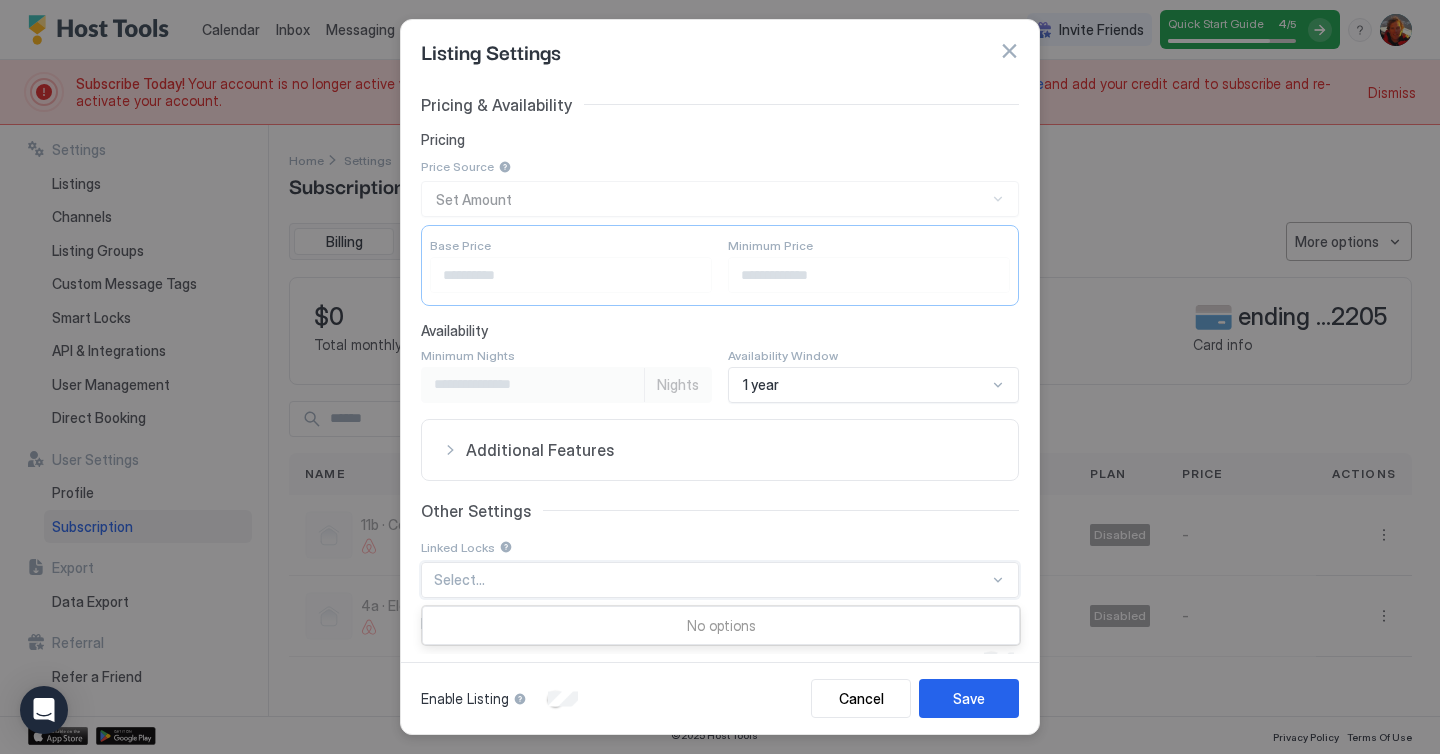 scroll, scrollTop: 86, scrollLeft: 0, axis: vertical 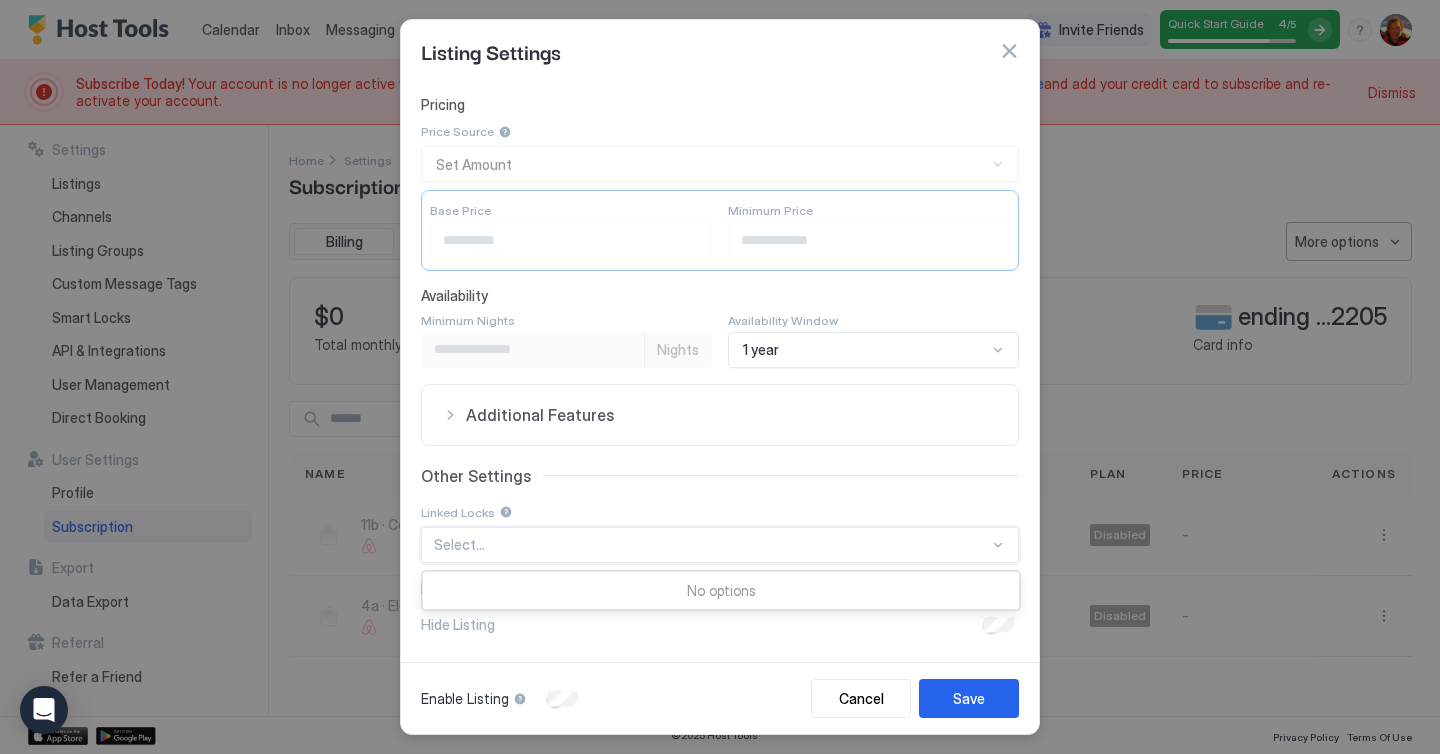 click on "Use Up and Down to choose options, press Enter to select the currently focused option, press Escape to exit the menu, press Tab to select the option and exit the menu. Select... No options" at bounding box center [720, 488] 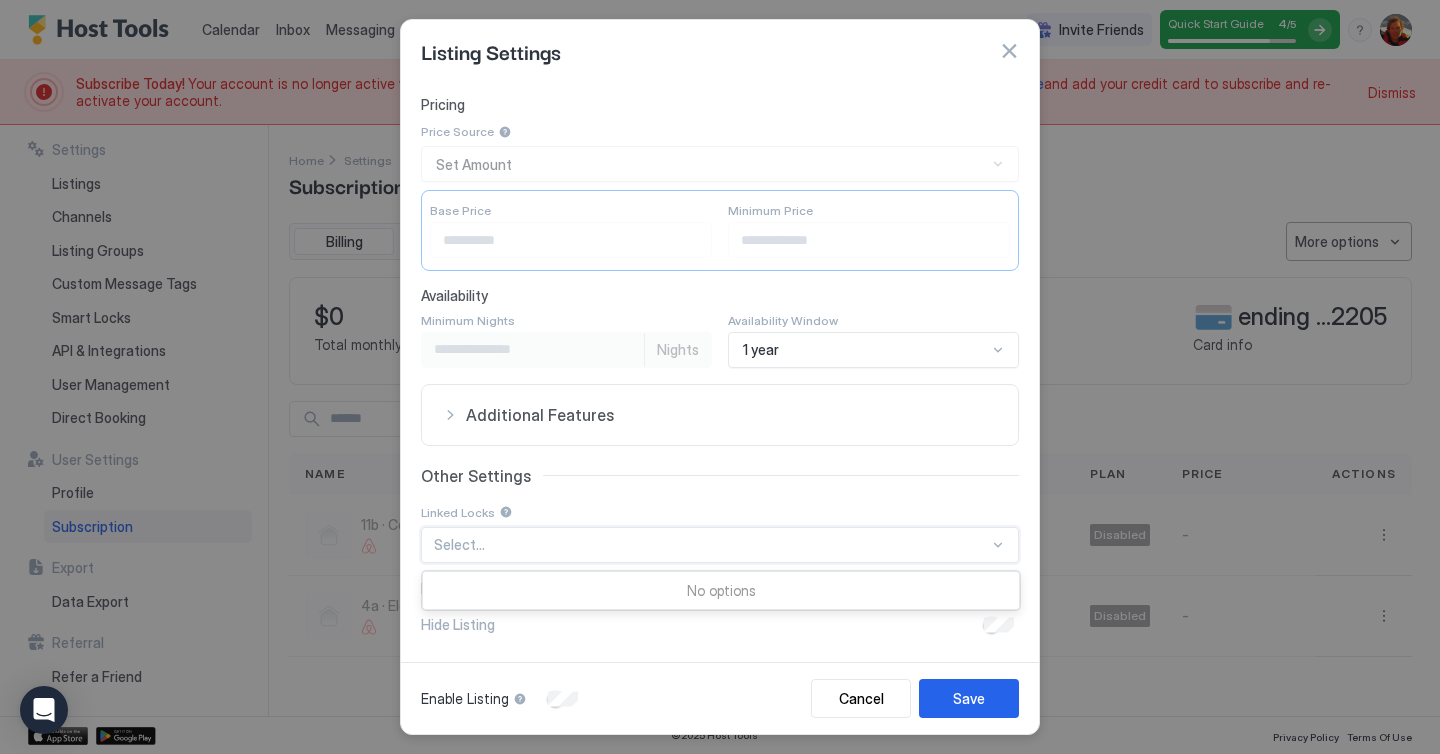 click on "Linked Locks" at bounding box center (720, 455) 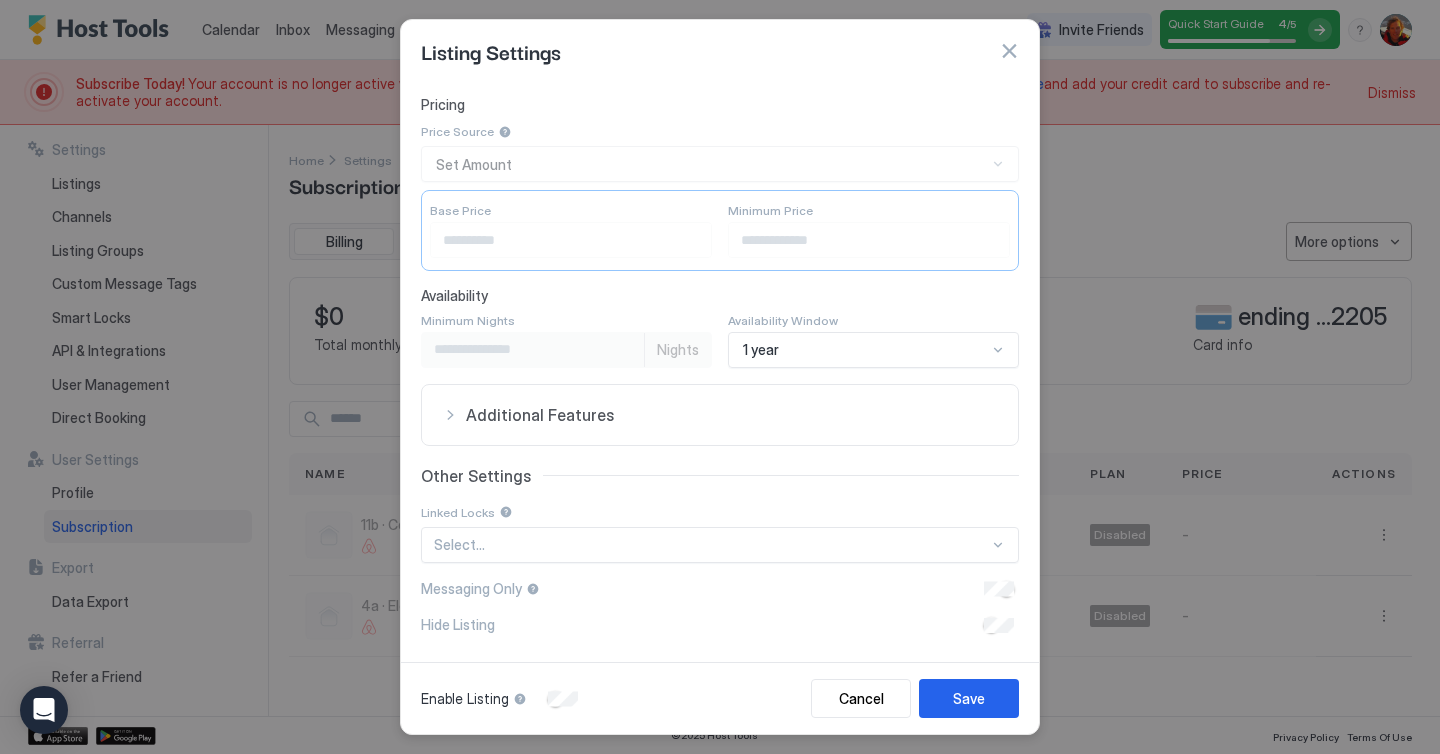 scroll, scrollTop: 50, scrollLeft: 0, axis: vertical 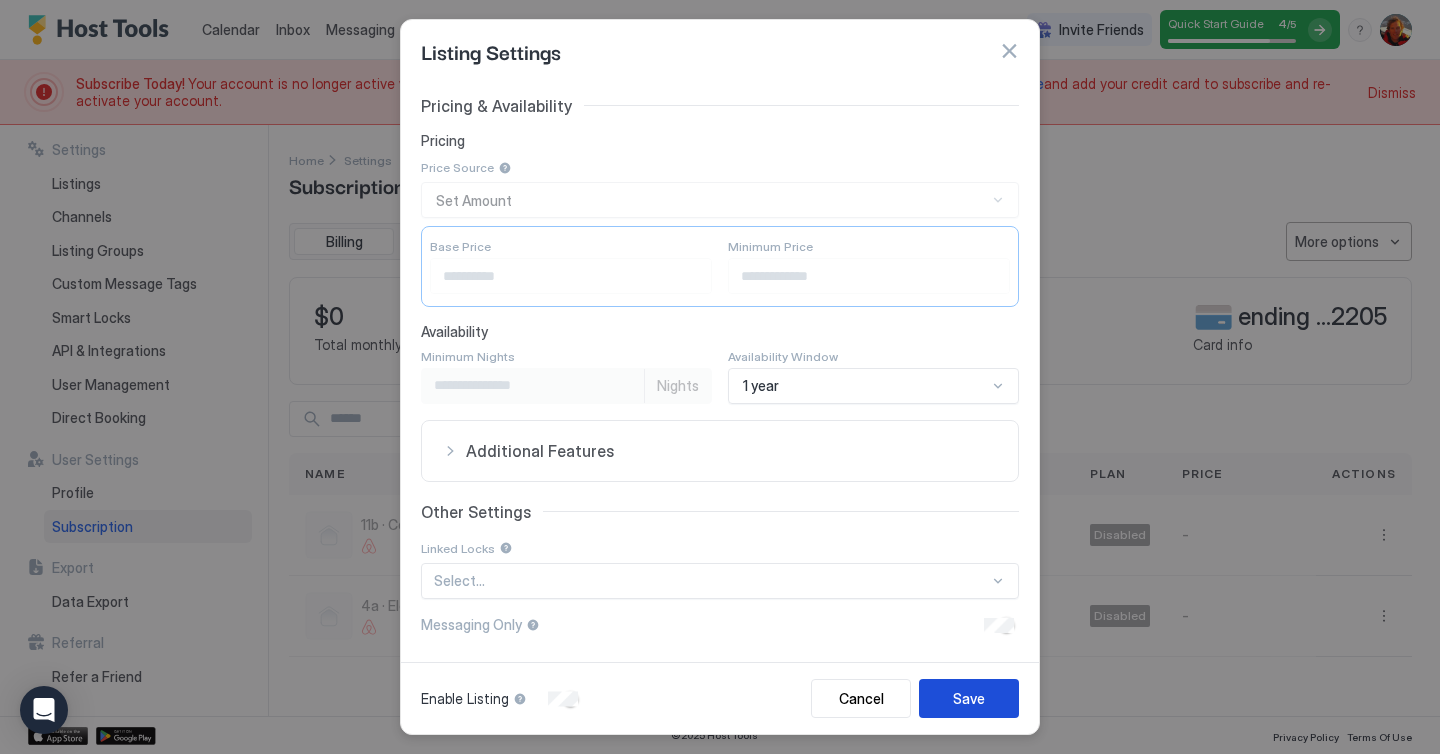 click on "Save" at bounding box center [969, 698] 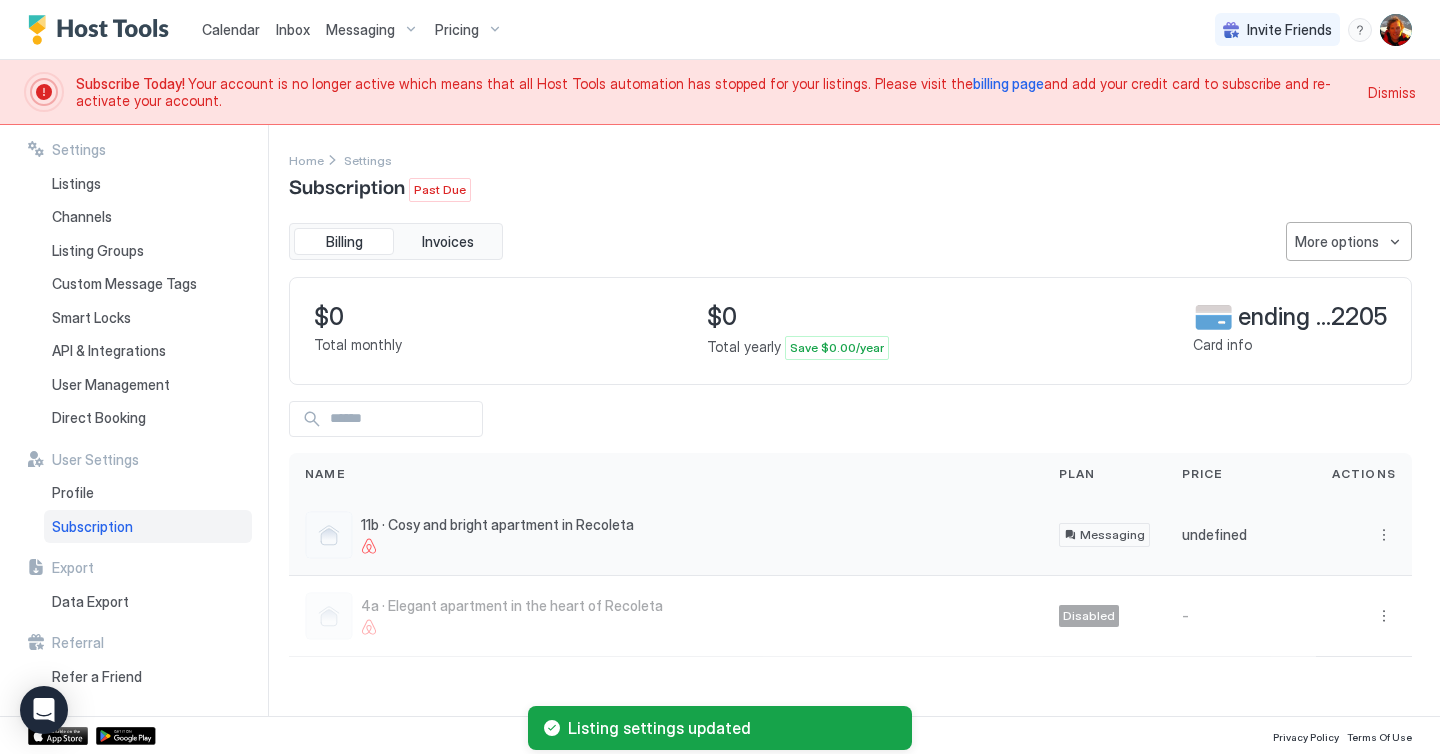 click on "Messaging" at bounding box center [1112, 535] 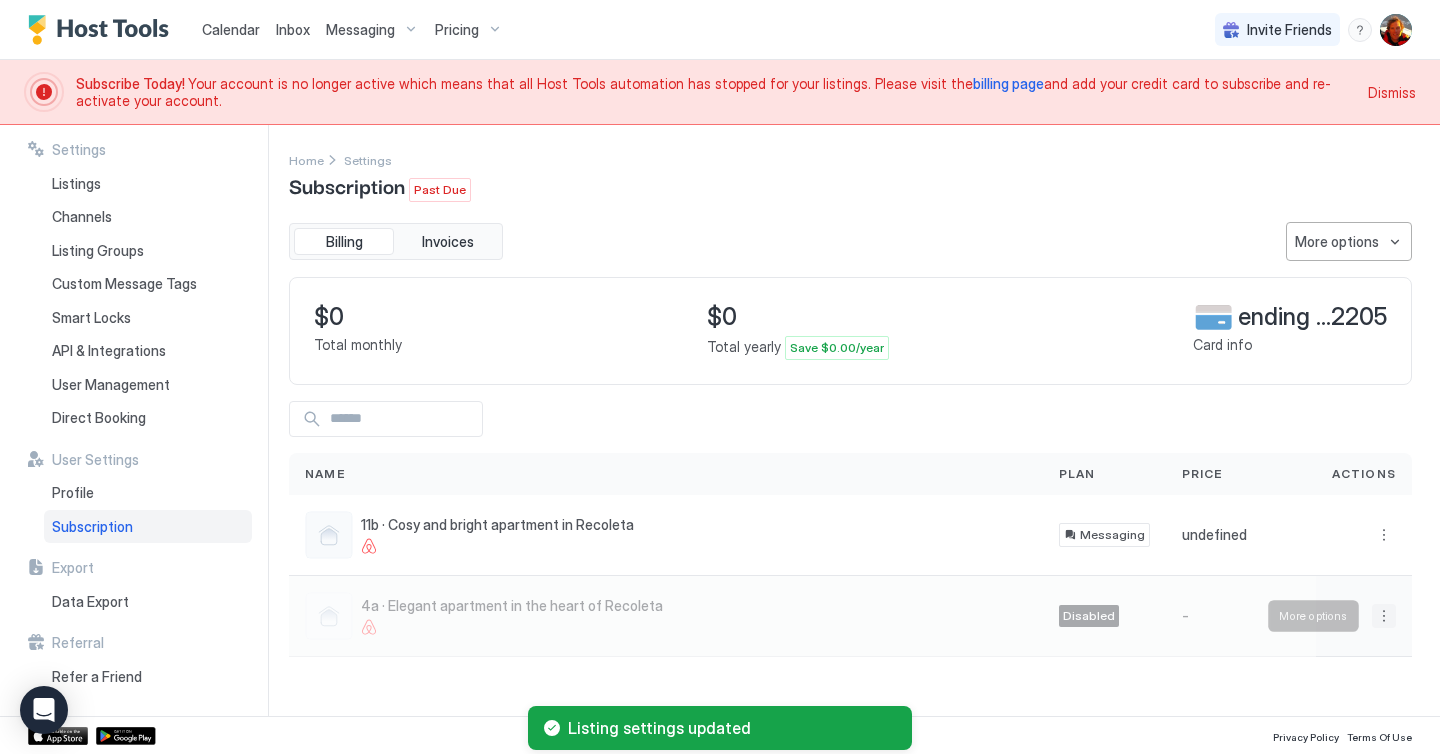 click at bounding box center [1384, 616] 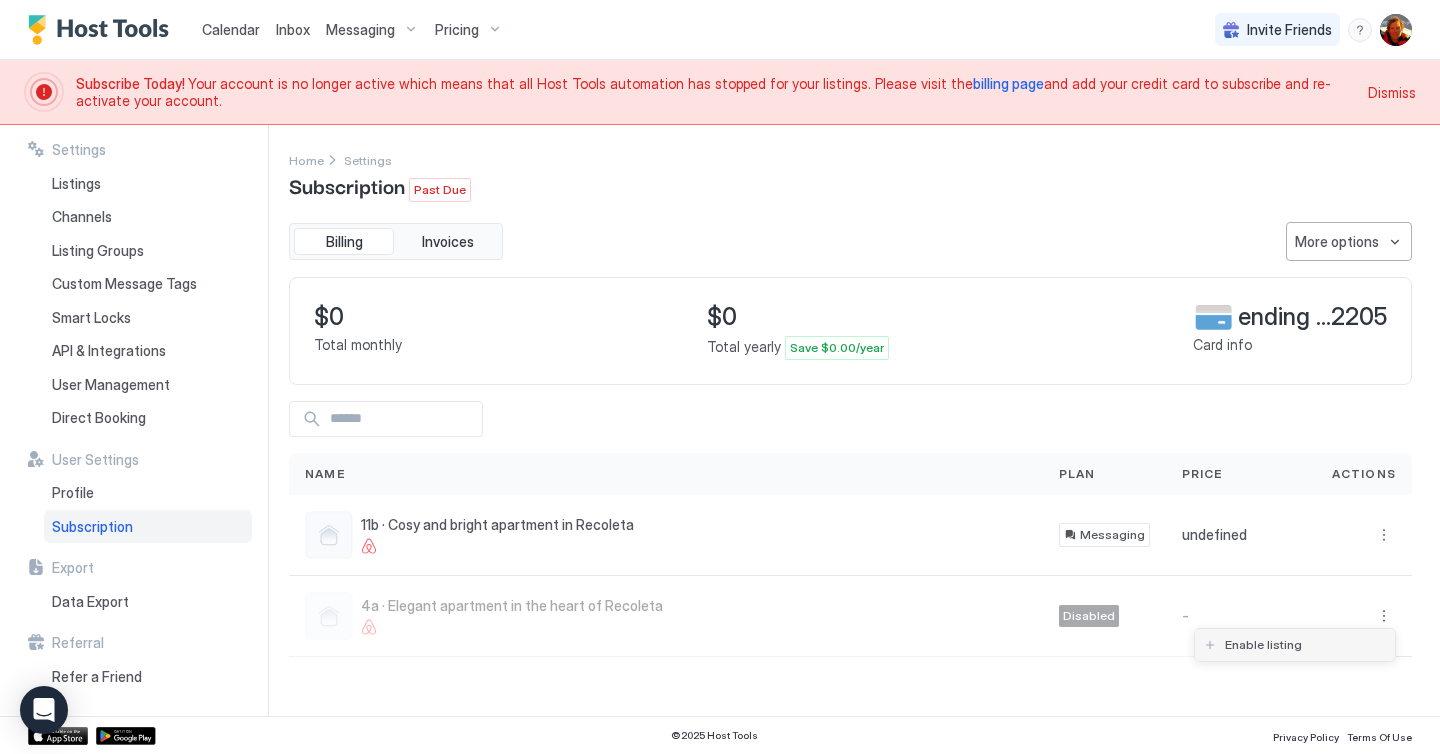 click on "Enable listing" at bounding box center (1295, 645) 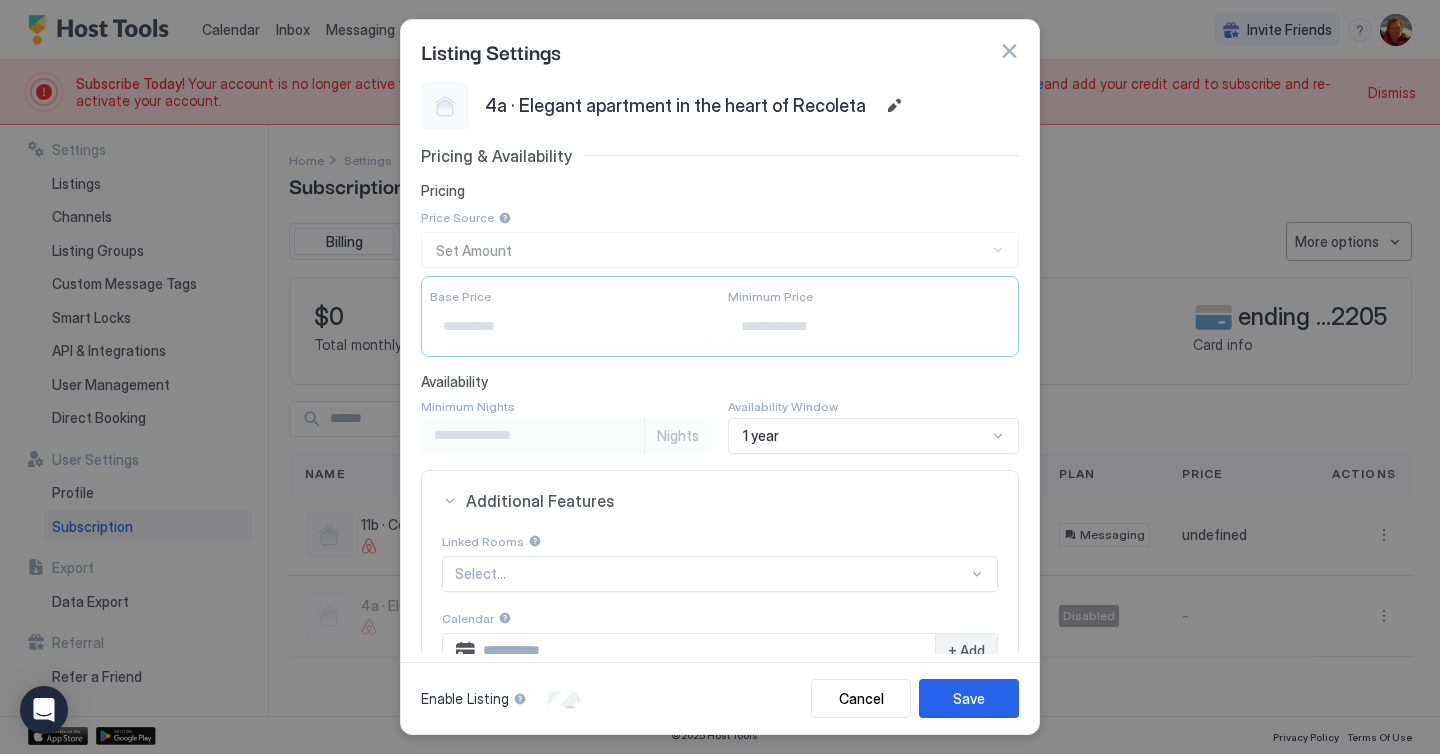 click at bounding box center [520, 699] 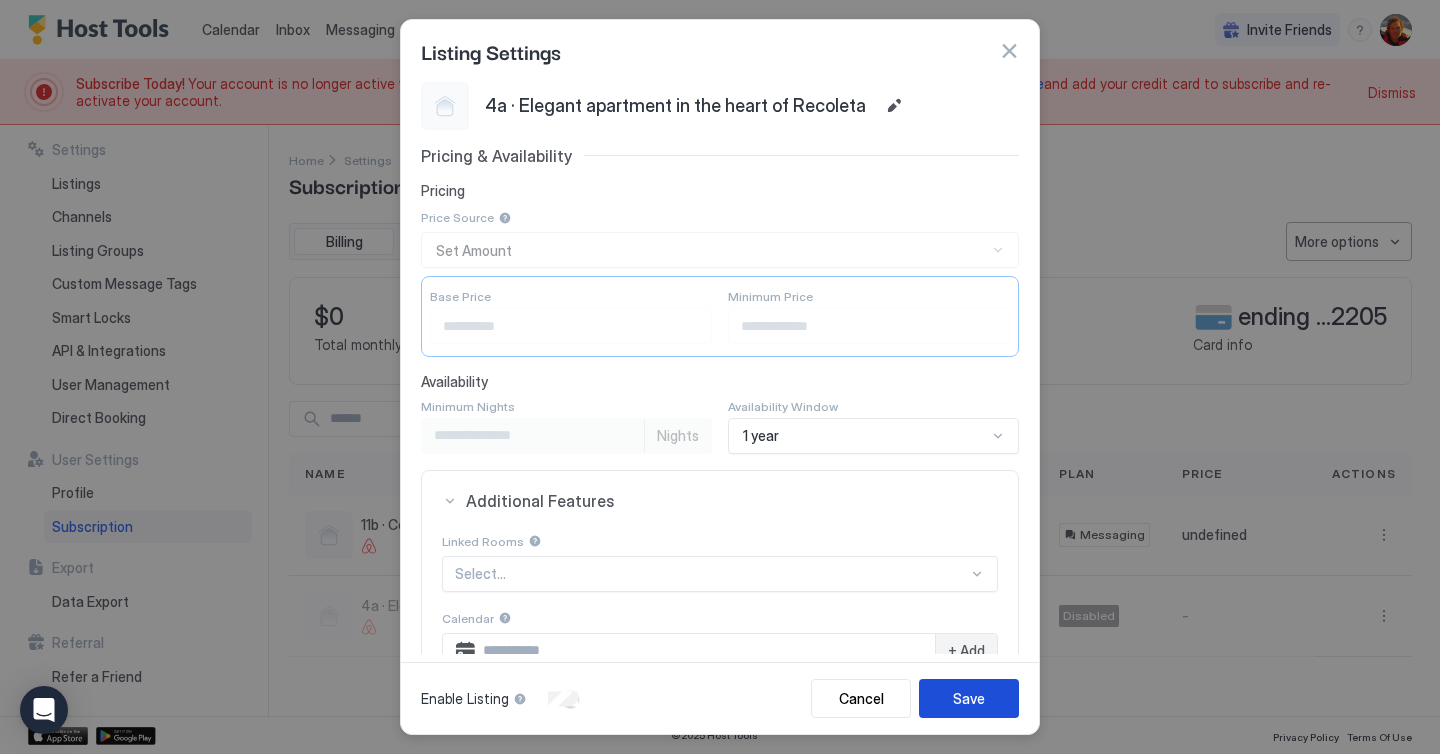 click on "Save" at bounding box center (969, 698) 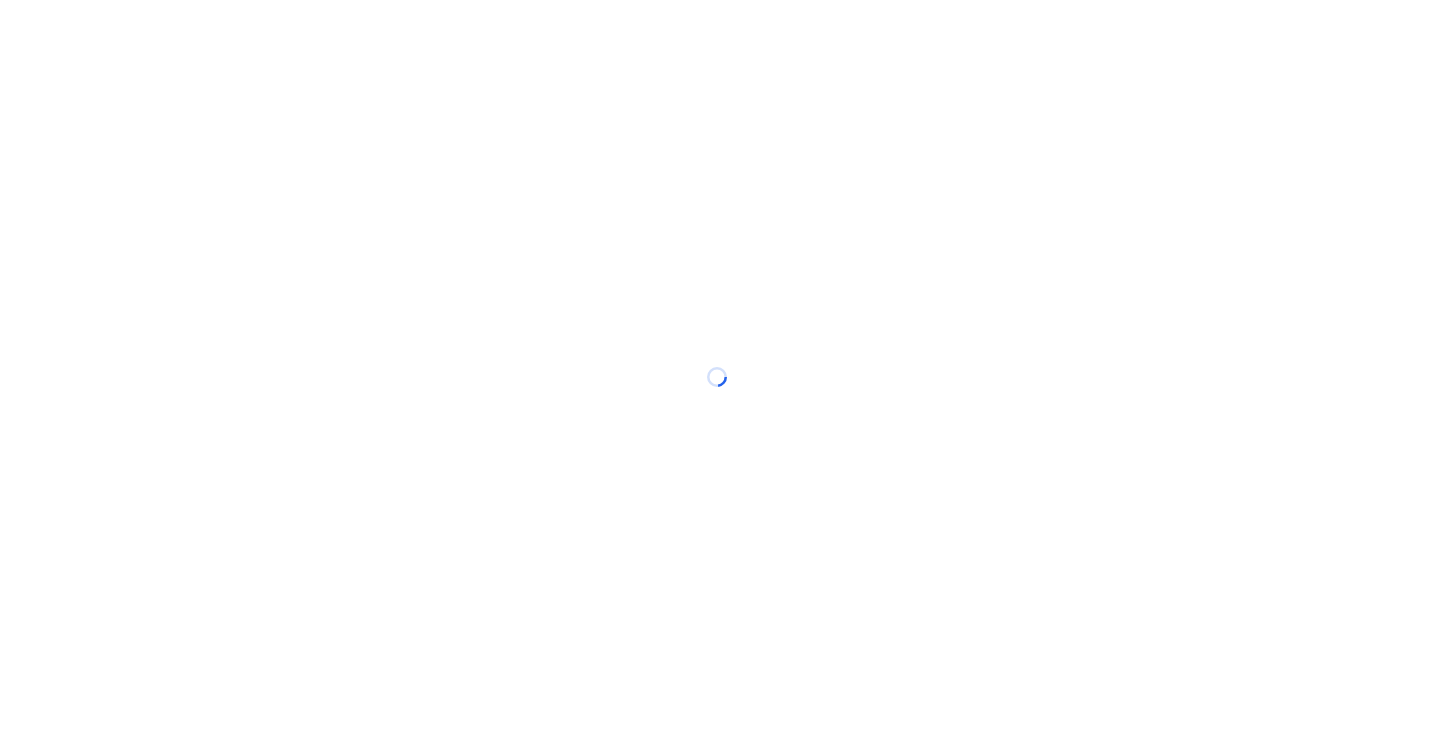 scroll, scrollTop: 0, scrollLeft: 0, axis: both 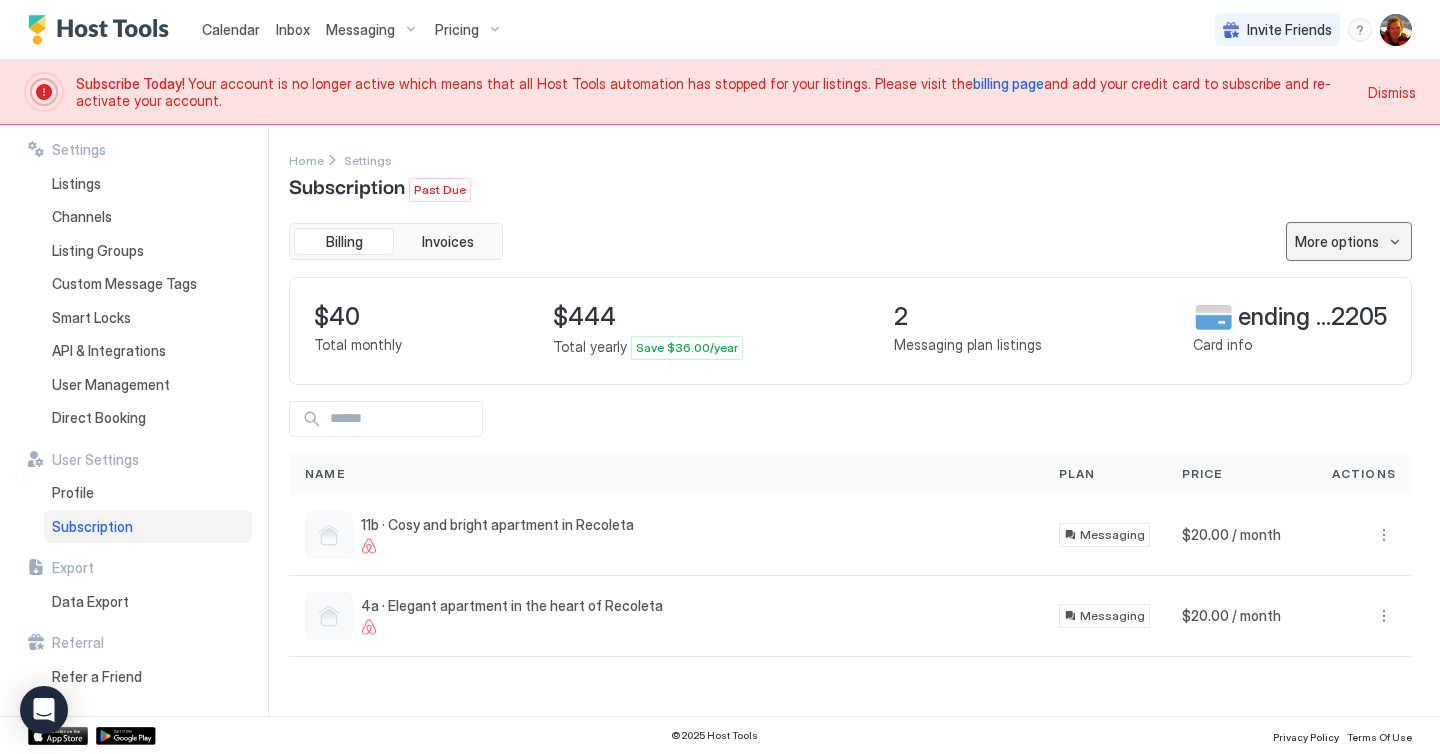 click on "More options" at bounding box center (1349, 241) 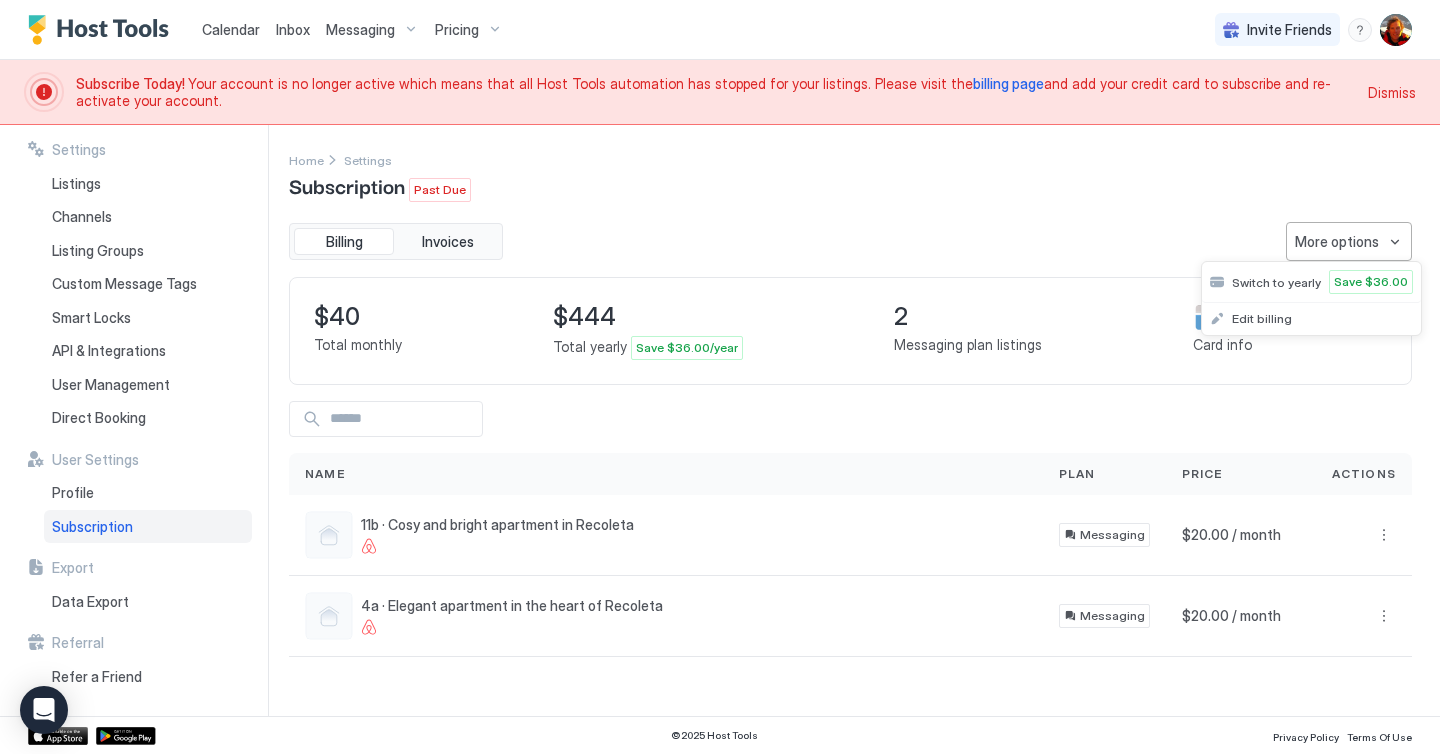 click at bounding box center (720, 377) 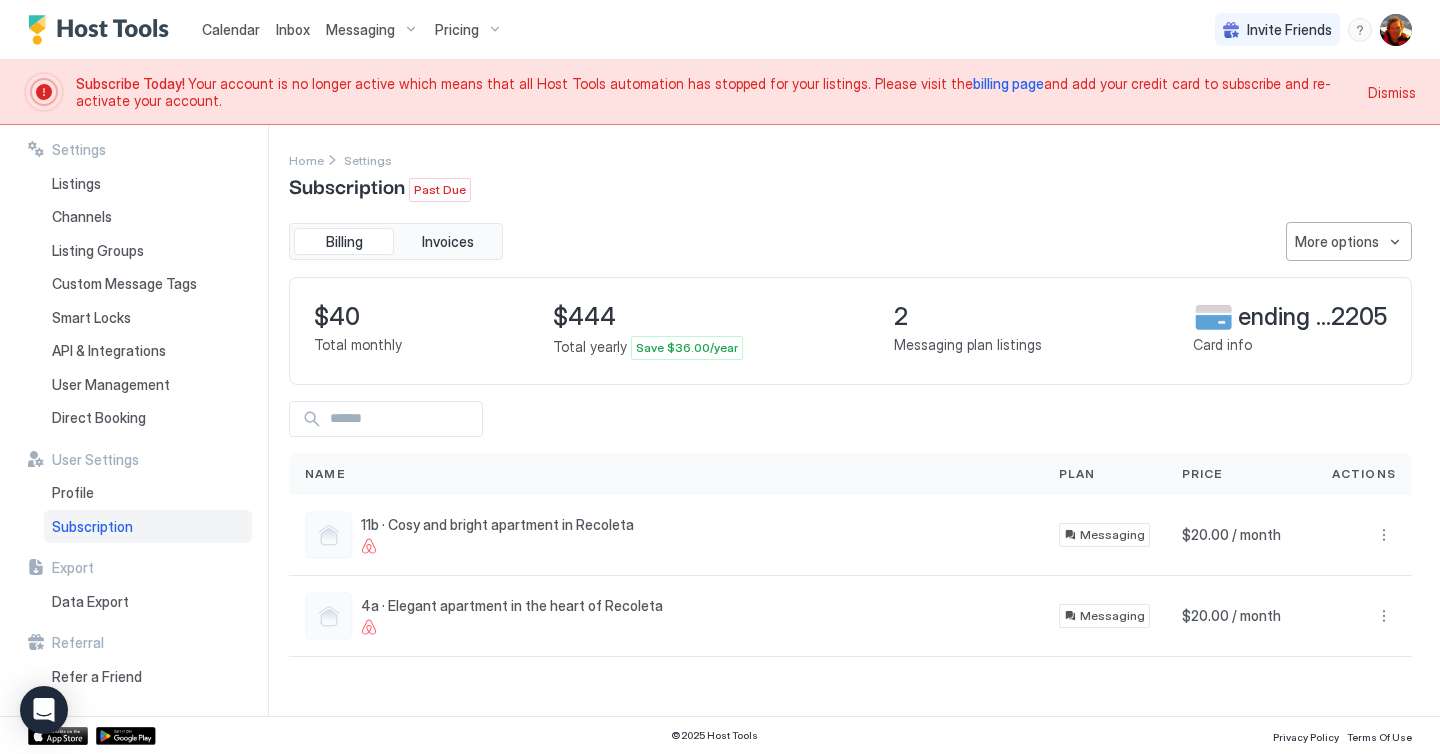 click on "Calendar" at bounding box center (231, 29) 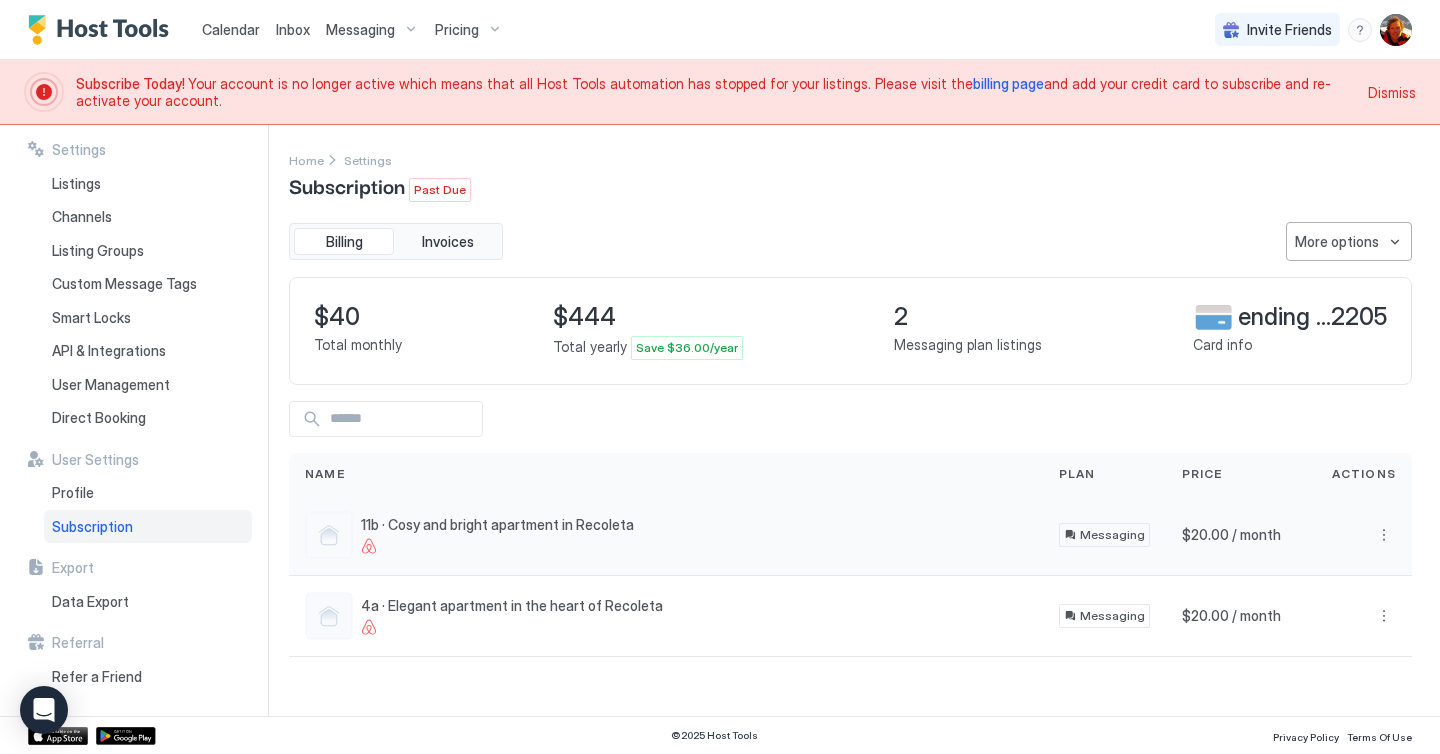 click on "Messaging" at bounding box center [1112, 535] 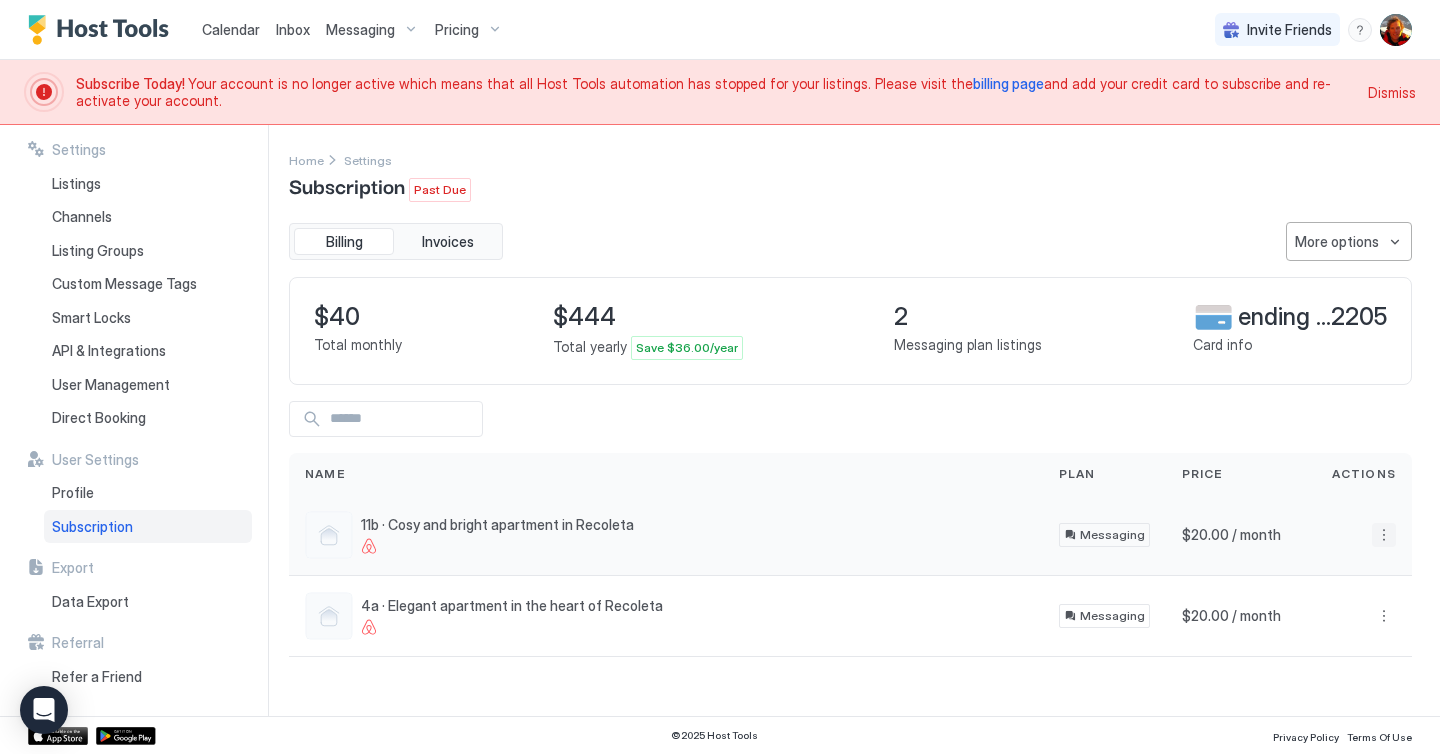click at bounding box center (1384, 535) 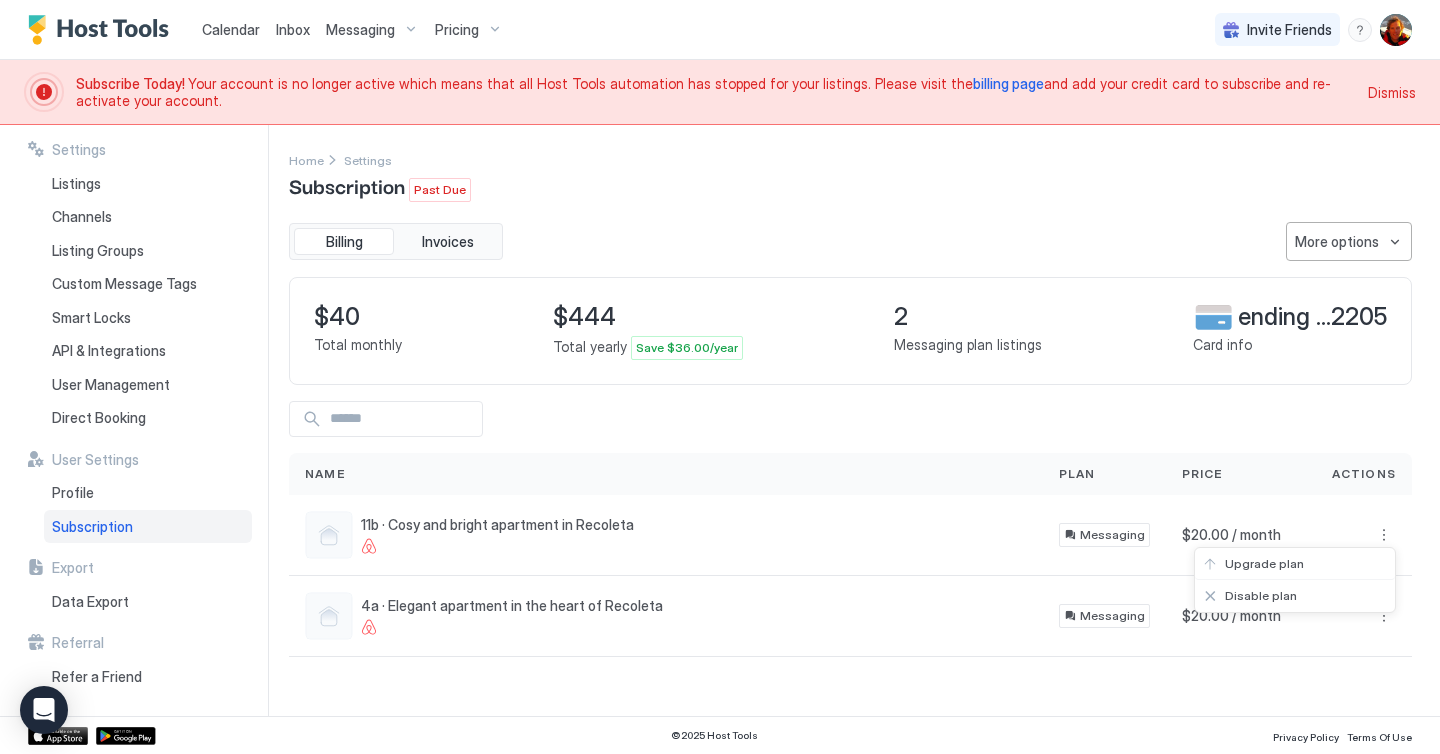 click at bounding box center (720, 377) 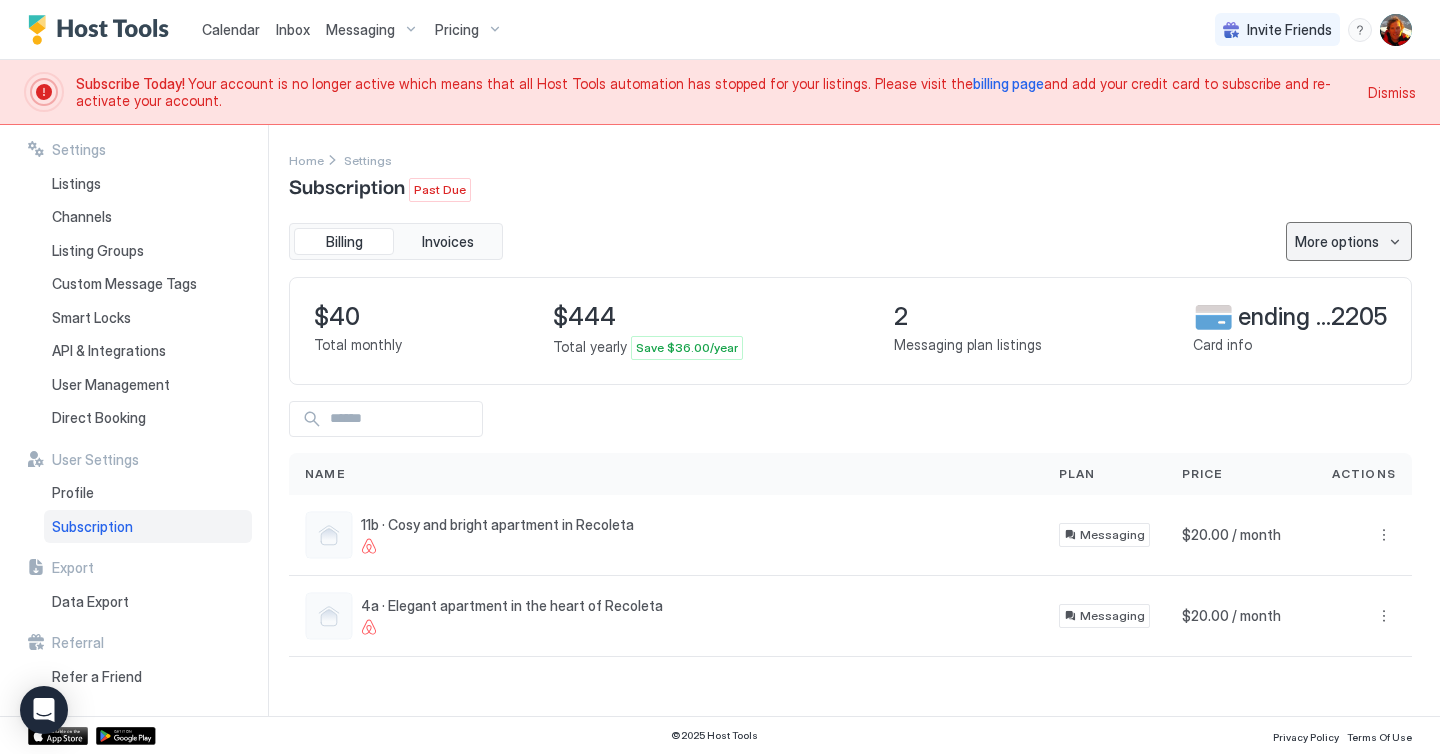 click on "More options" at bounding box center [1349, 241] 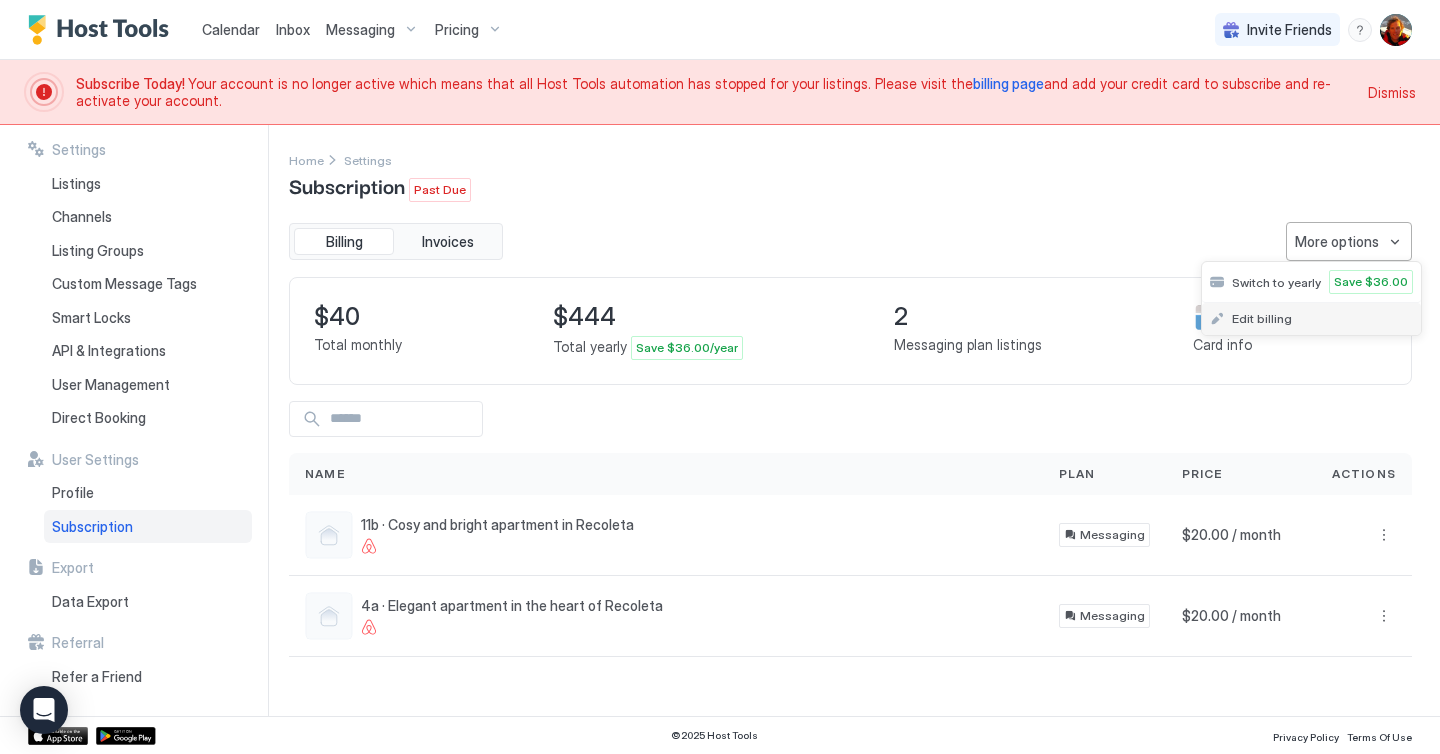 click on "Edit billing" at bounding box center [1262, 318] 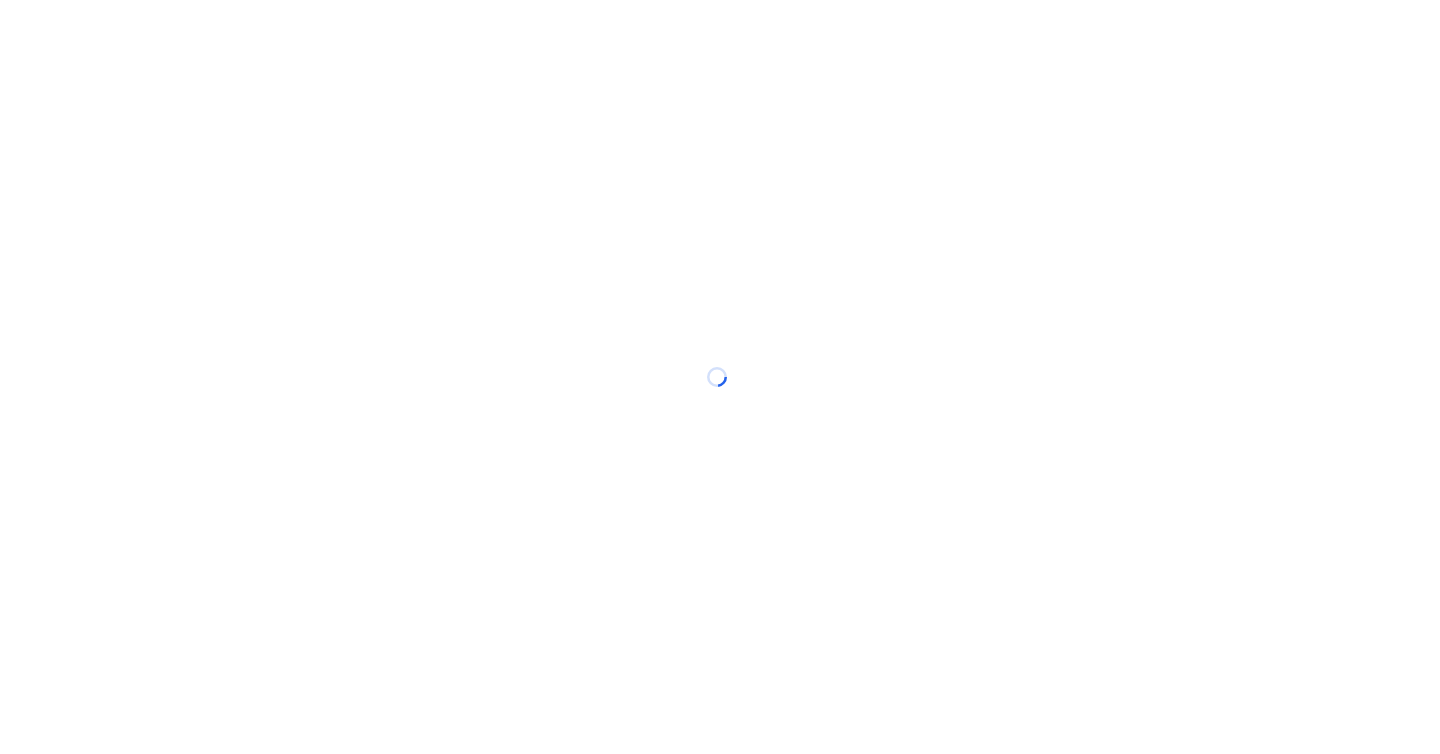 scroll, scrollTop: 0, scrollLeft: 0, axis: both 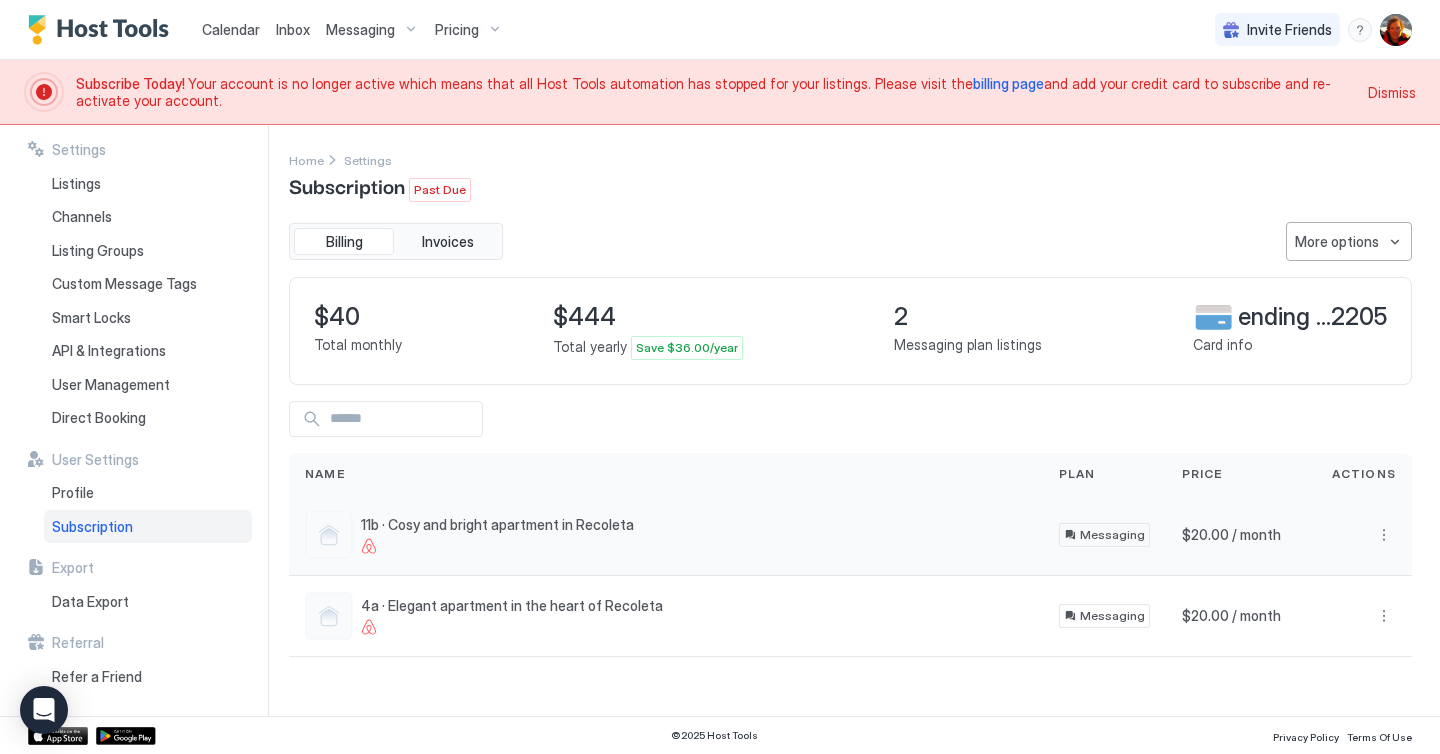 click on "Messaging" at bounding box center [1112, 535] 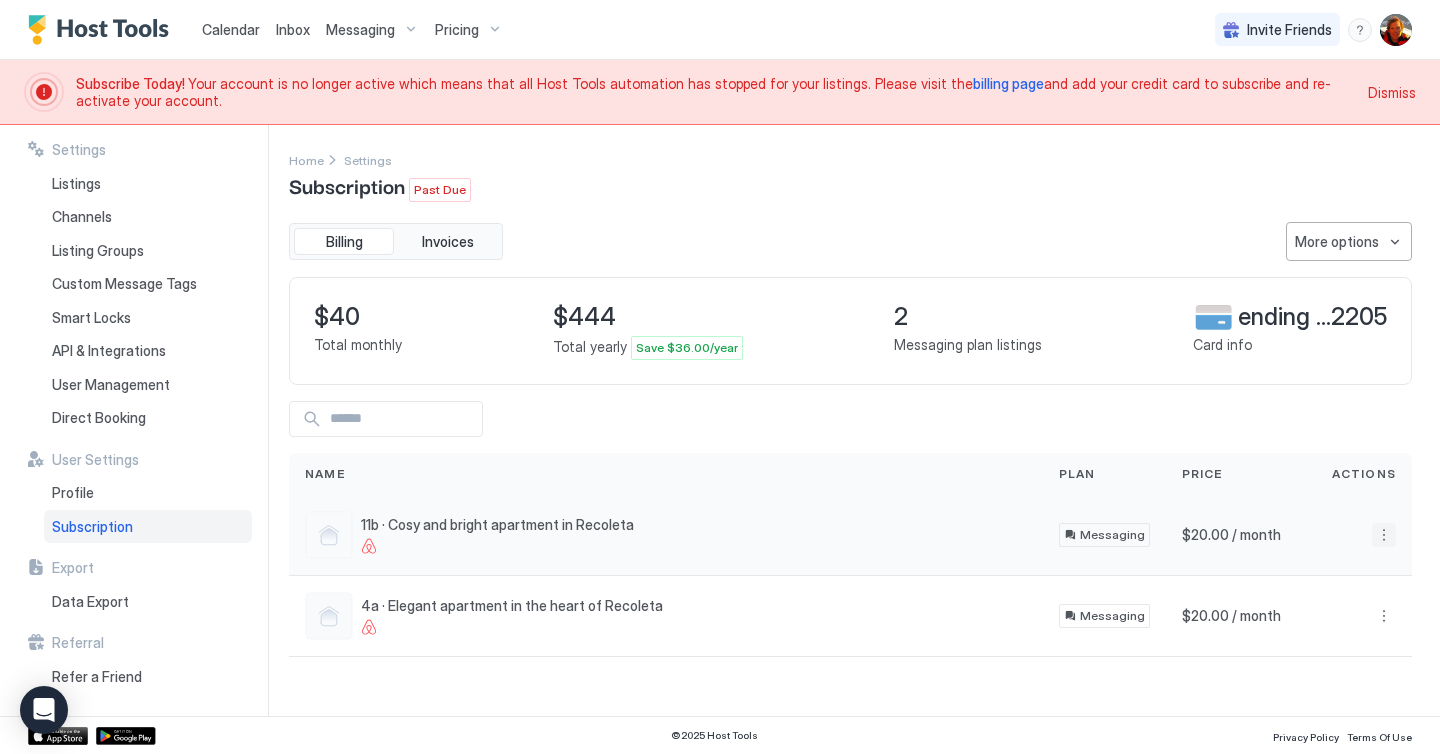 click at bounding box center (1384, 535) 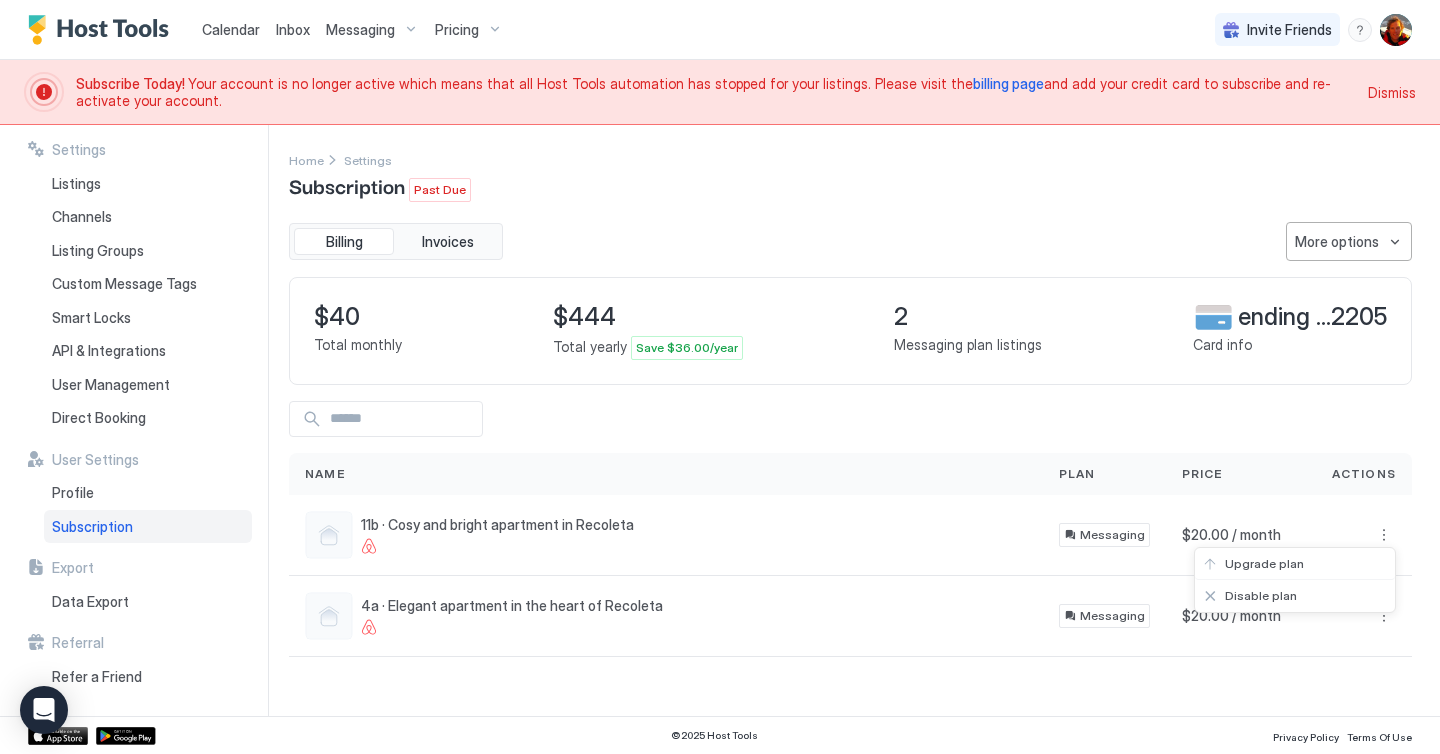 click at bounding box center [720, 377] 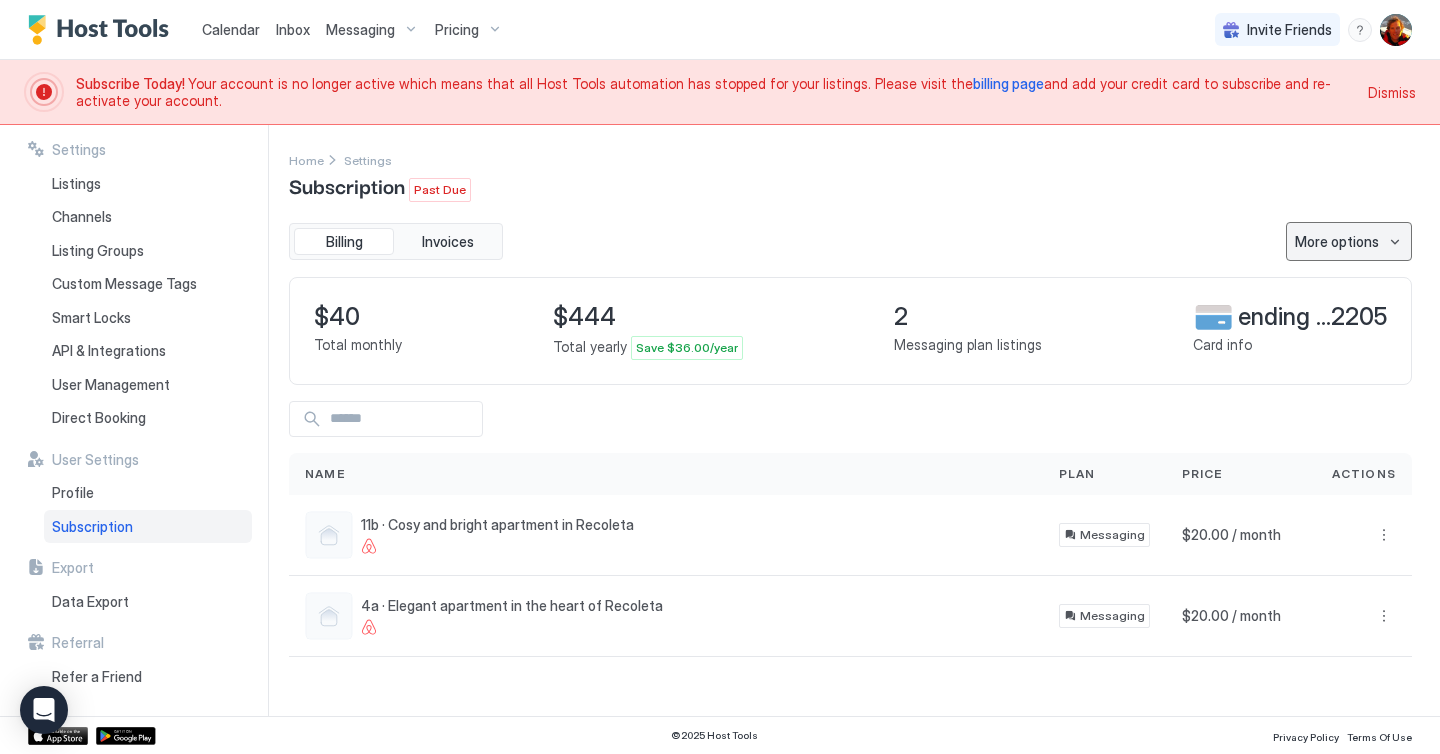 click on "More options" at bounding box center [1337, 241] 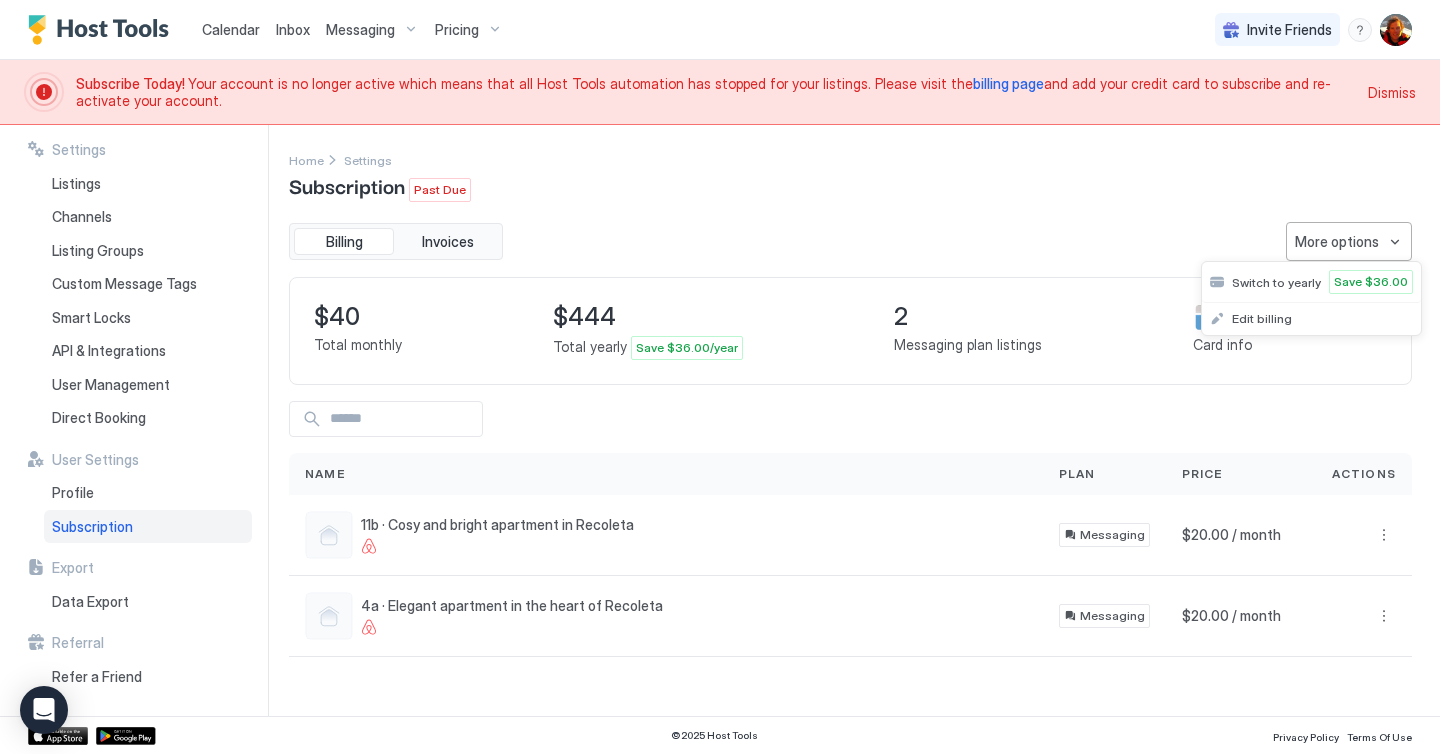 click at bounding box center (720, 377) 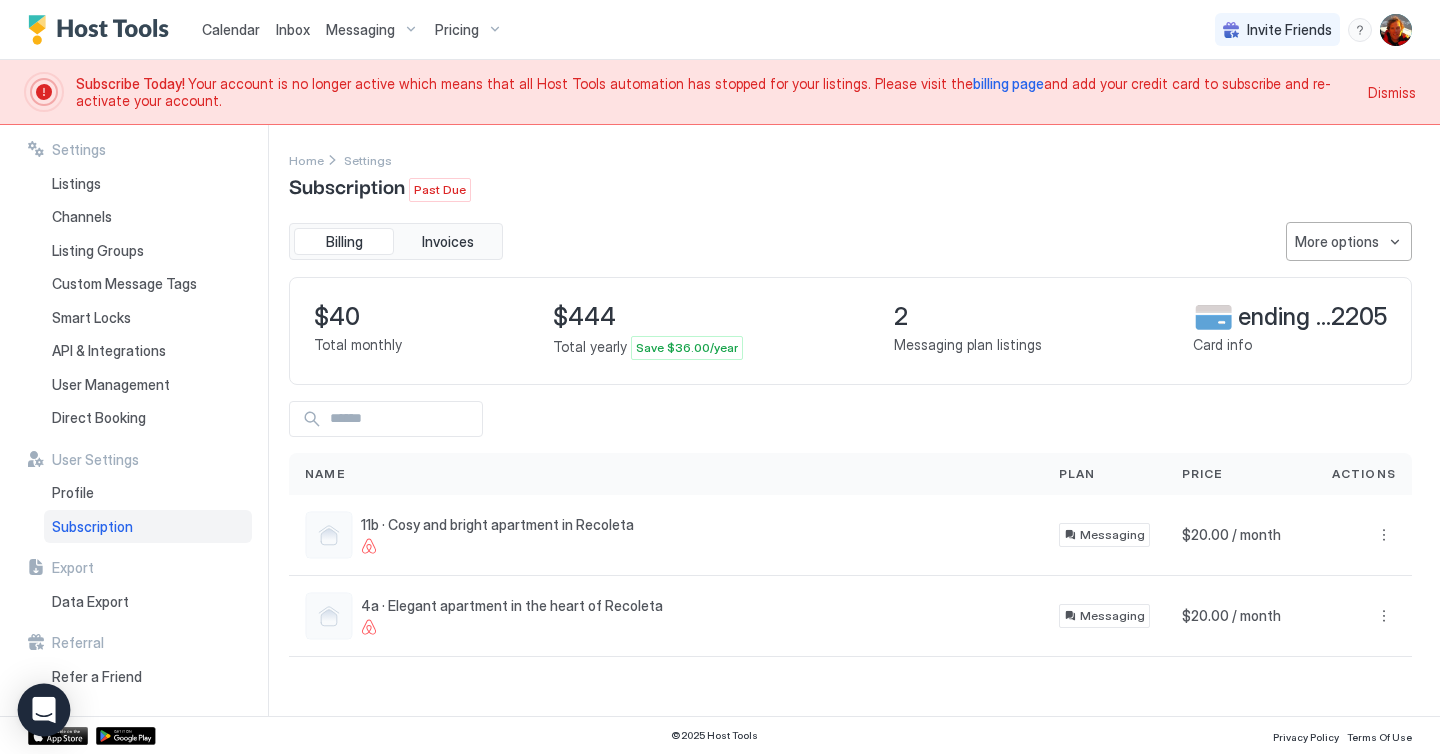click 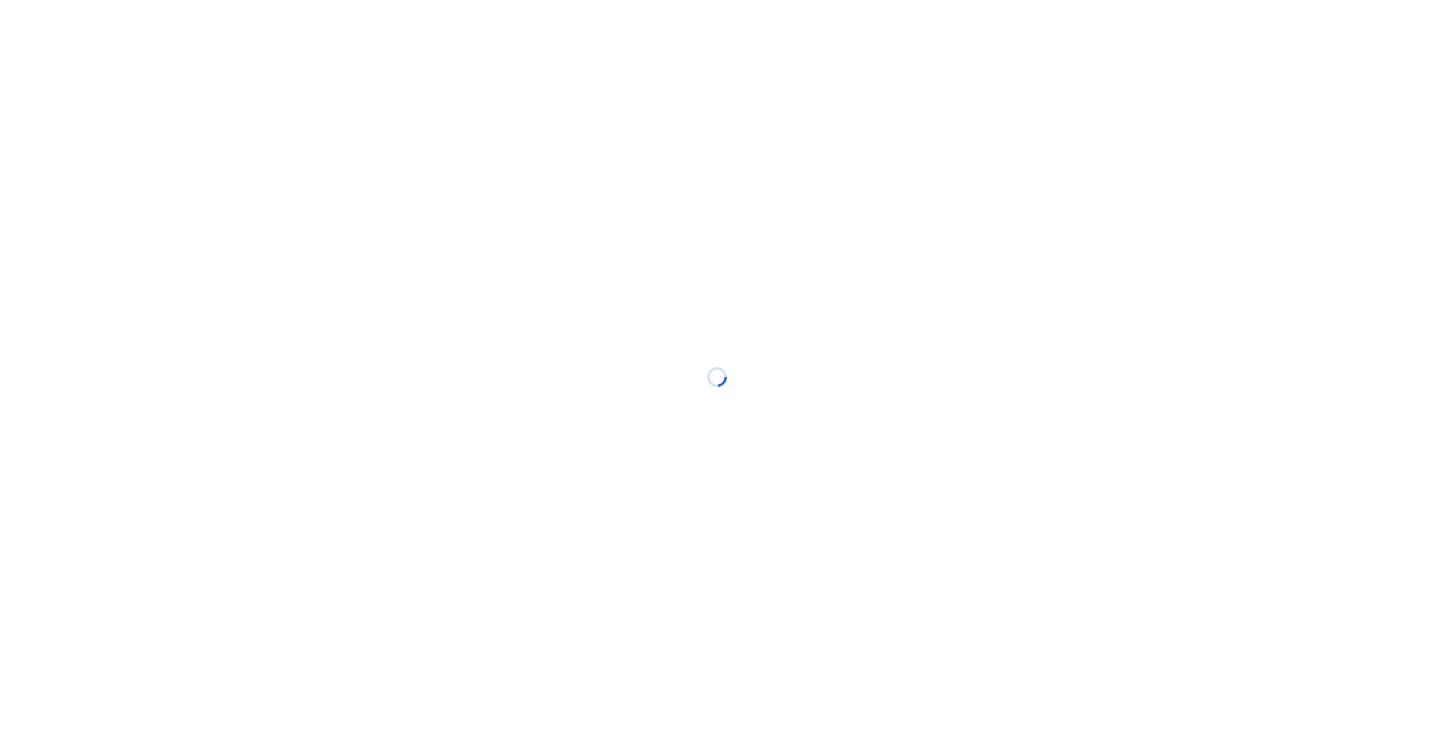 scroll, scrollTop: 0, scrollLeft: 0, axis: both 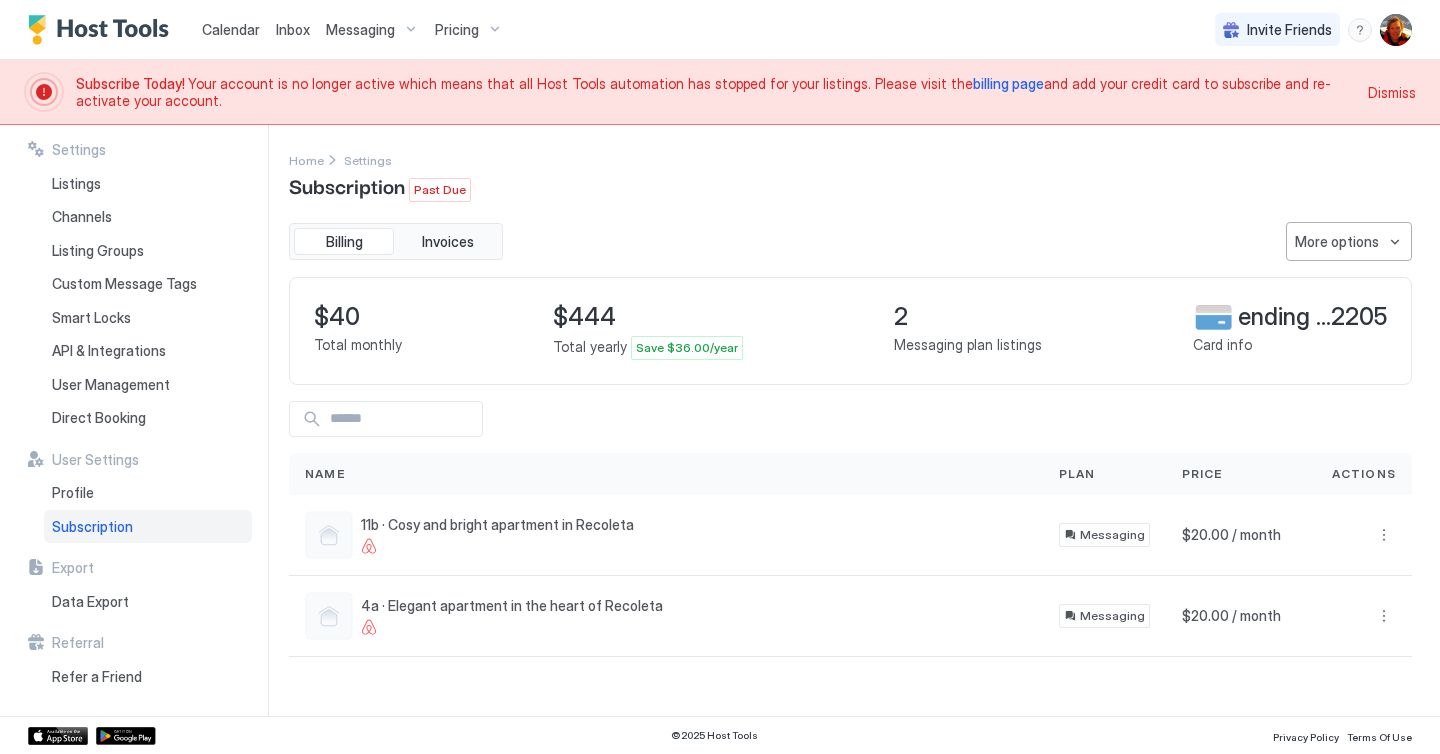 click on "Dismiss" at bounding box center [1392, 92] 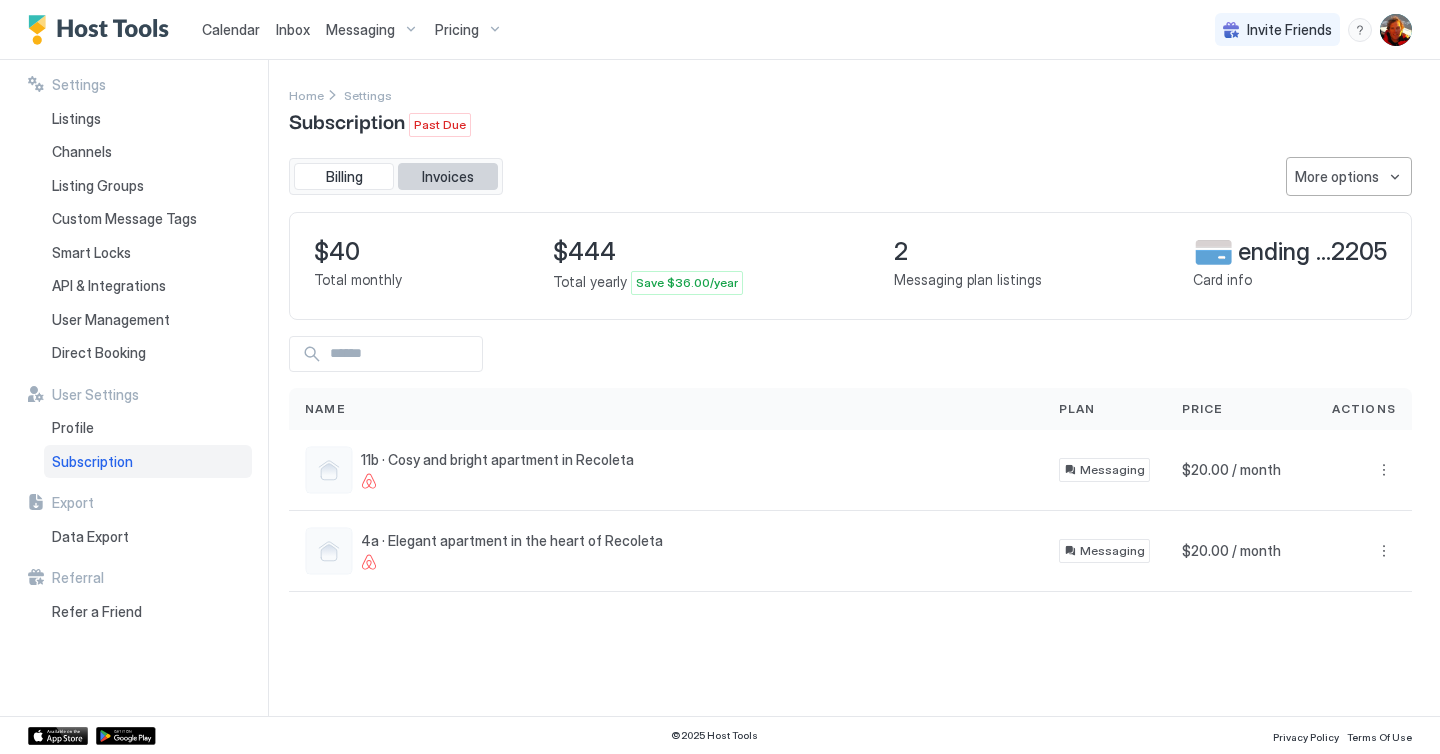 click on "Invoices" at bounding box center [448, 177] 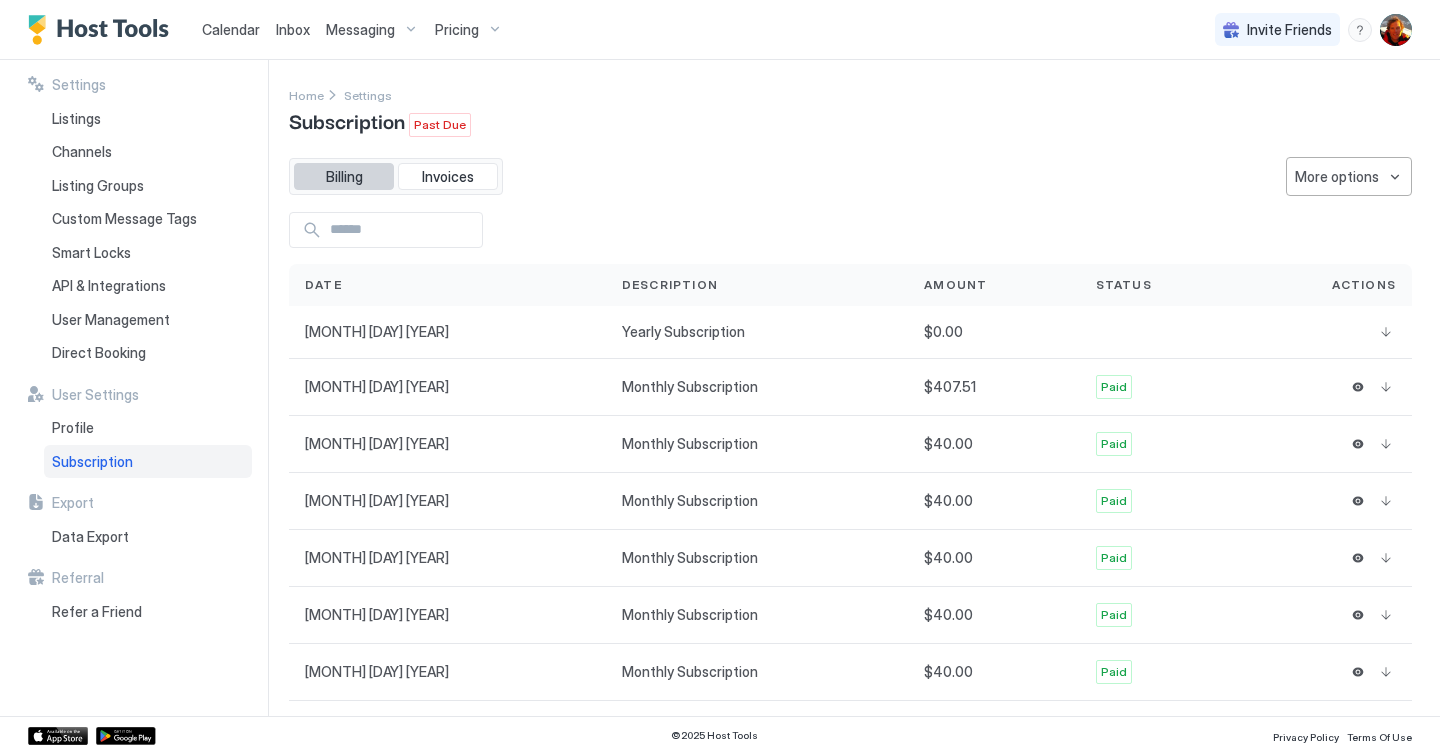 click on "Billing" at bounding box center [344, 177] 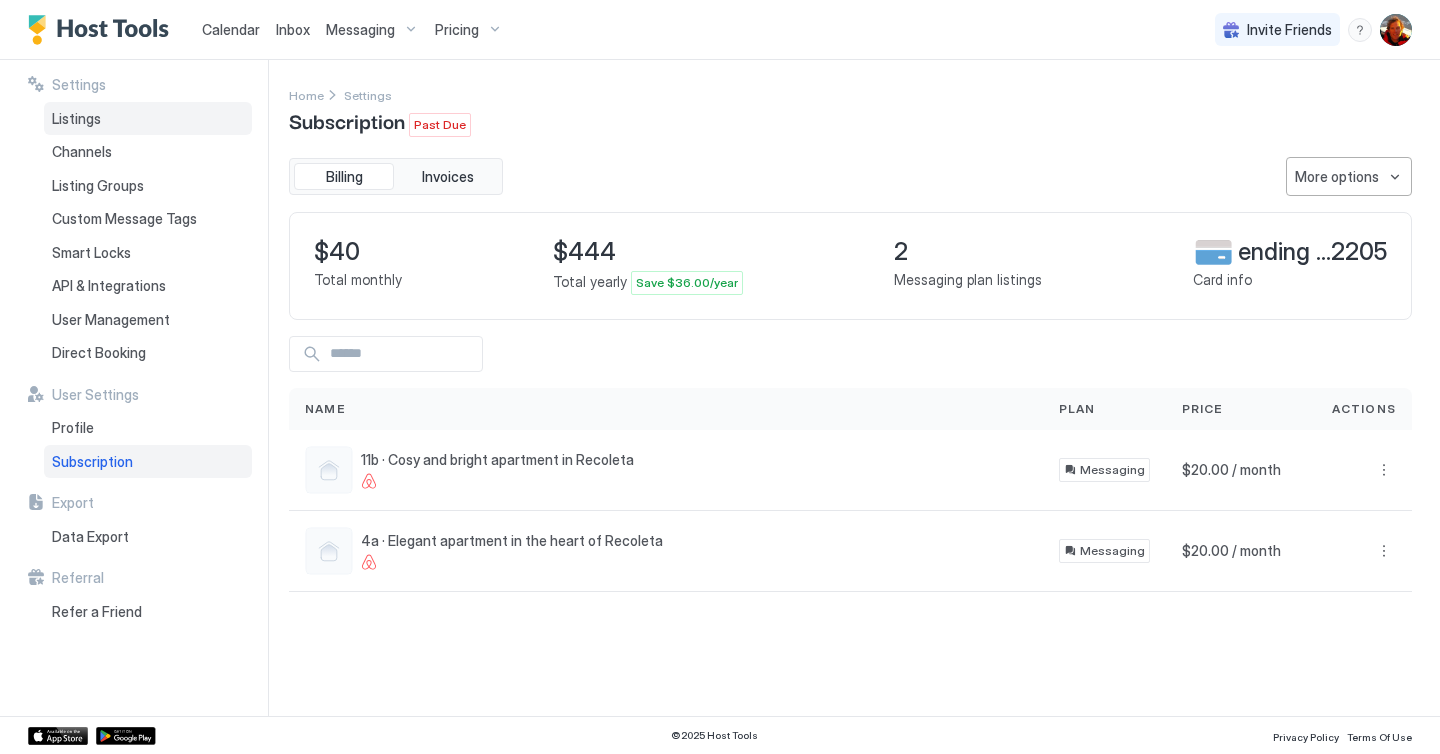 click on "Listings" at bounding box center (148, 119) 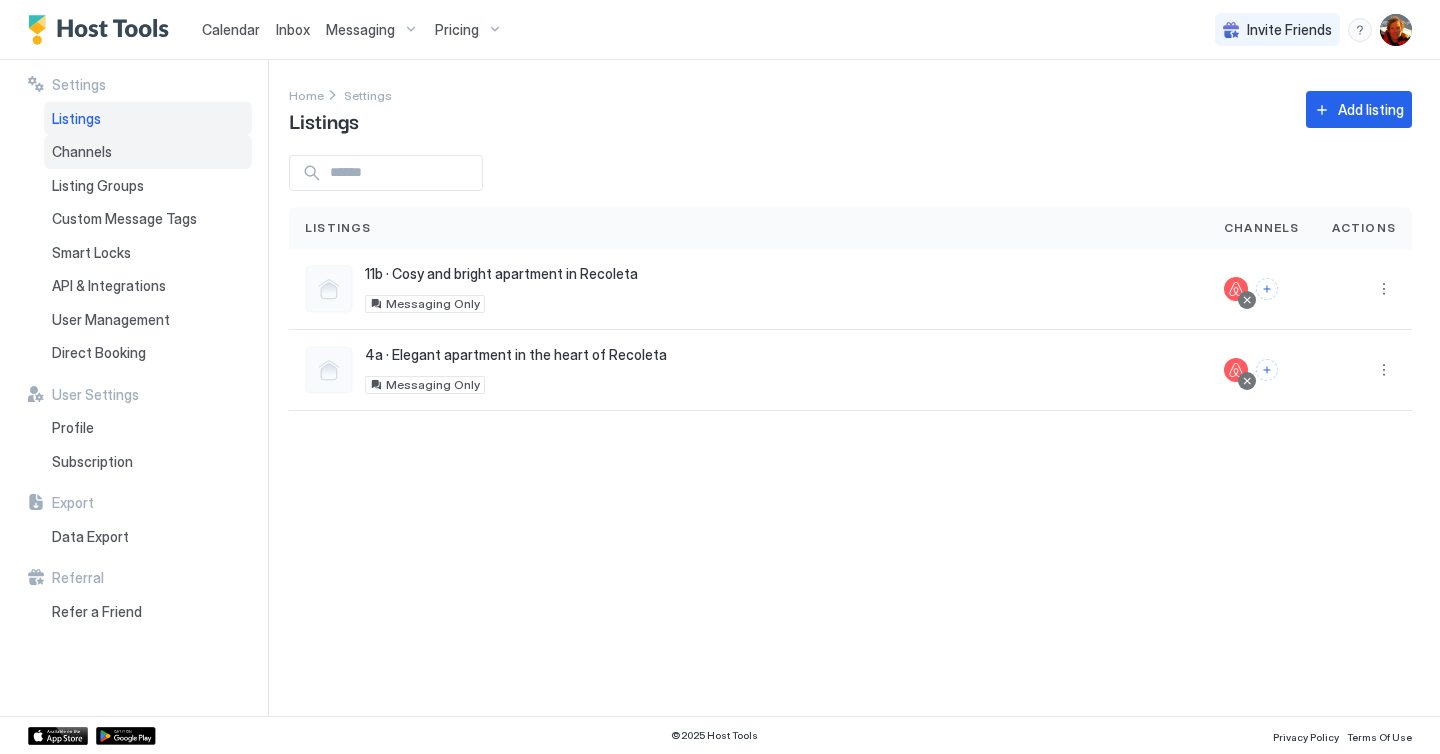 click on "Channels" at bounding box center [82, 152] 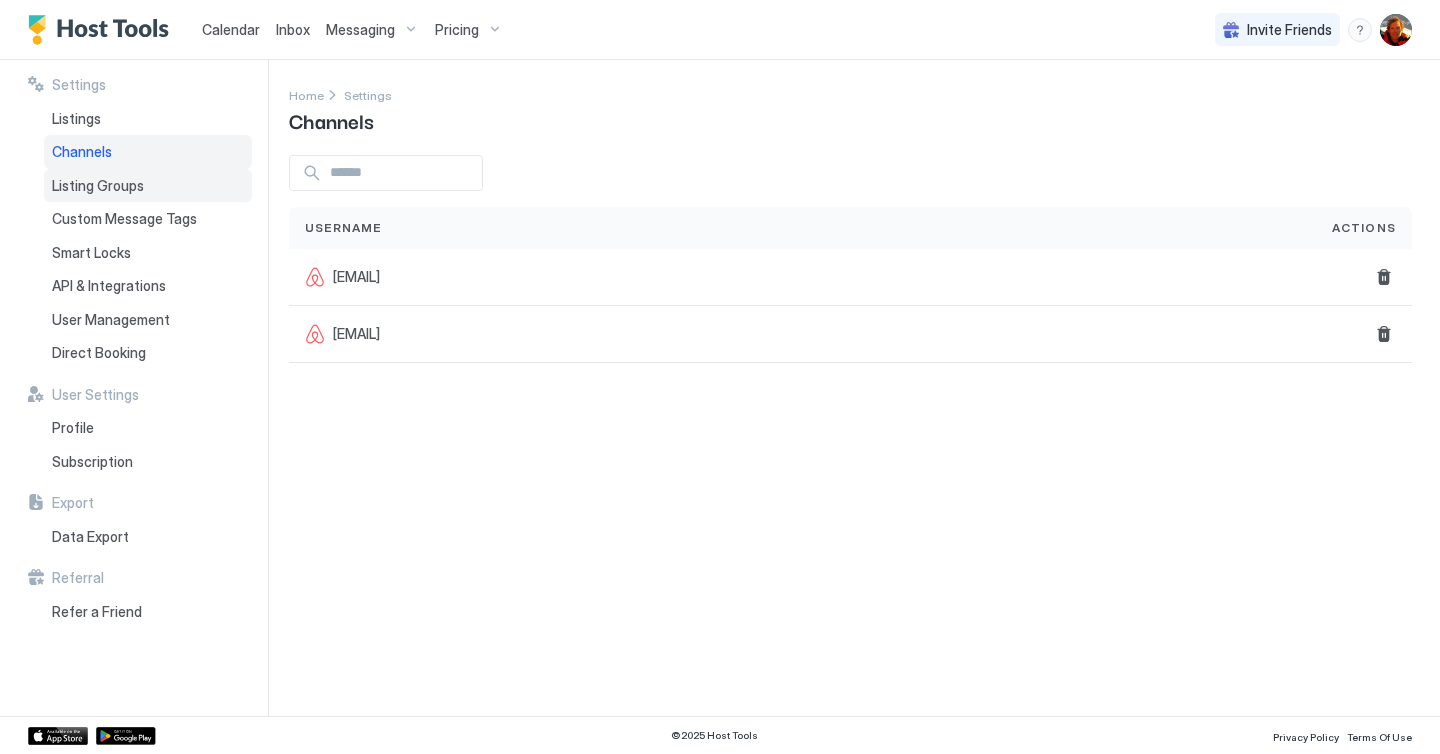 click on "Listing Groups" at bounding box center [98, 186] 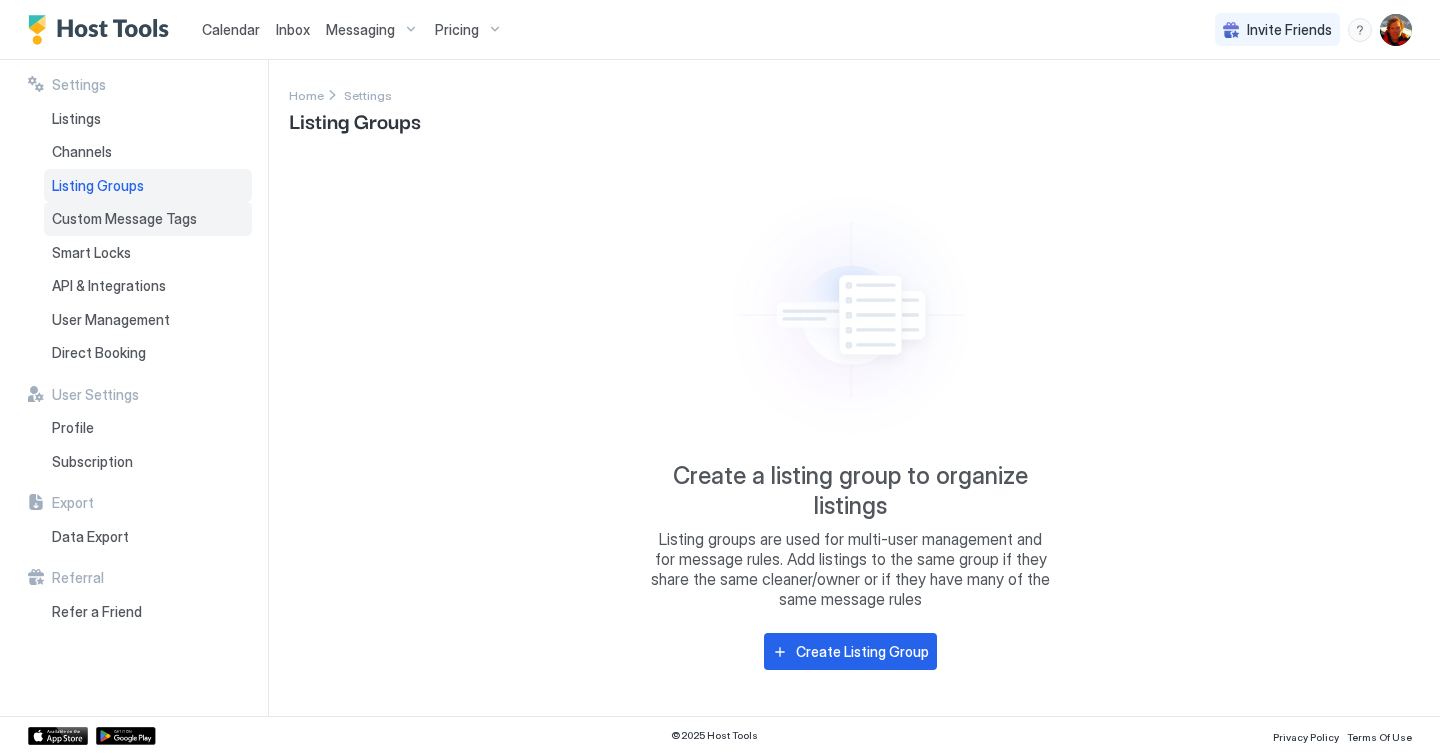 click on "Custom Message Tags" at bounding box center (124, 219) 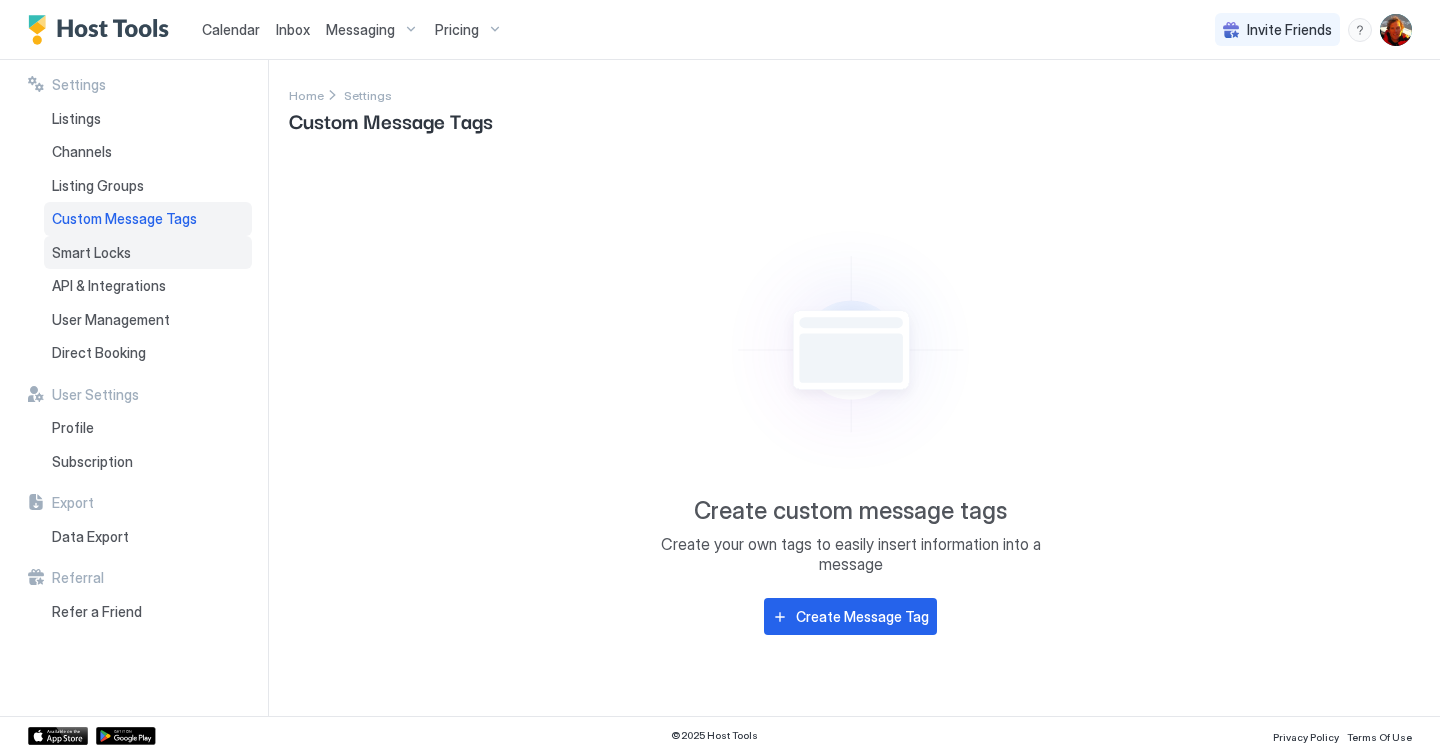 click on "Smart Locks" at bounding box center (91, 253) 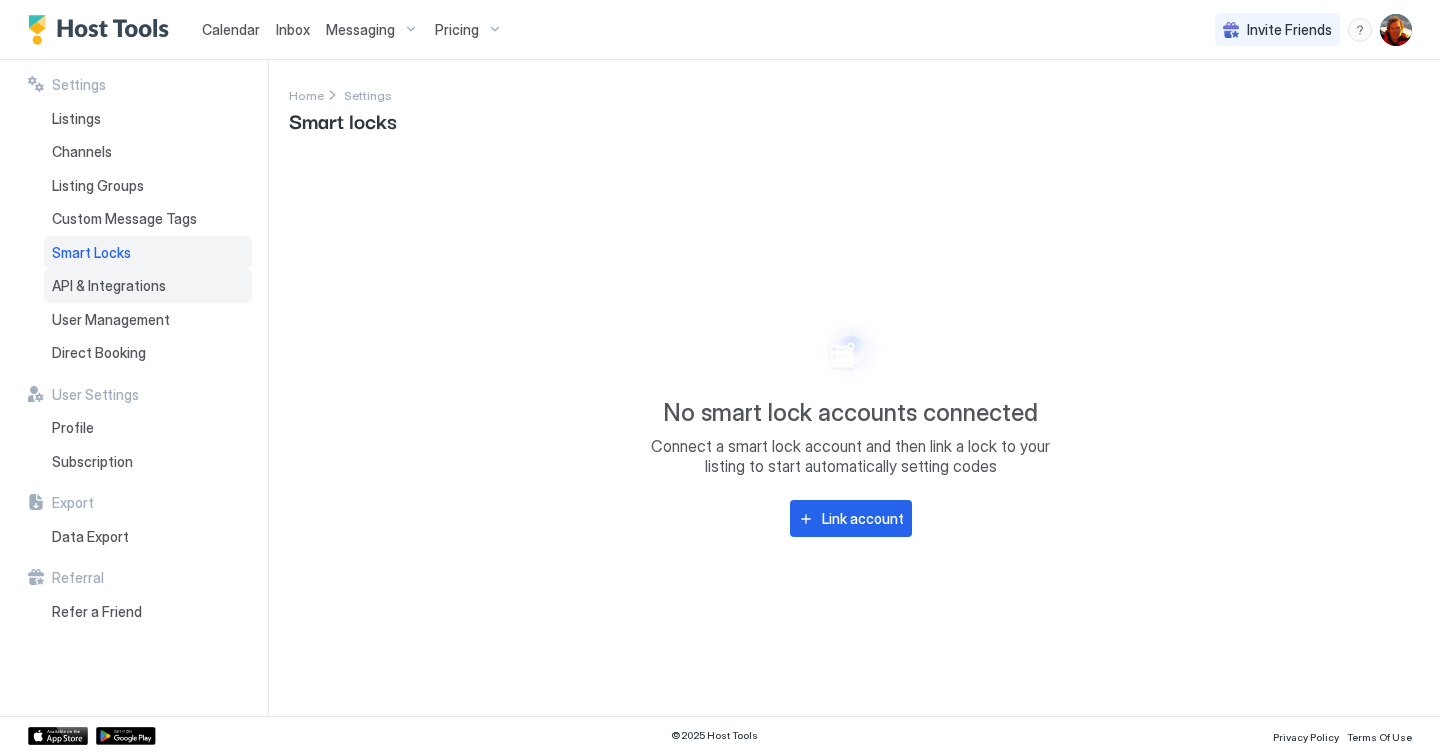 click on "API & Integrations" at bounding box center (109, 286) 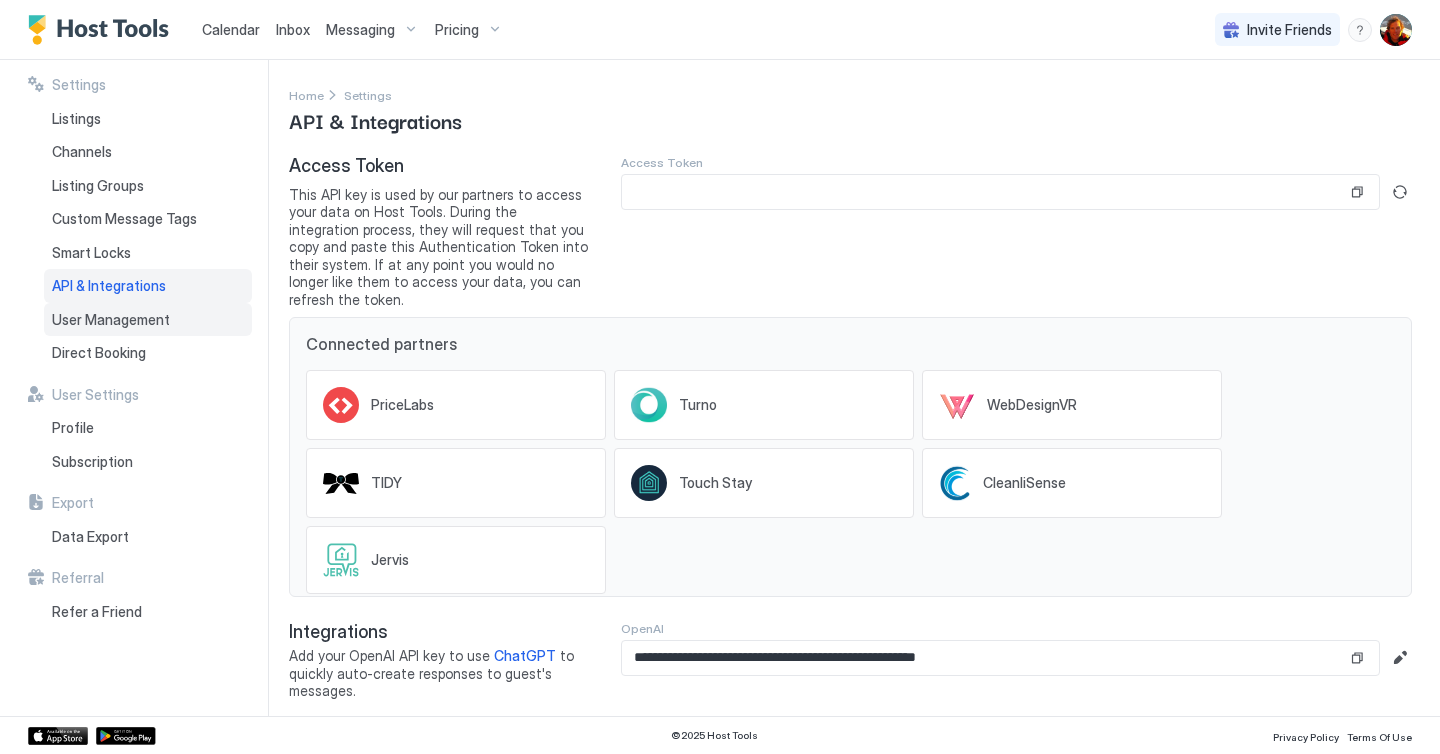 click on "User Management" at bounding box center (148, 320) 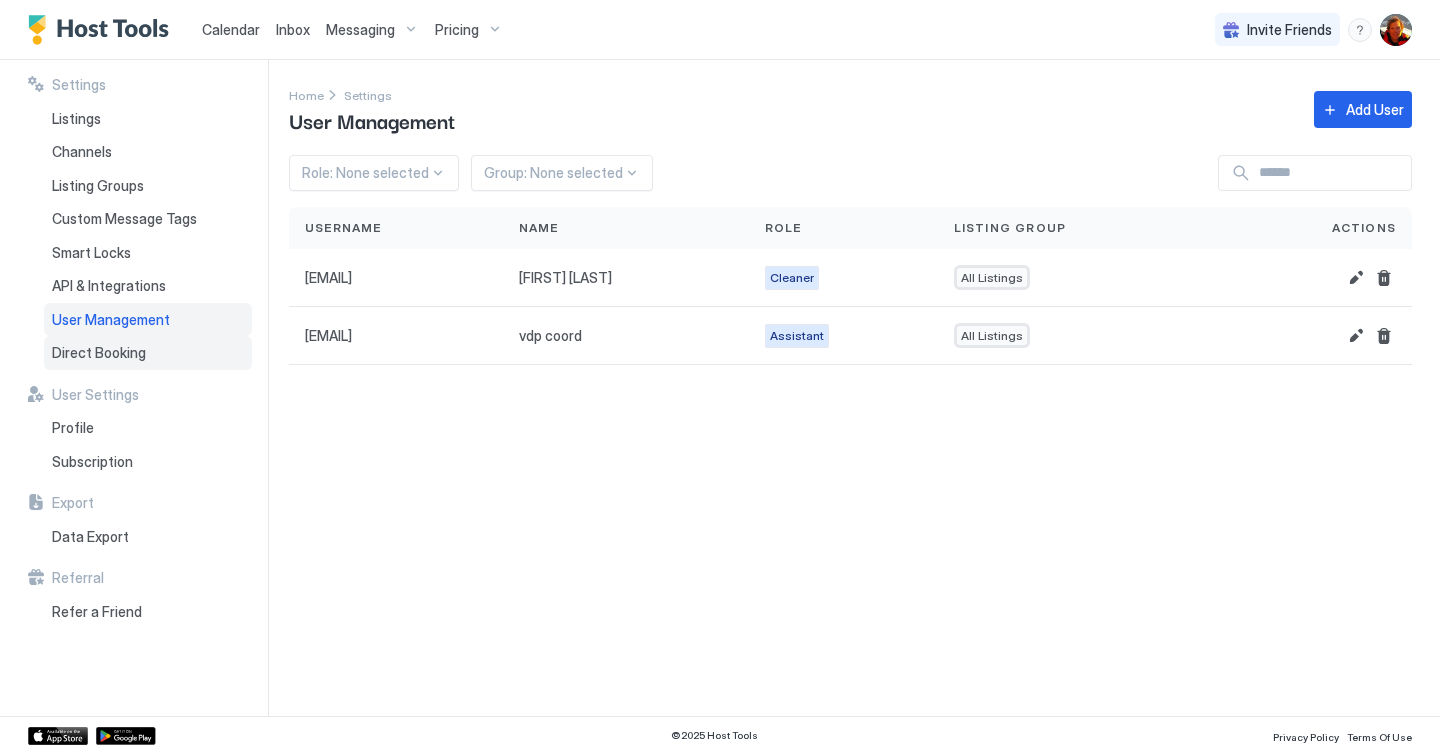 click on "Direct Booking" at bounding box center (99, 353) 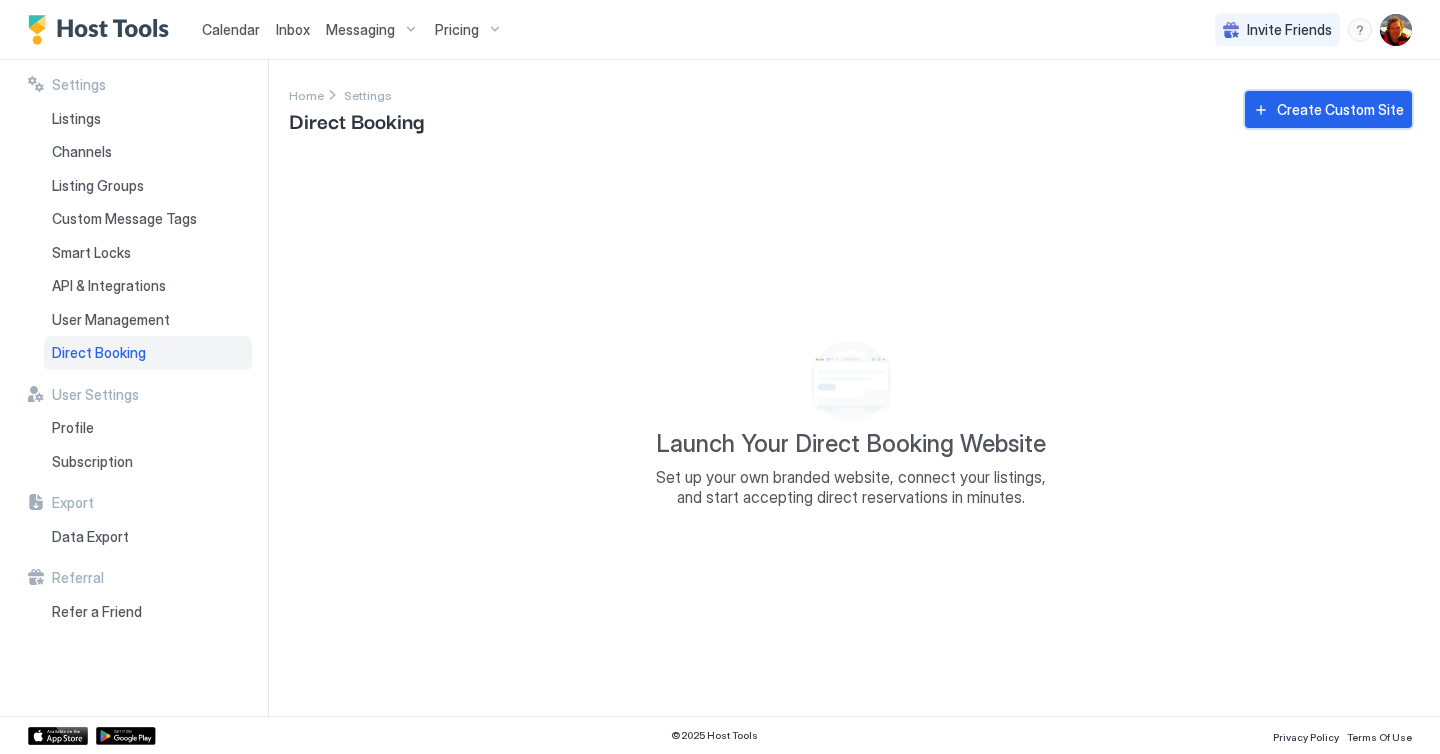 click on "Create Custom Site" at bounding box center [1340, 109] 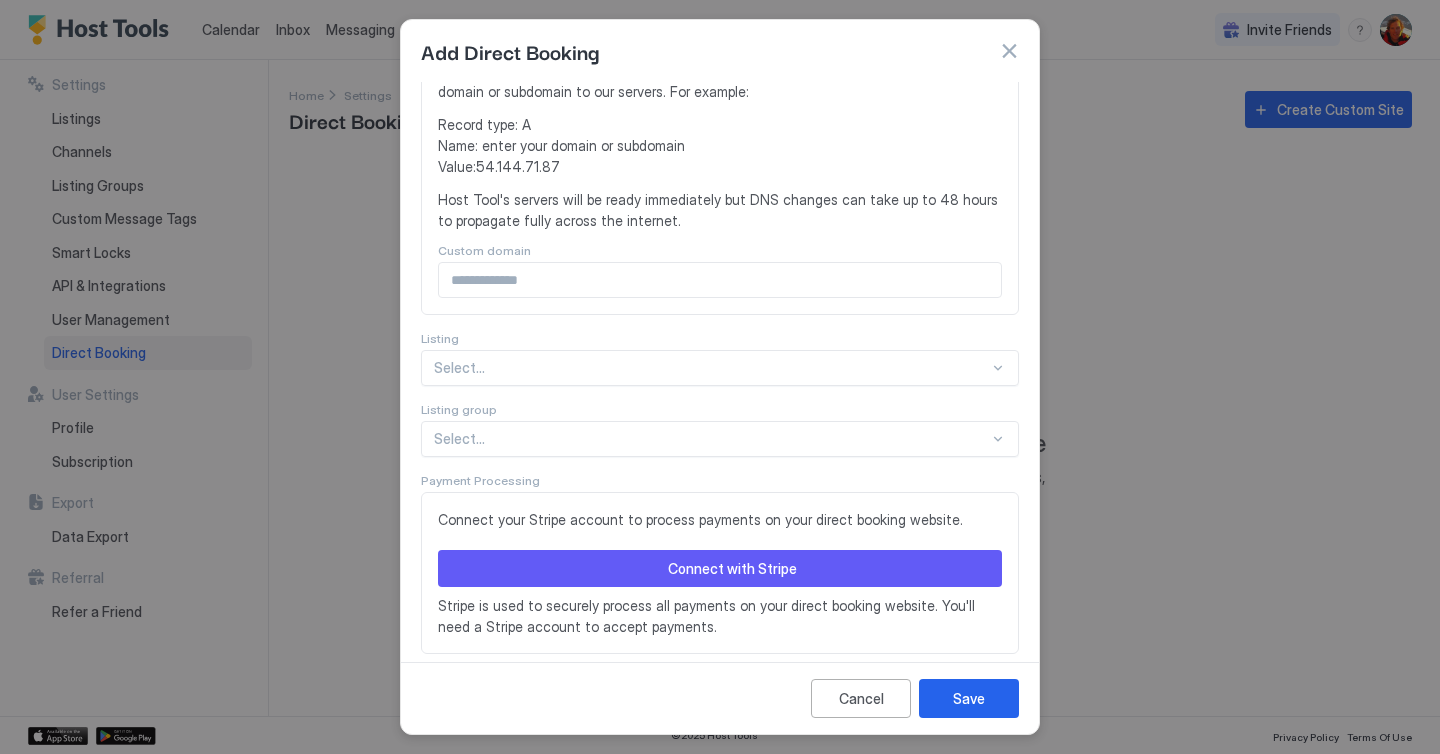 scroll, scrollTop: 425, scrollLeft: 0, axis: vertical 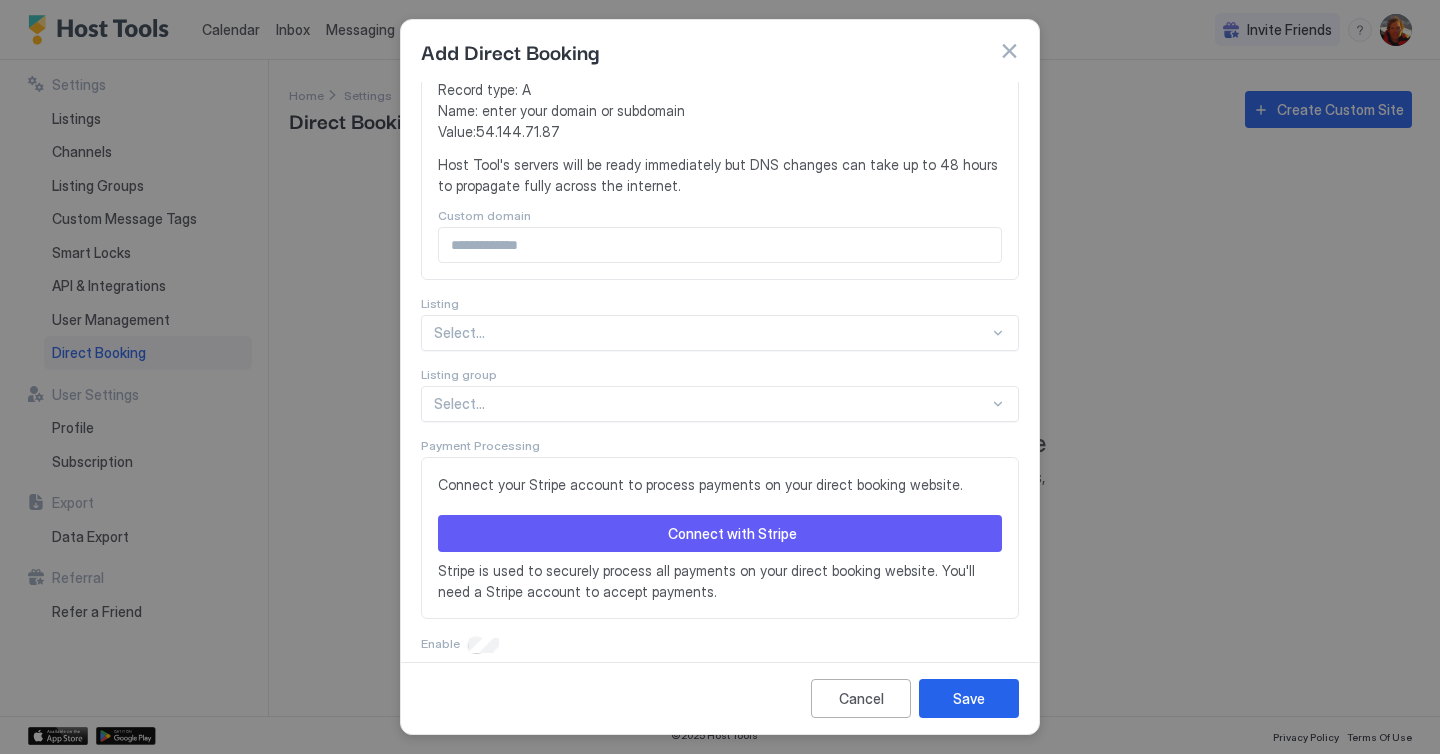 click at bounding box center [720, 377] 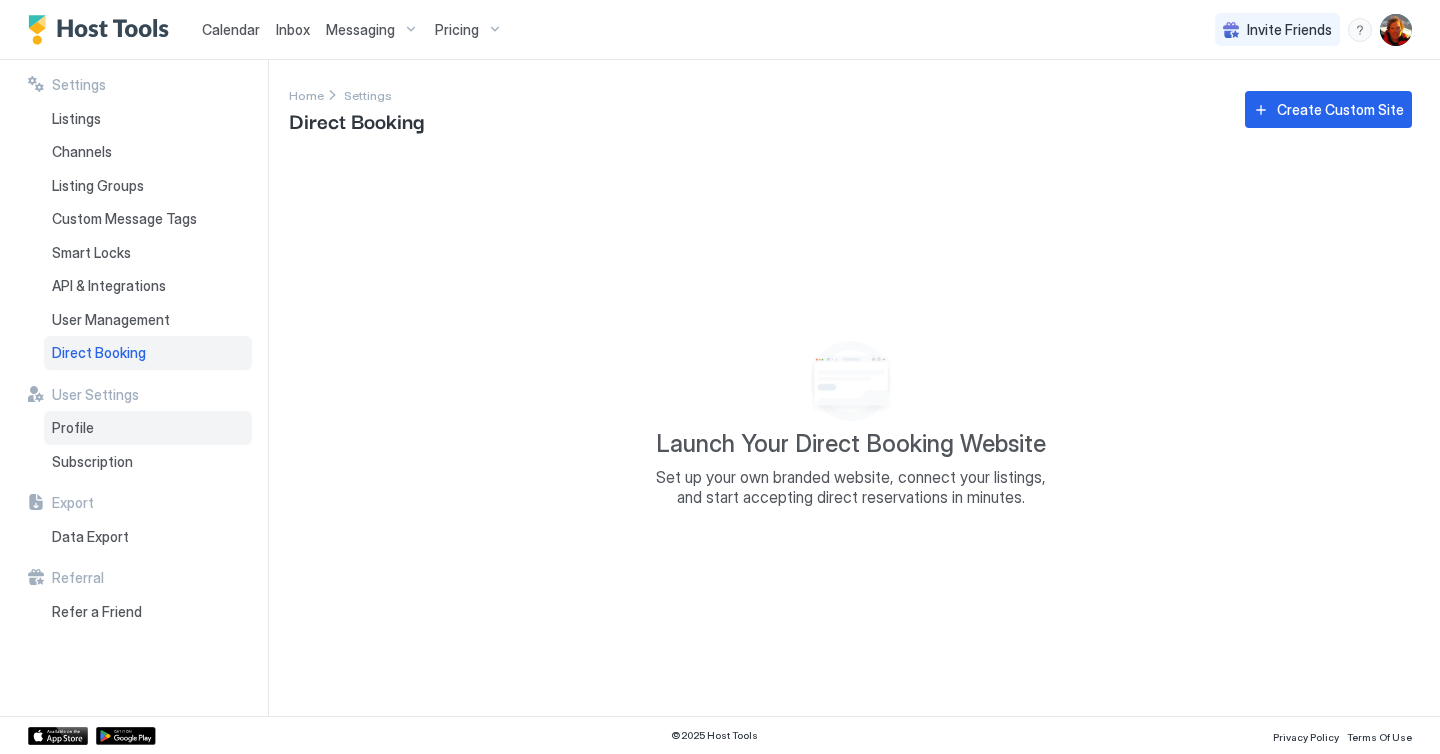 click on "Profile" at bounding box center (148, 428) 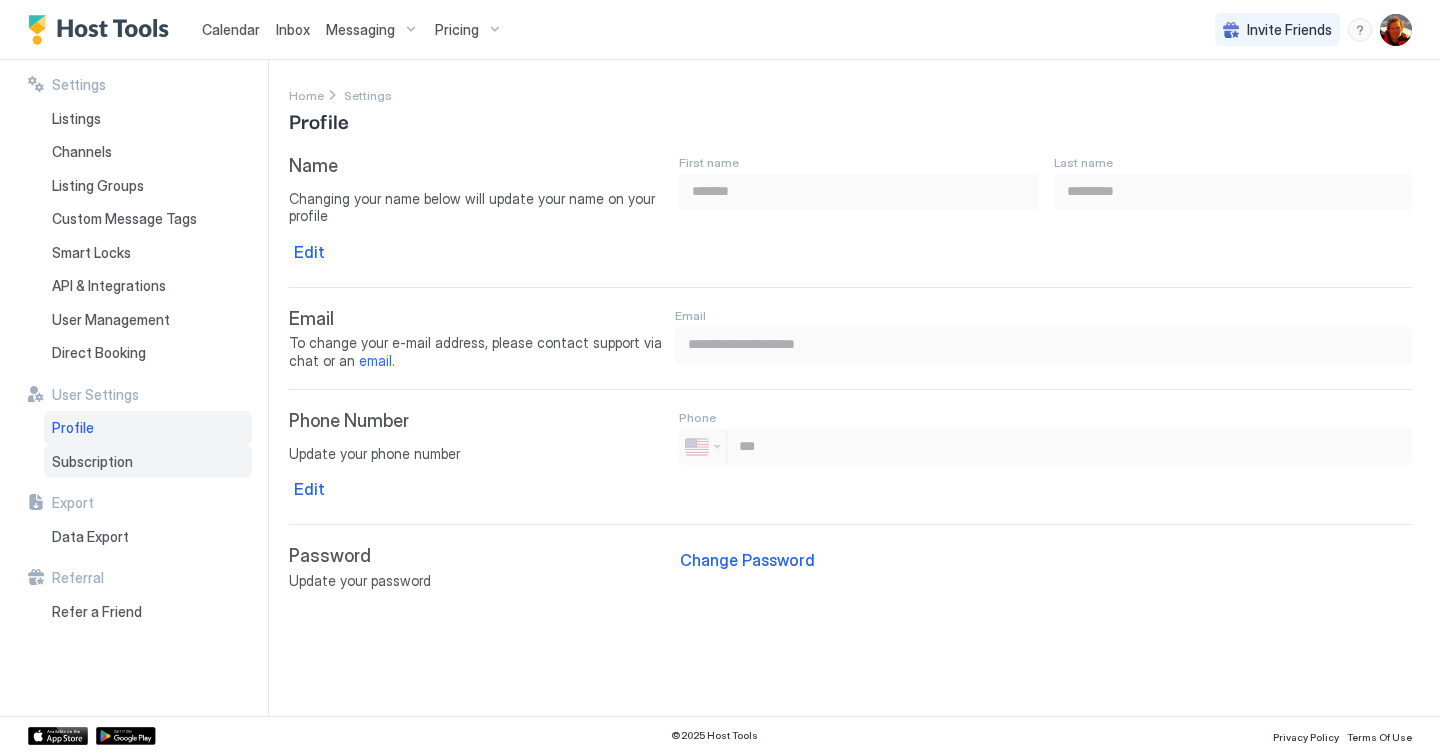 click on "Subscription" at bounding box center [92, 462] 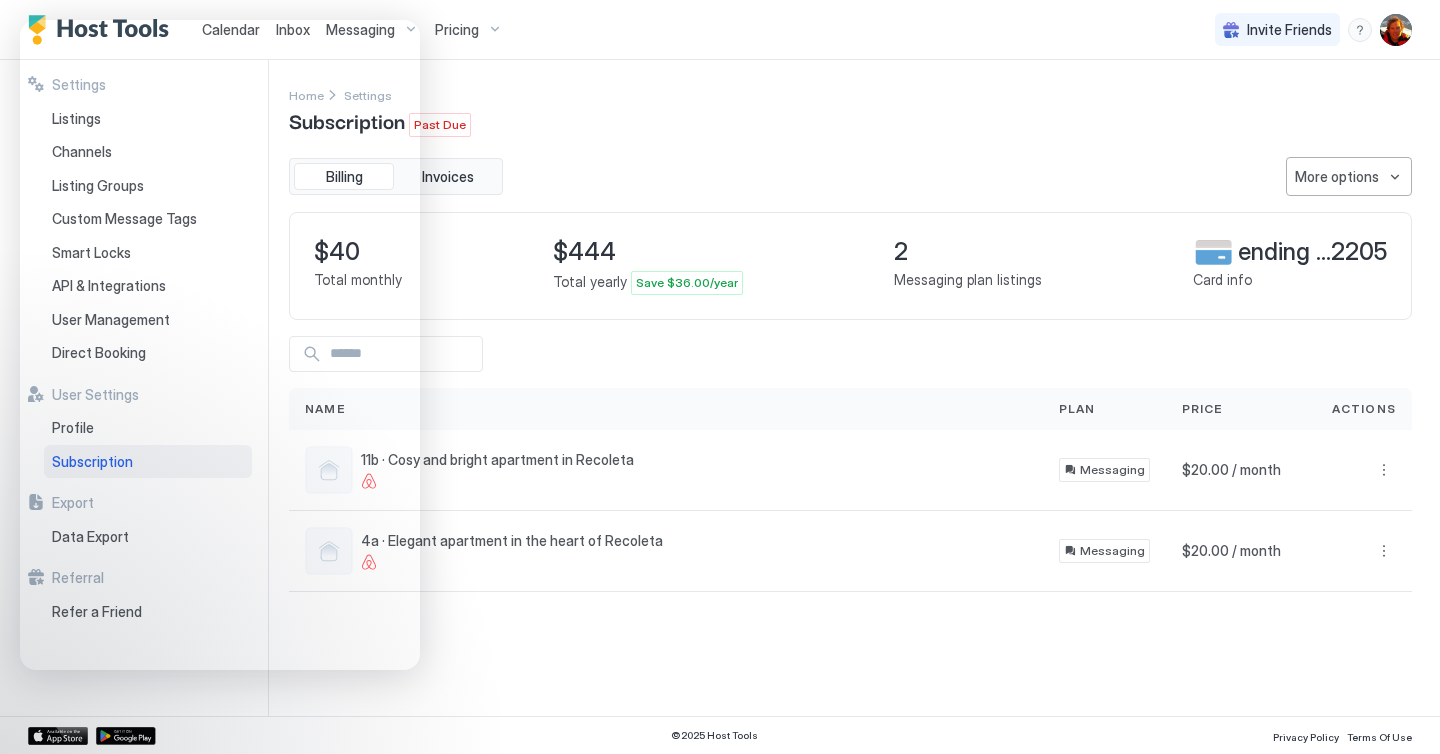 click on "Home Settings Subscription Past Due" at bounding box center (850, 110) 